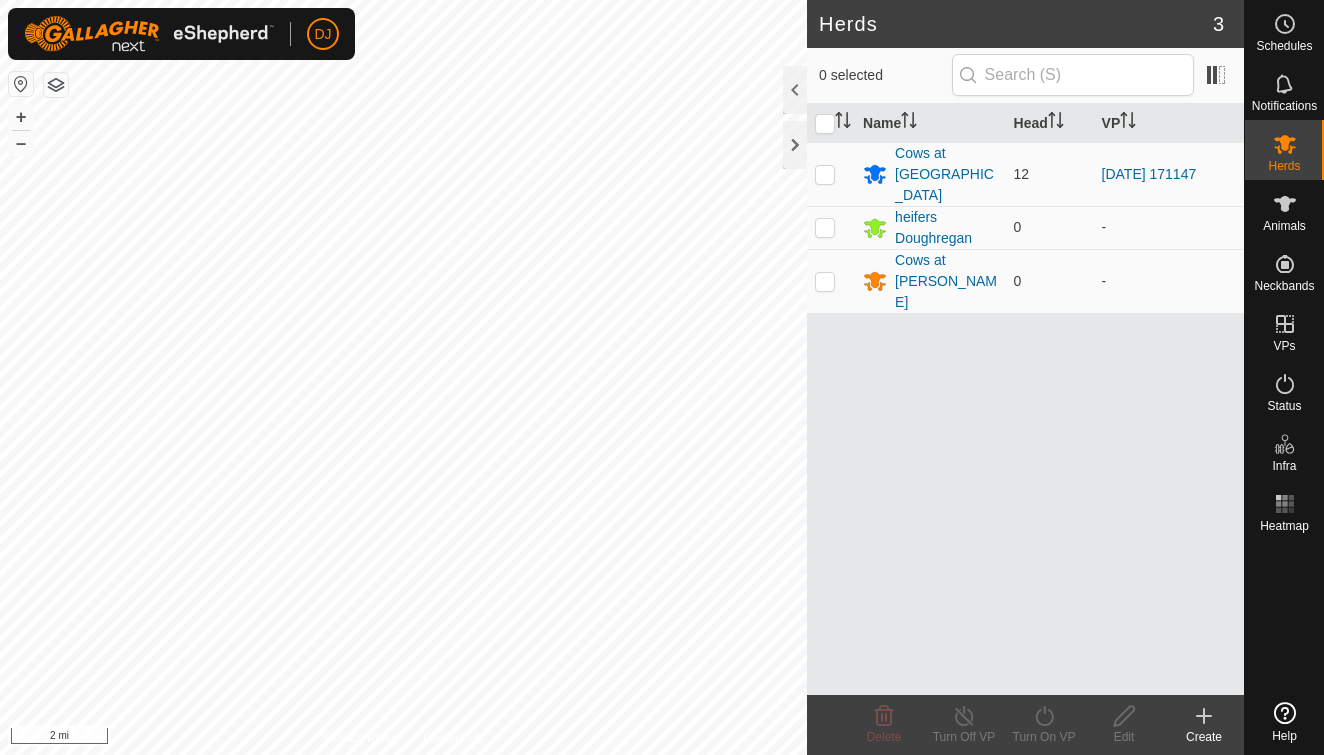 scroll, scrollTop: 0, scrollLeft: 0, axis: both 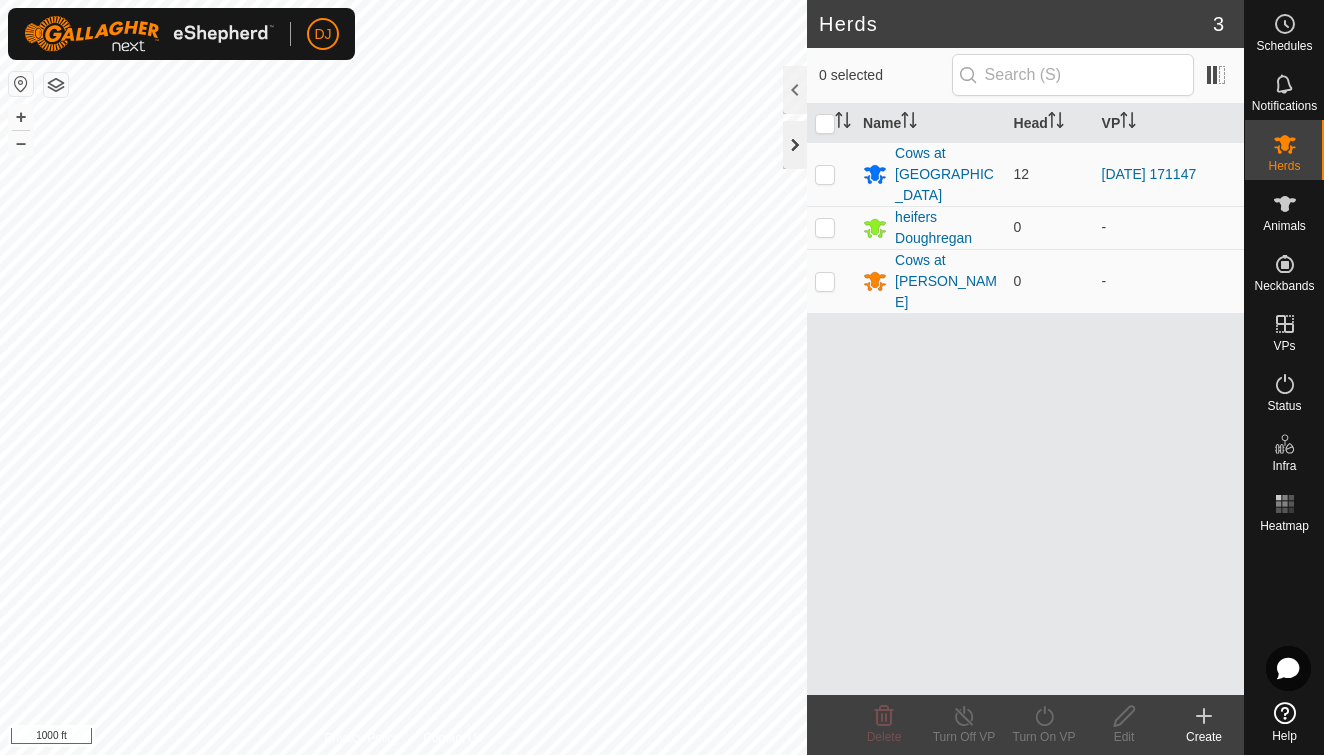 click 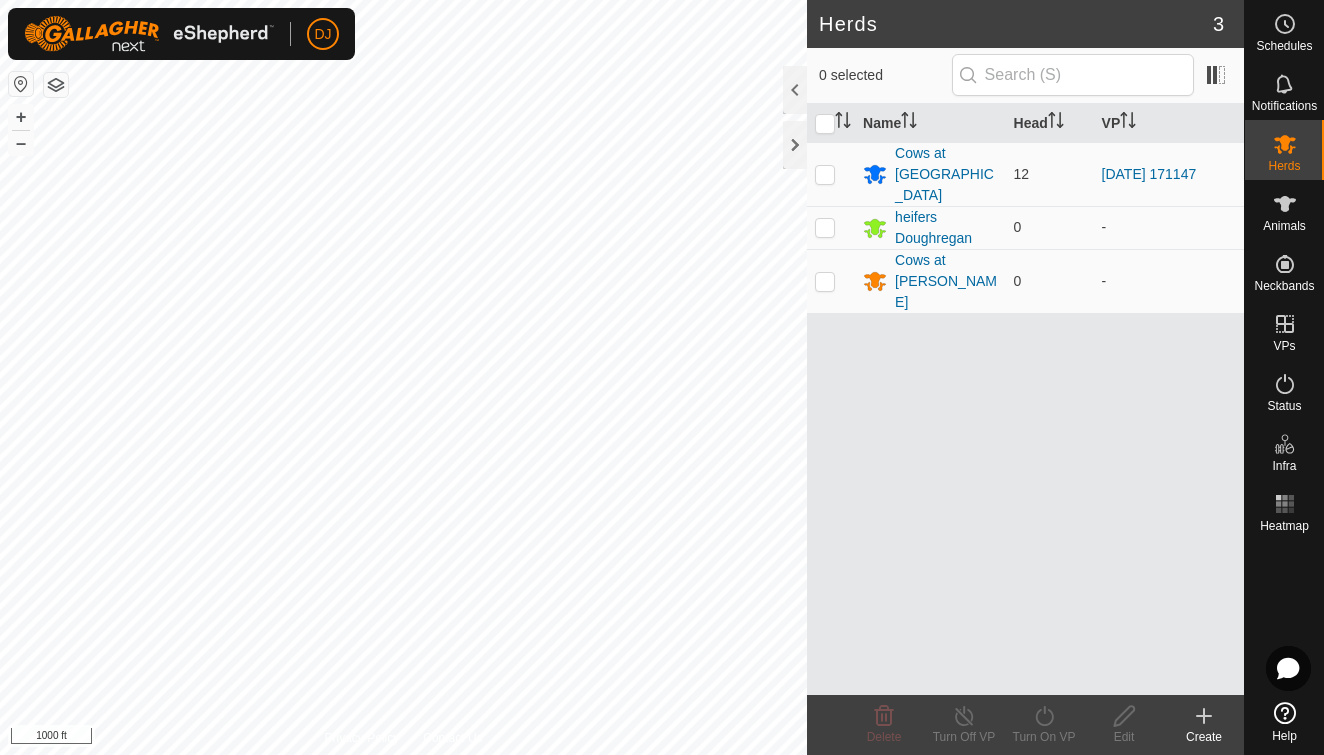 scroll, scrollTop: 0, scrollLeft: 0, axis: both 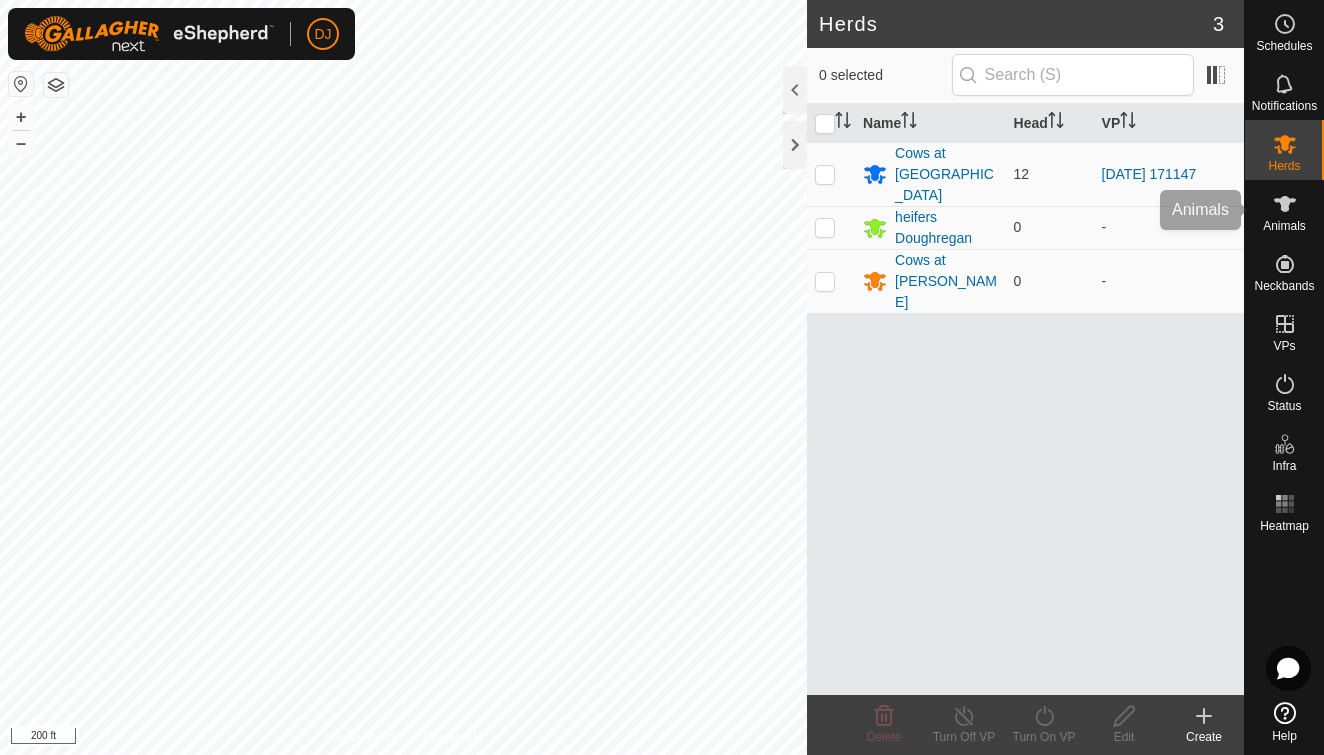 click at bounding box center (1285, 204) 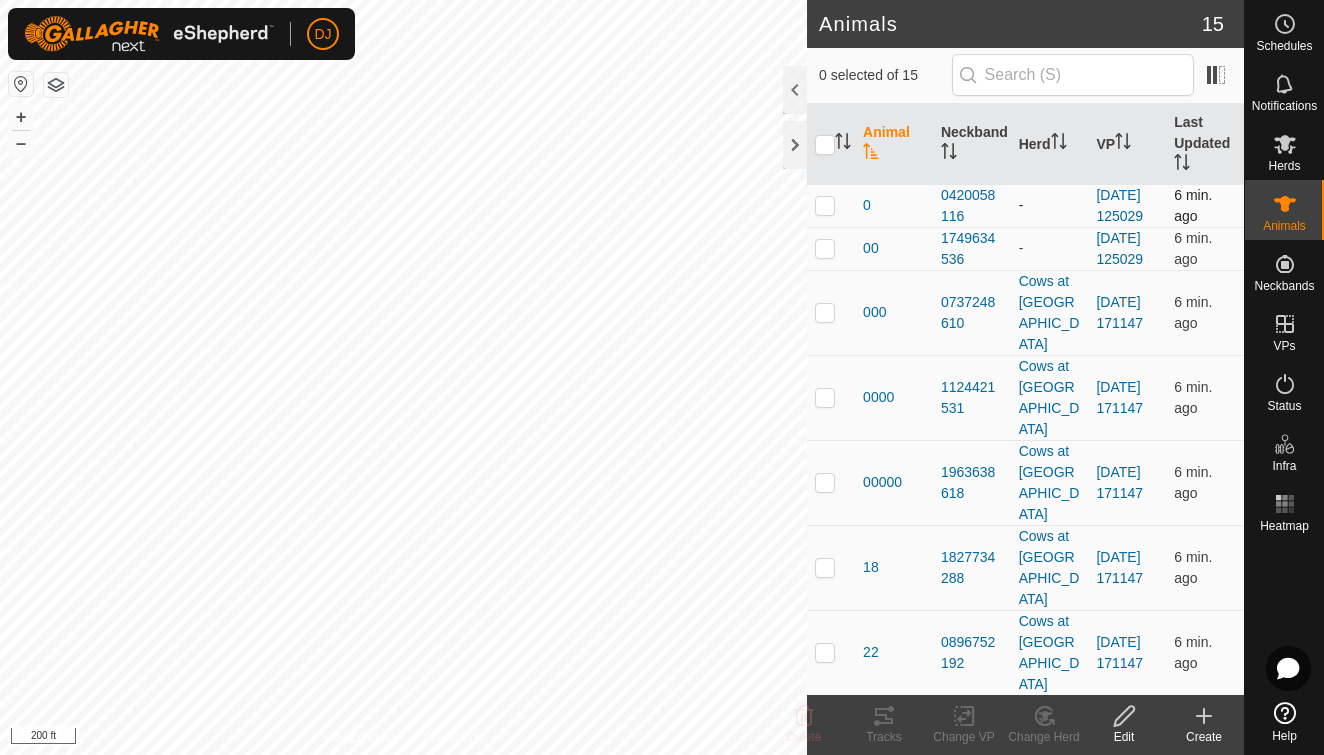 click at bounding box center (825, 205) 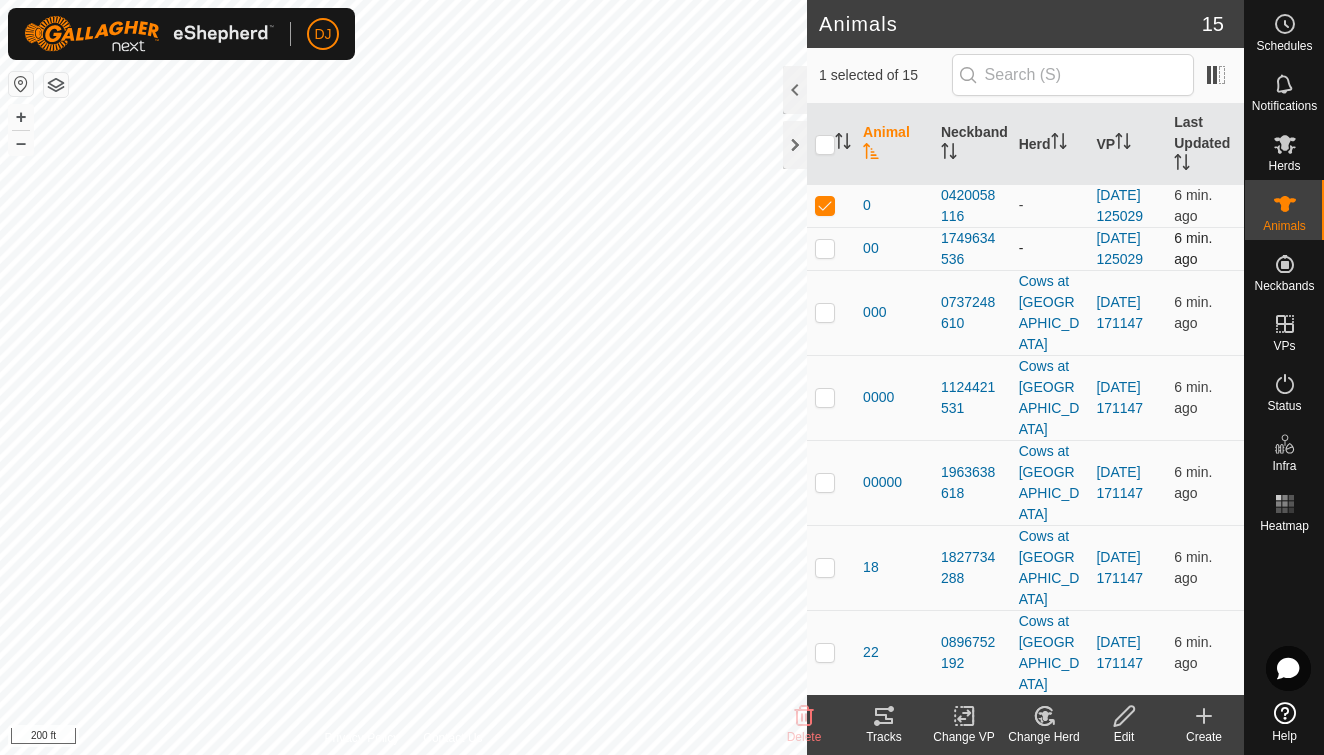 click at bounding box center (825, 248) 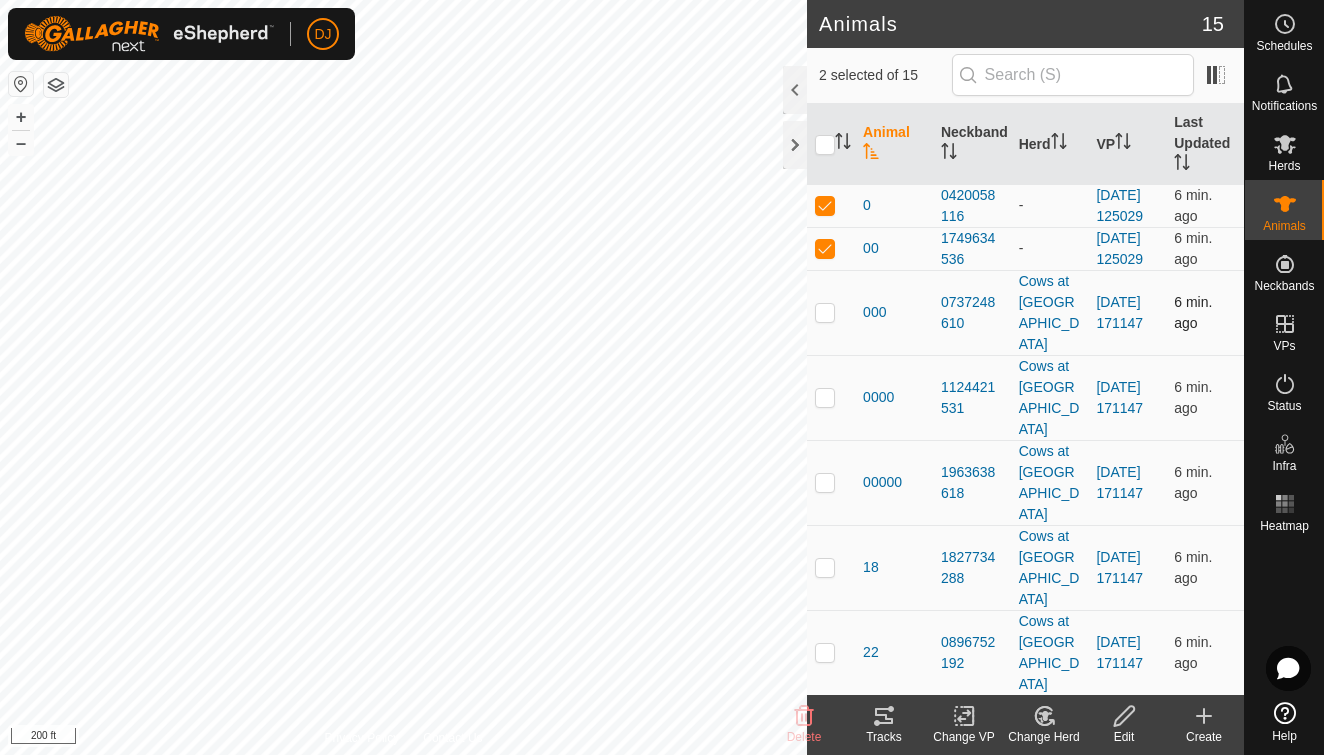 click at bounding box center (825, 312) 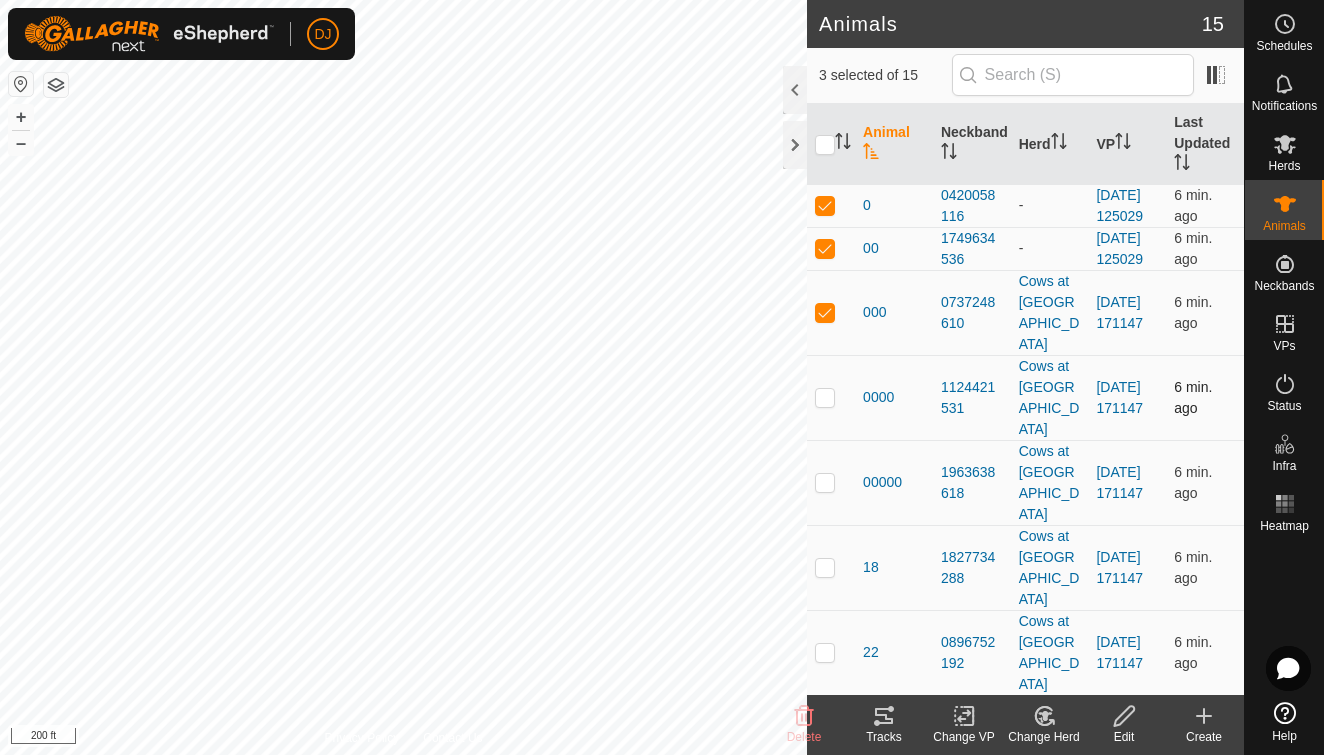 click at bounding box center [825, 397] 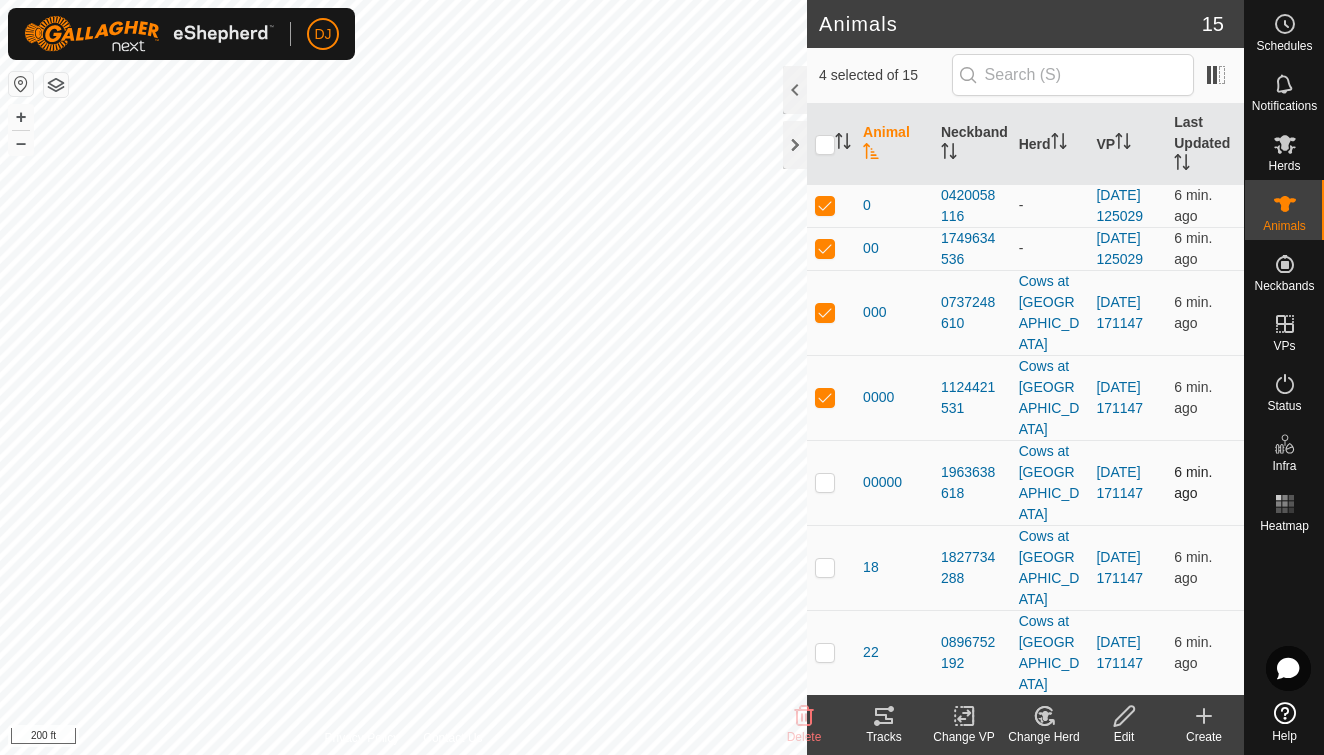 click at bounding box center [825, 482] 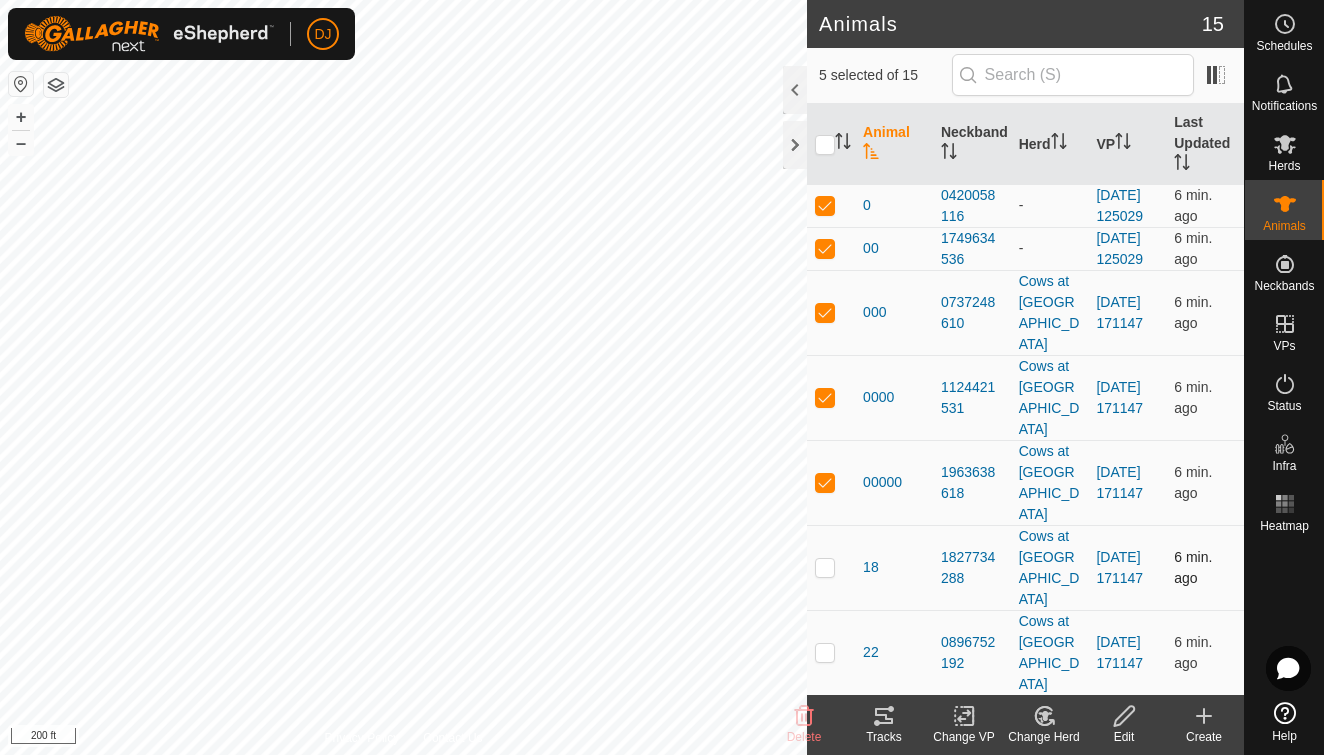 click at bounding box center (825, 567) 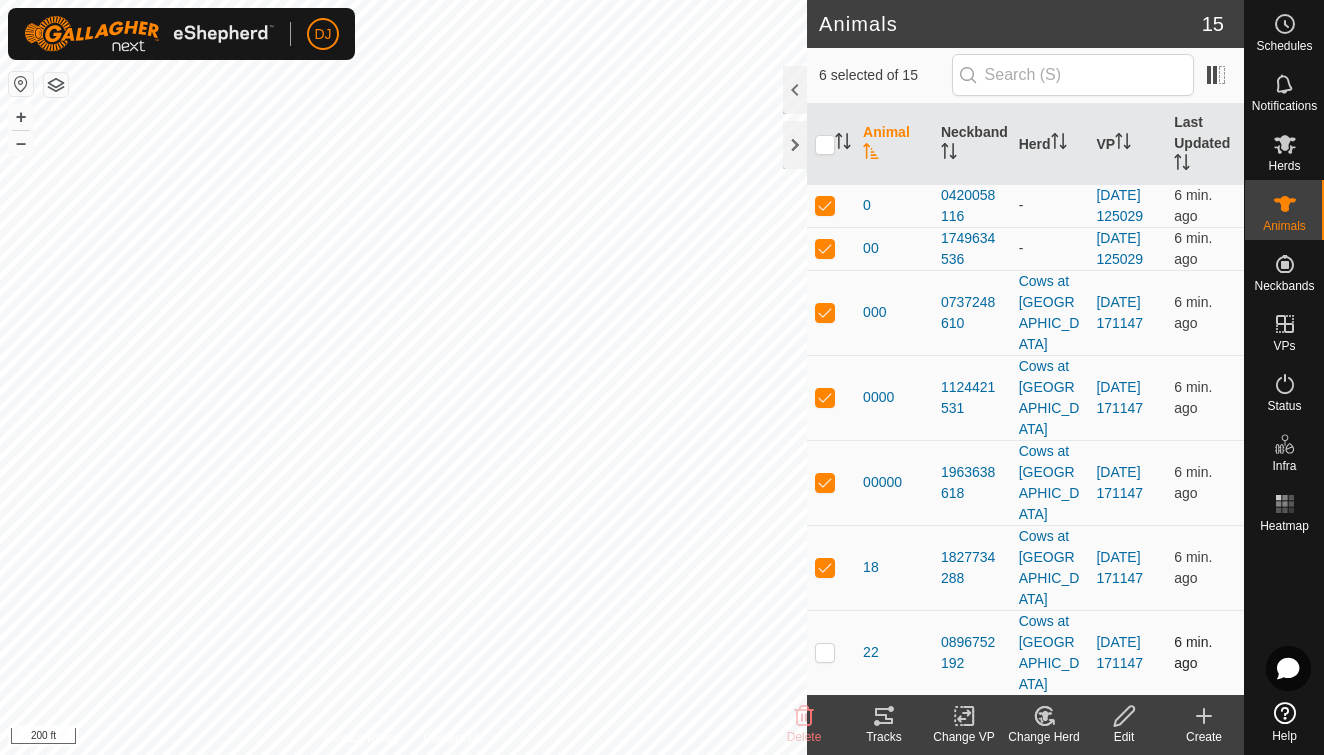 click at bounding box center [825, 652] 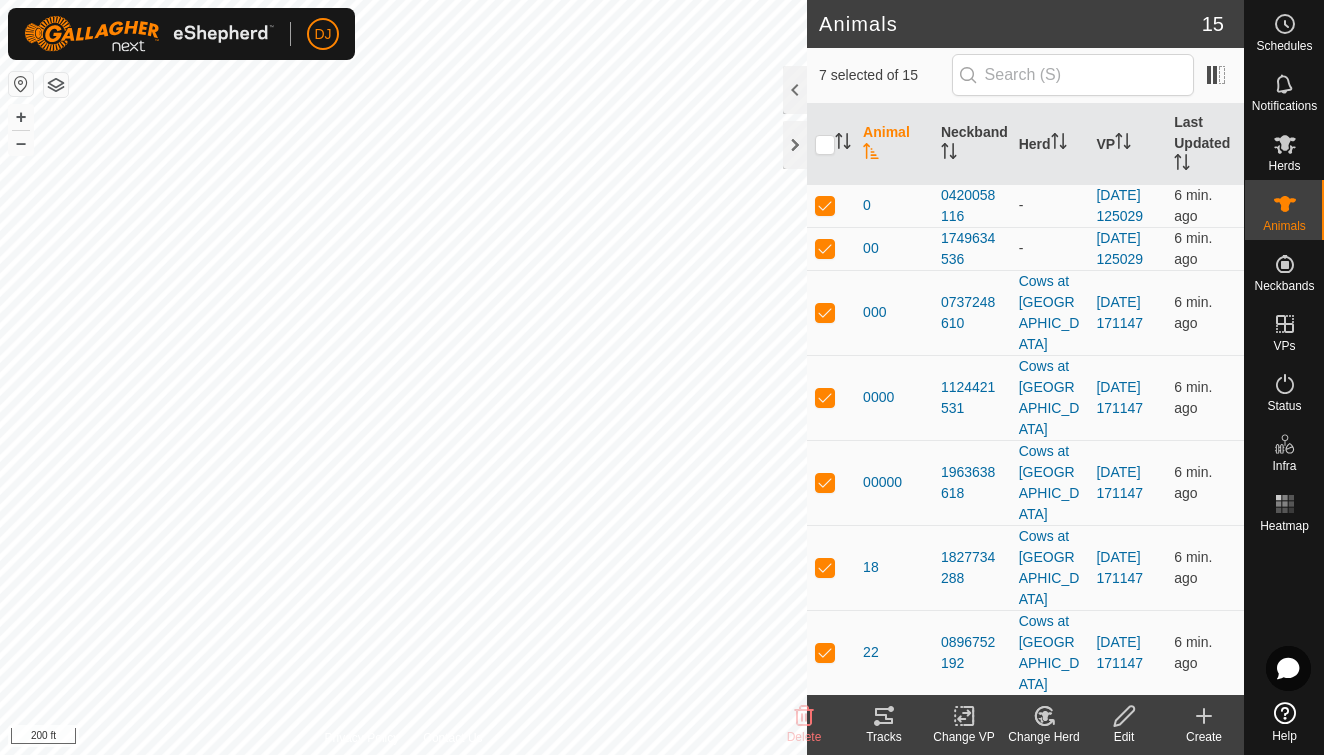 click at bounding box center (825, 716) 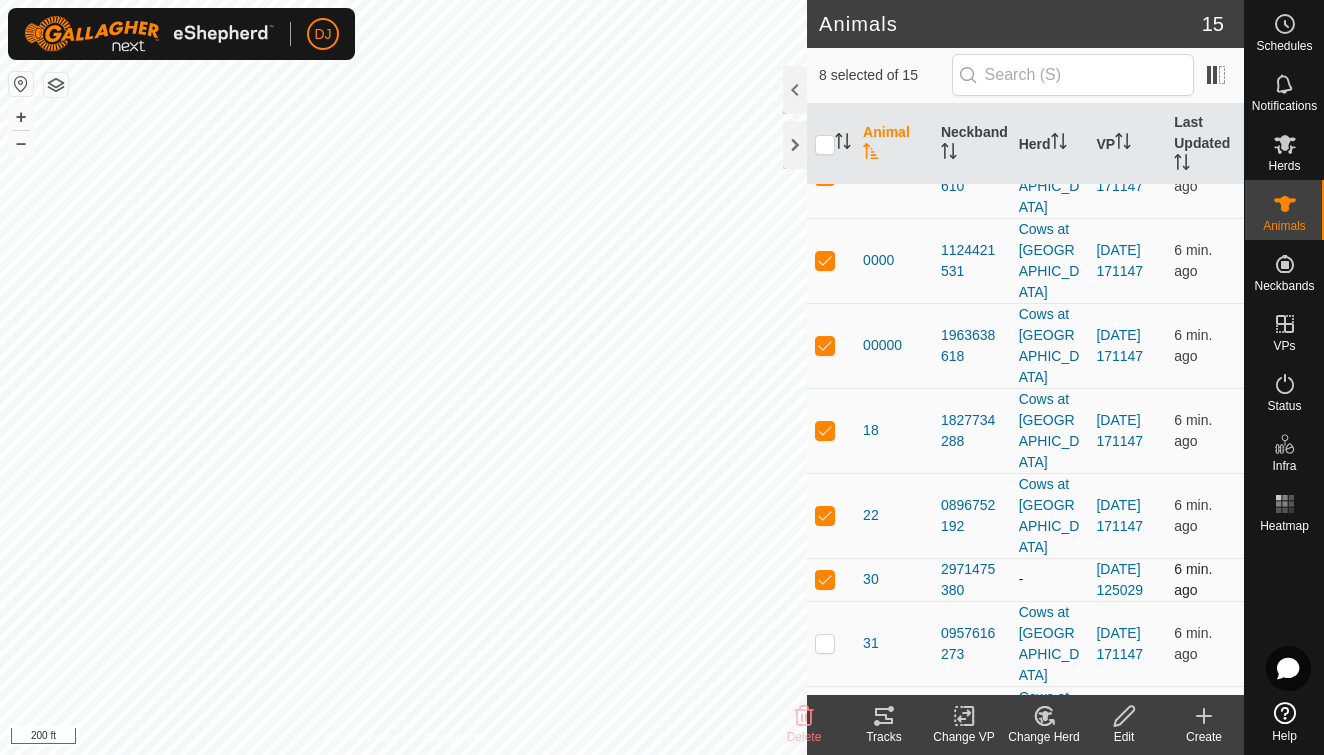 scroll, scrollTop: 196, scrollLeft: 0, axis: vertical 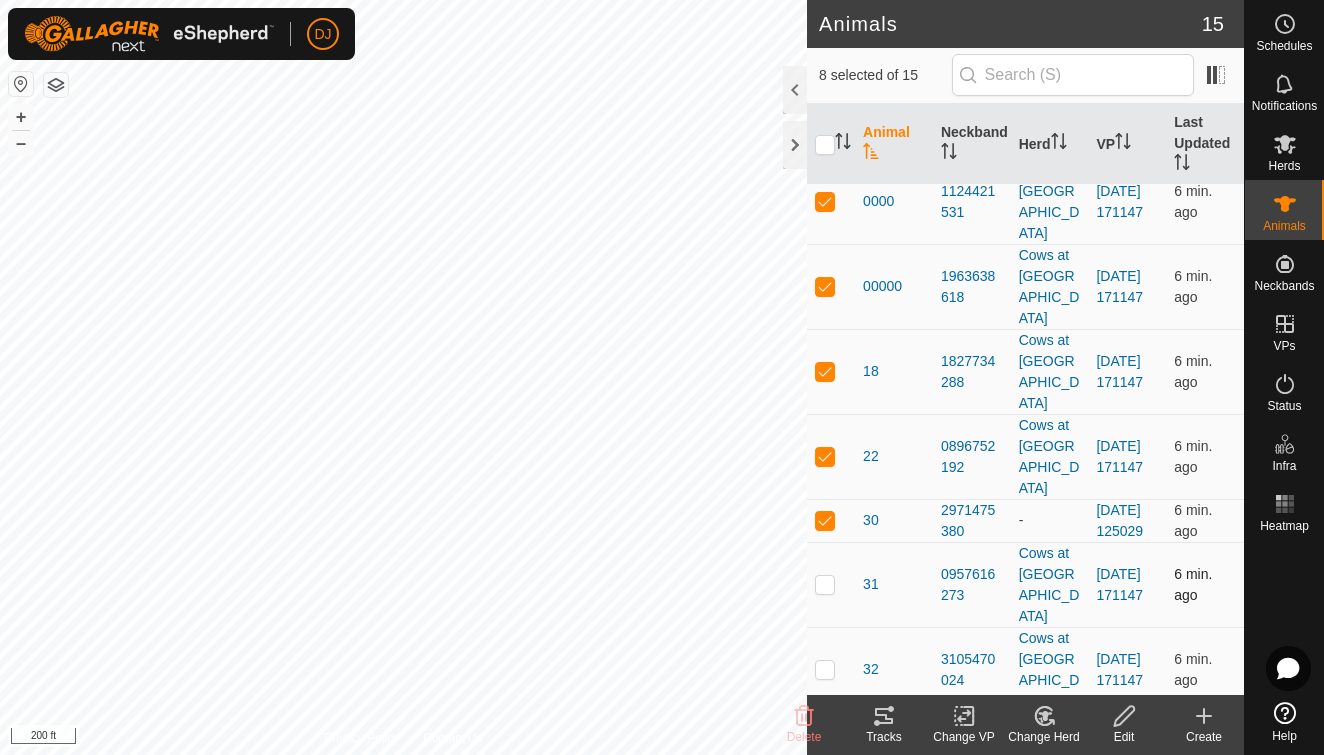click at bounding box center [825, 584] 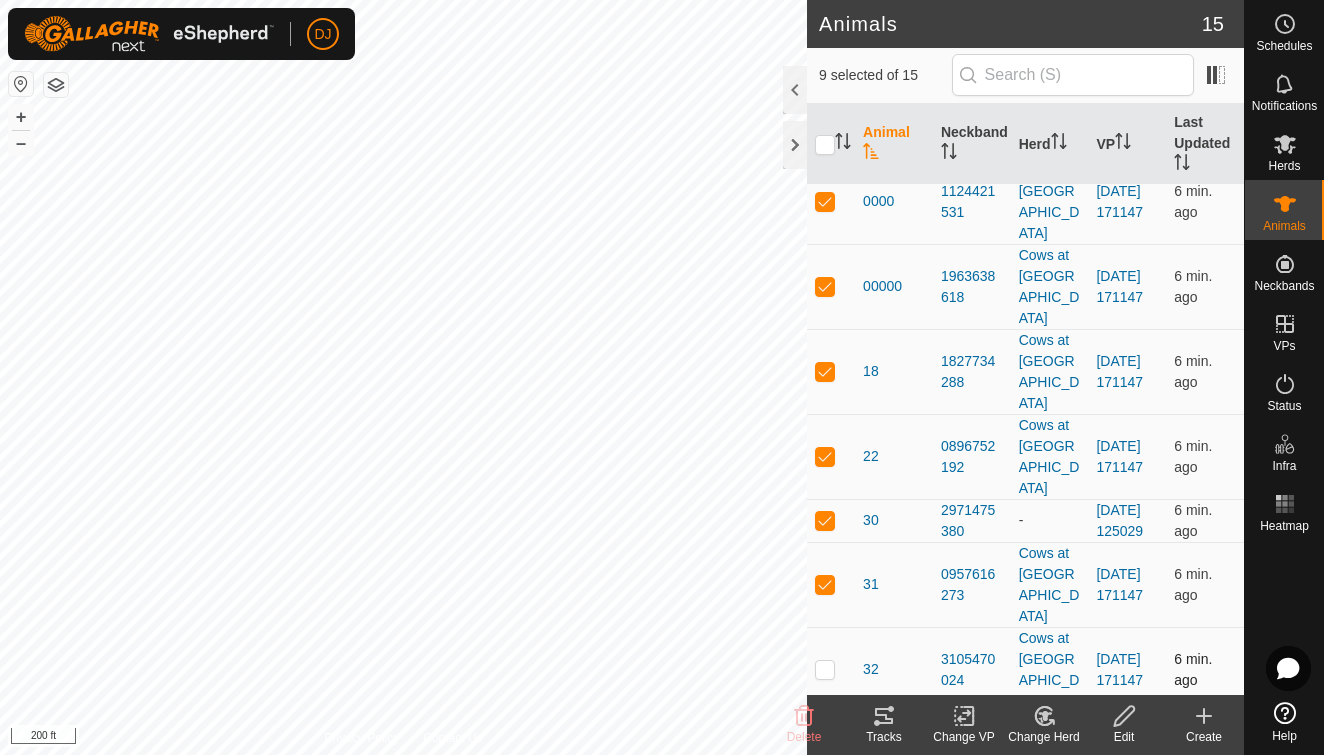 click at bounding box center [825, 669] 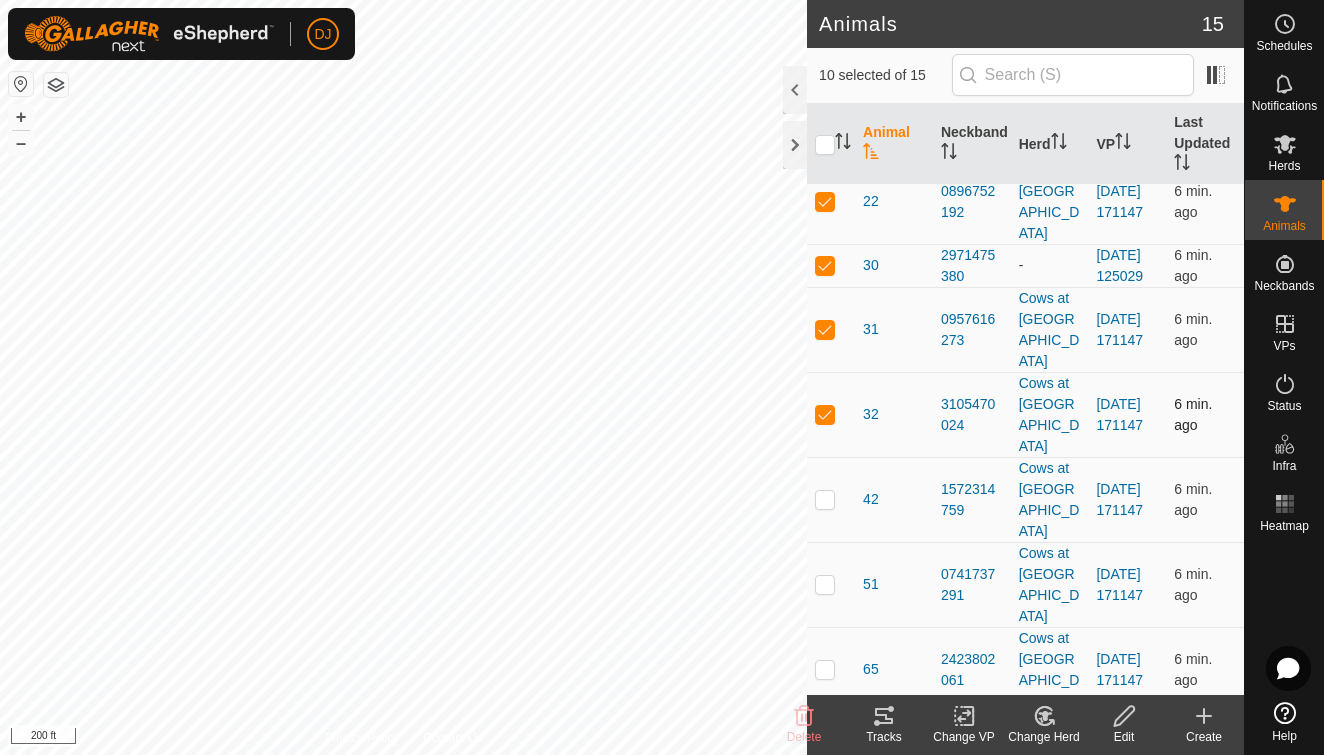 scroll, scrollTop: 450, scrollLeft: 0, axis: vertical 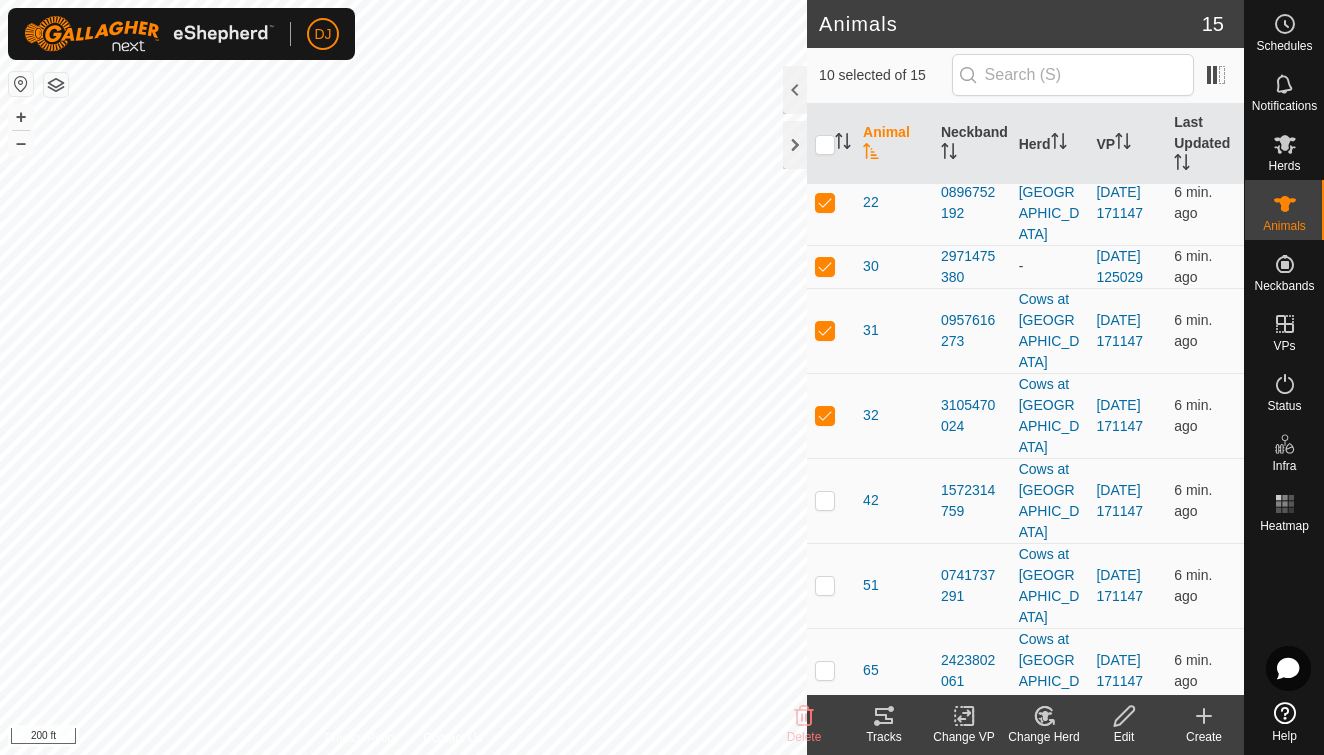 click 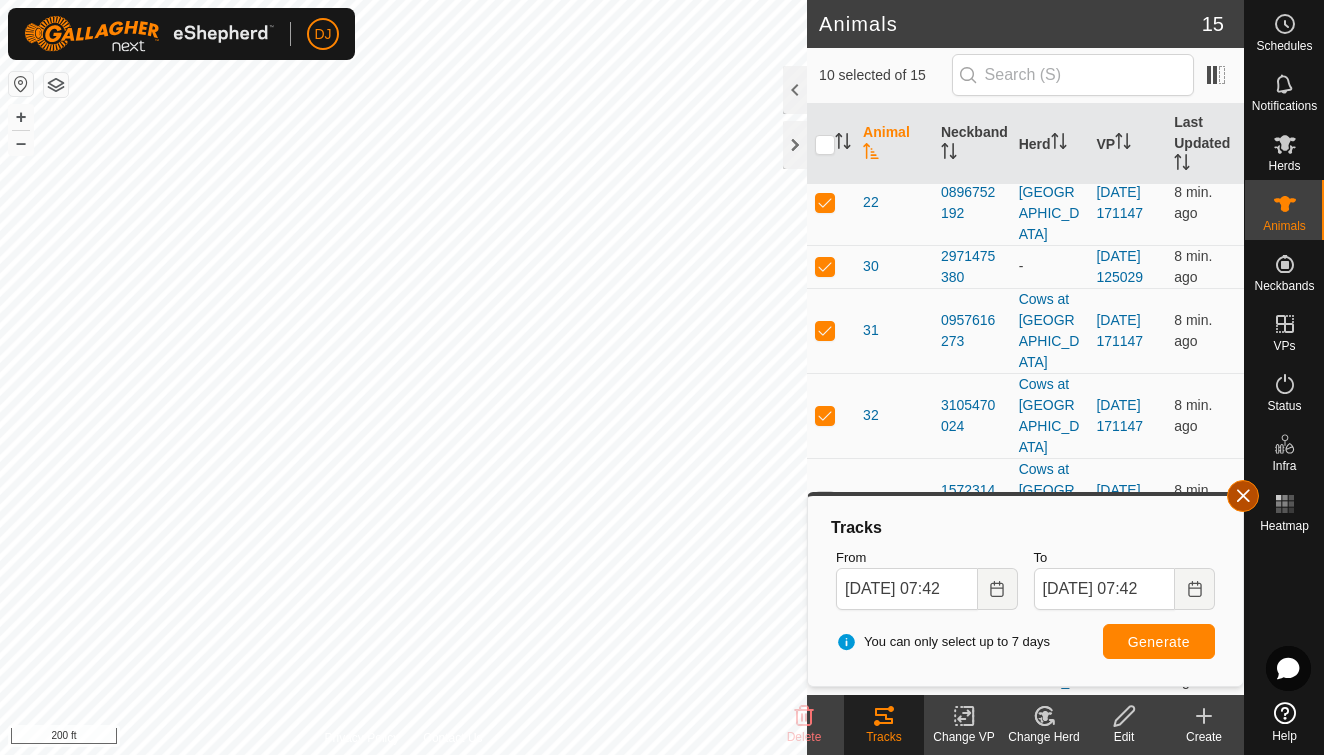click at bounding box center (1243, 496) 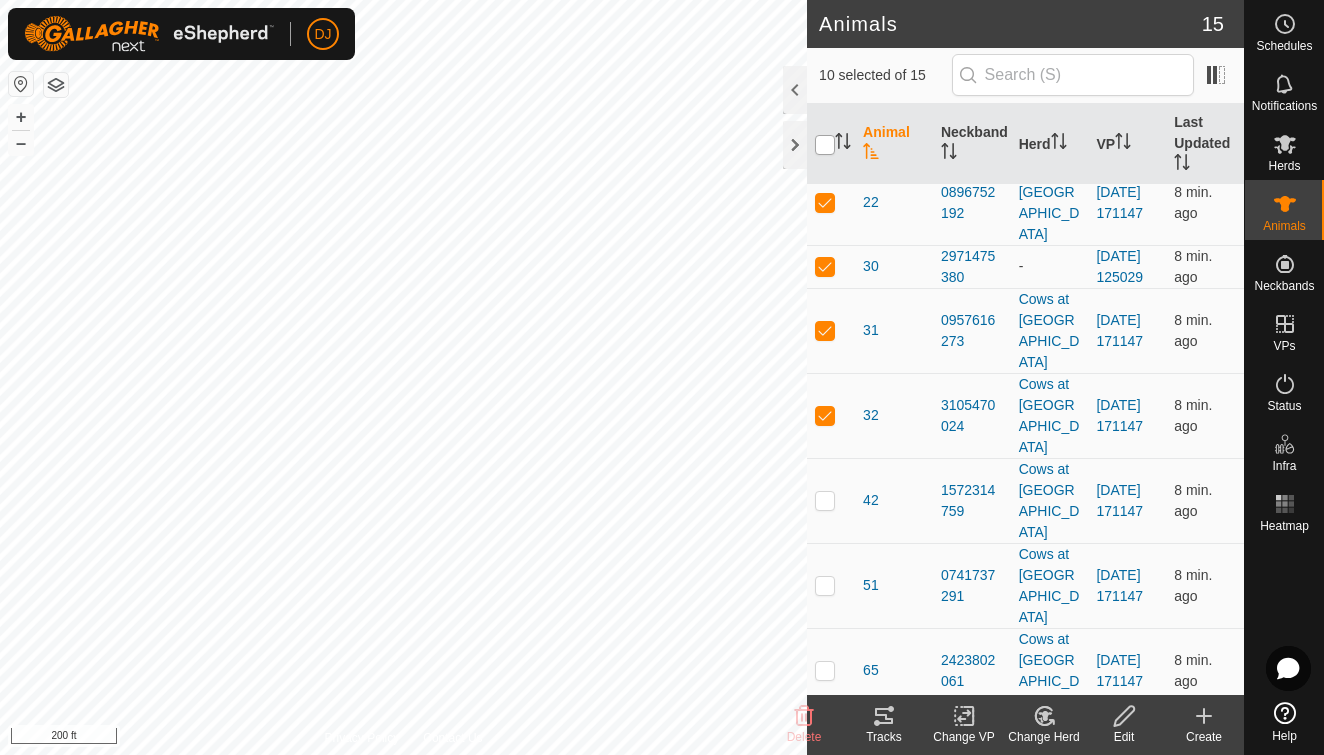 click at bounding box center (825, 145) 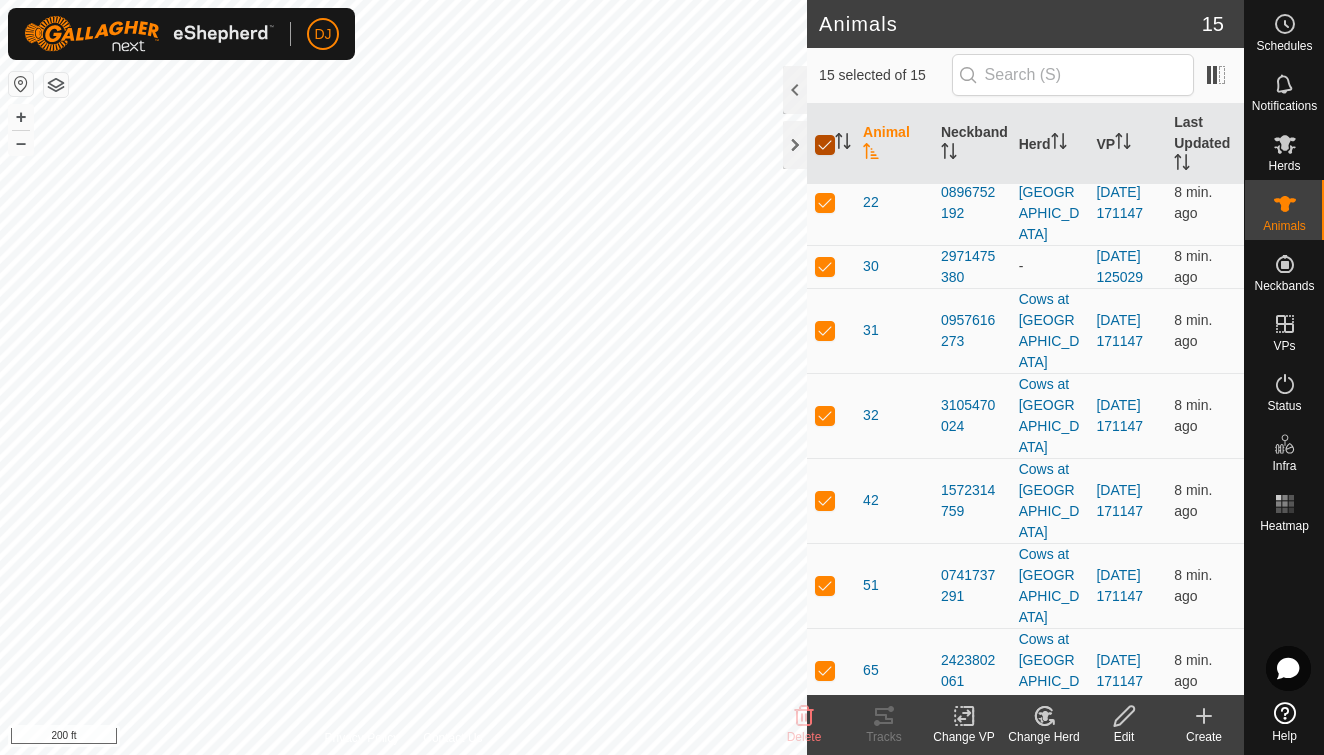 click at bounding box center [825, 145] 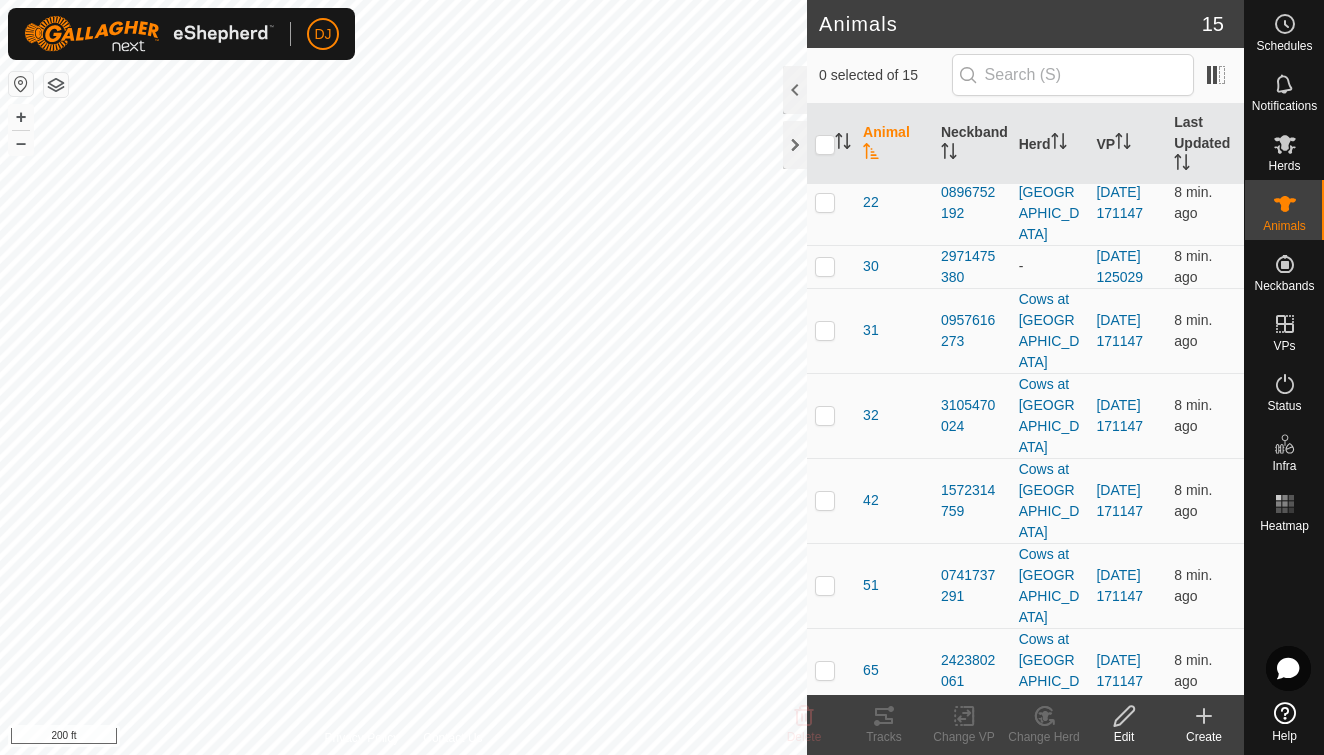 click at bounding box center [825, 840] 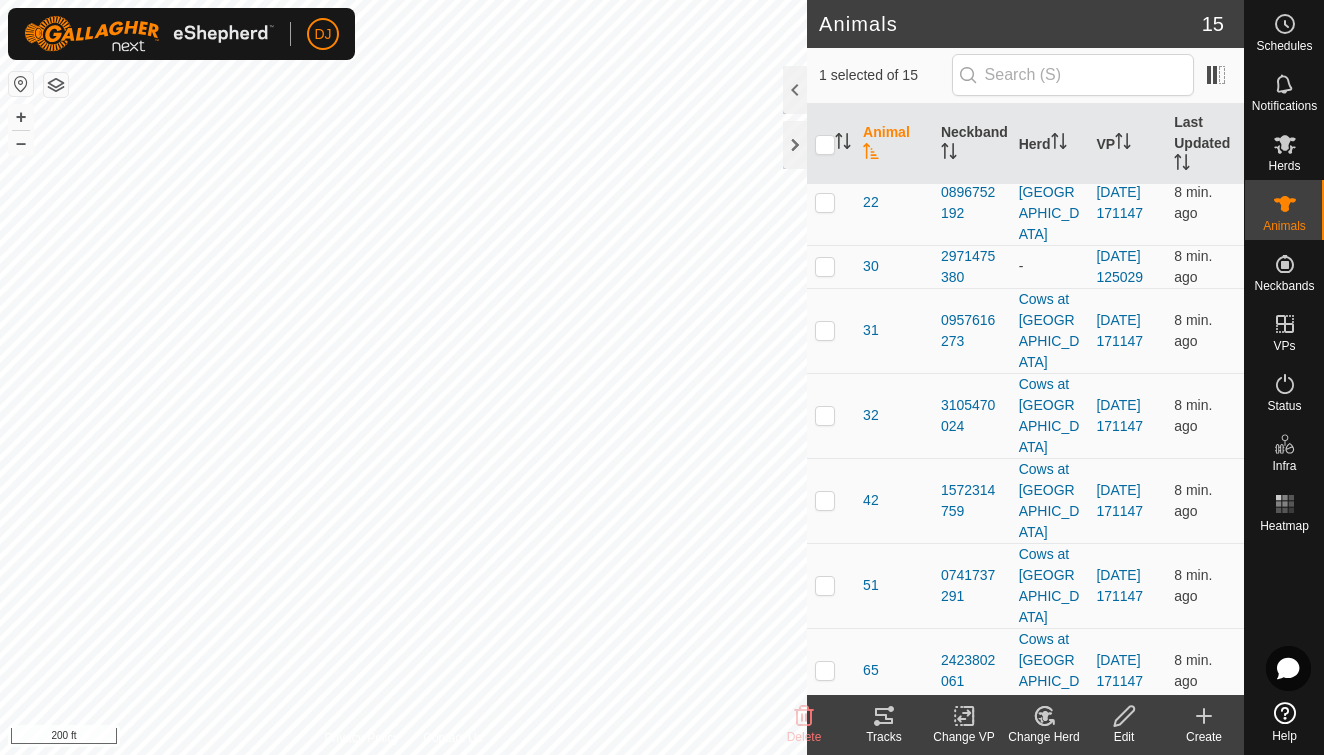 click at bounding box center [825, 755] 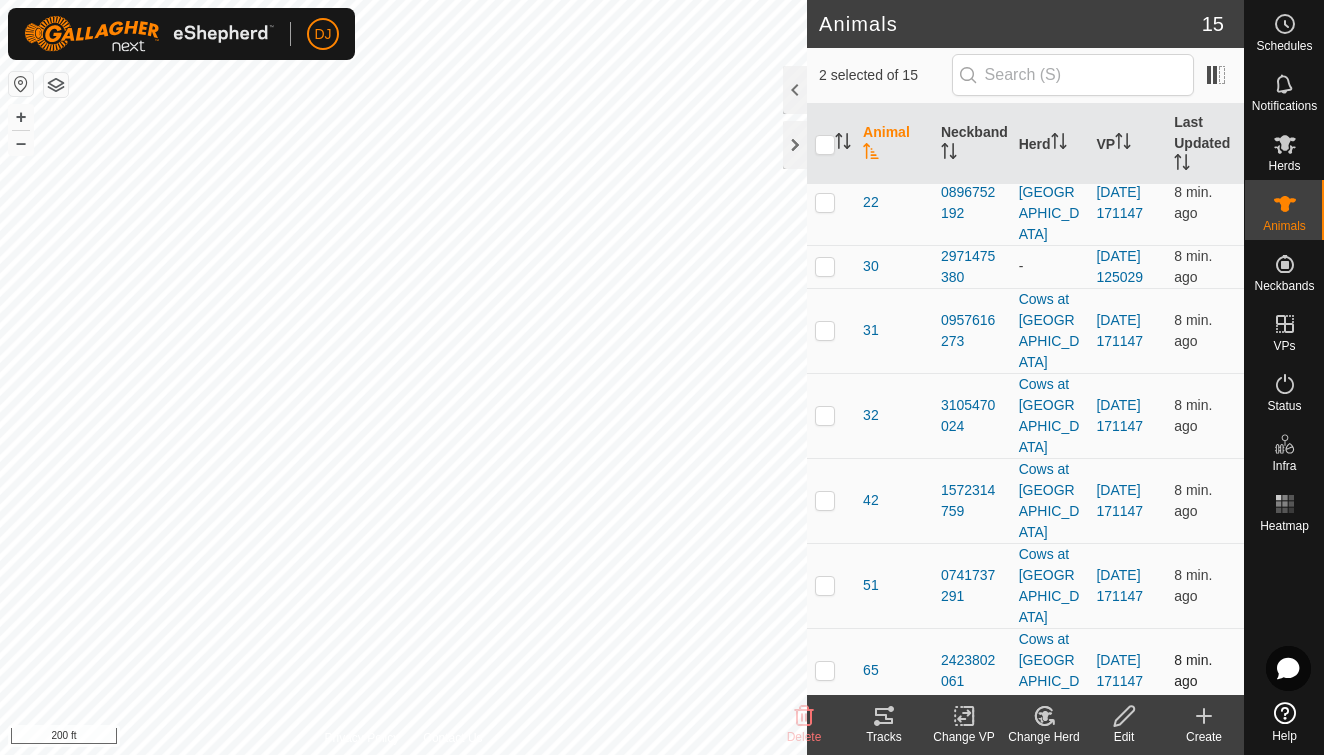 click at bounding box center [825, 670] 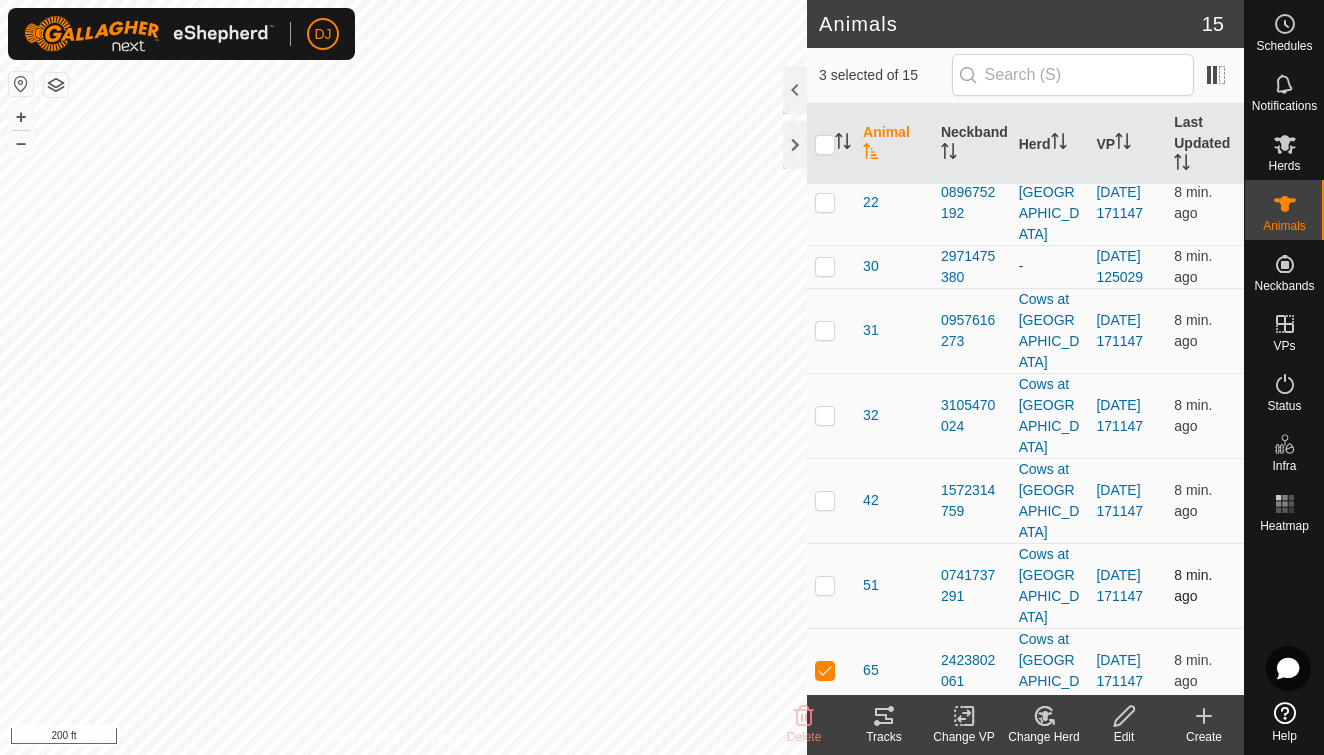 click at bounding box center [825, 585] 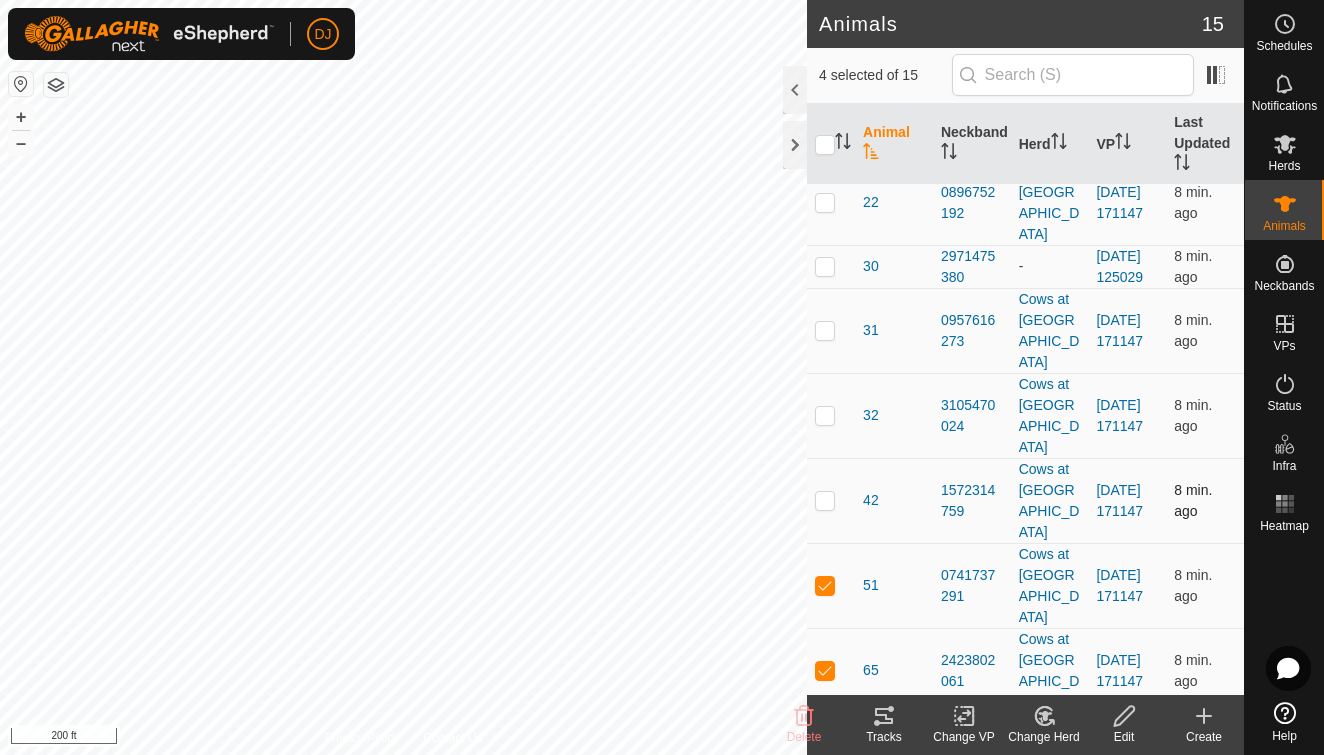 click at bounding box center (825, 500) 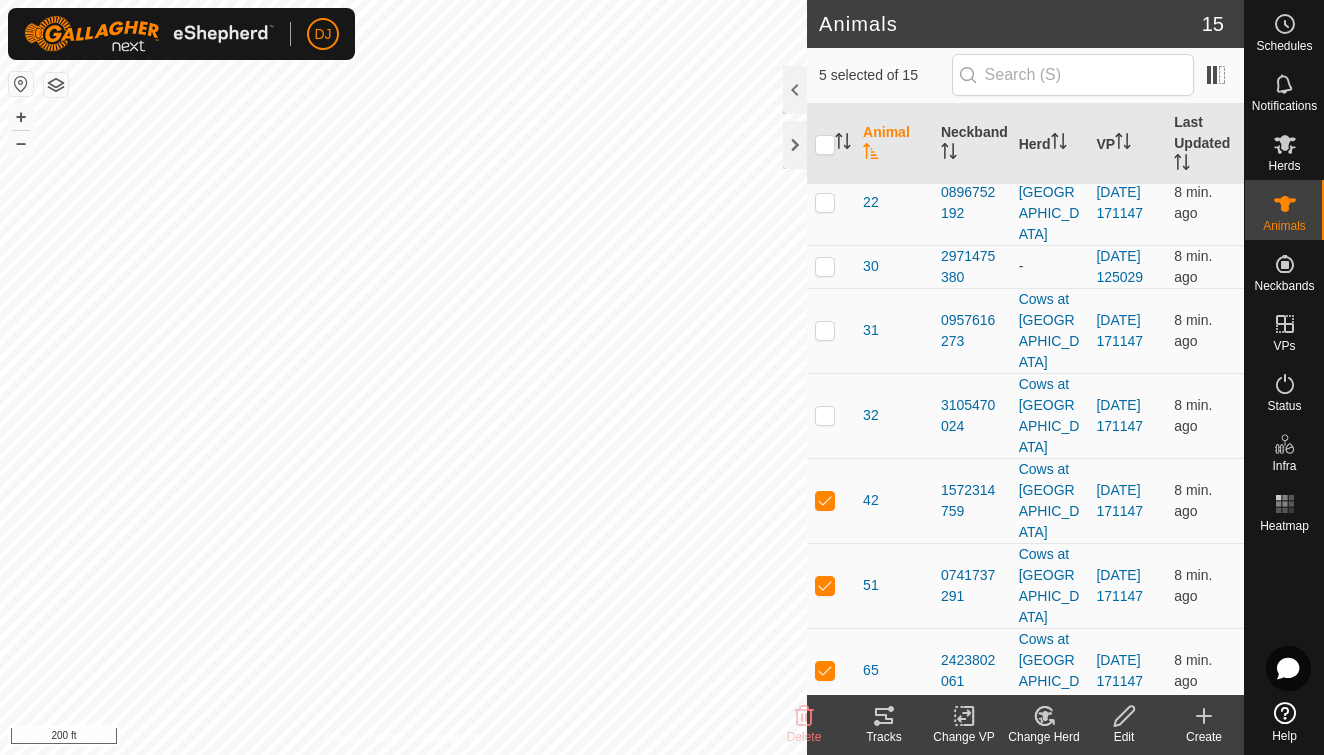 click 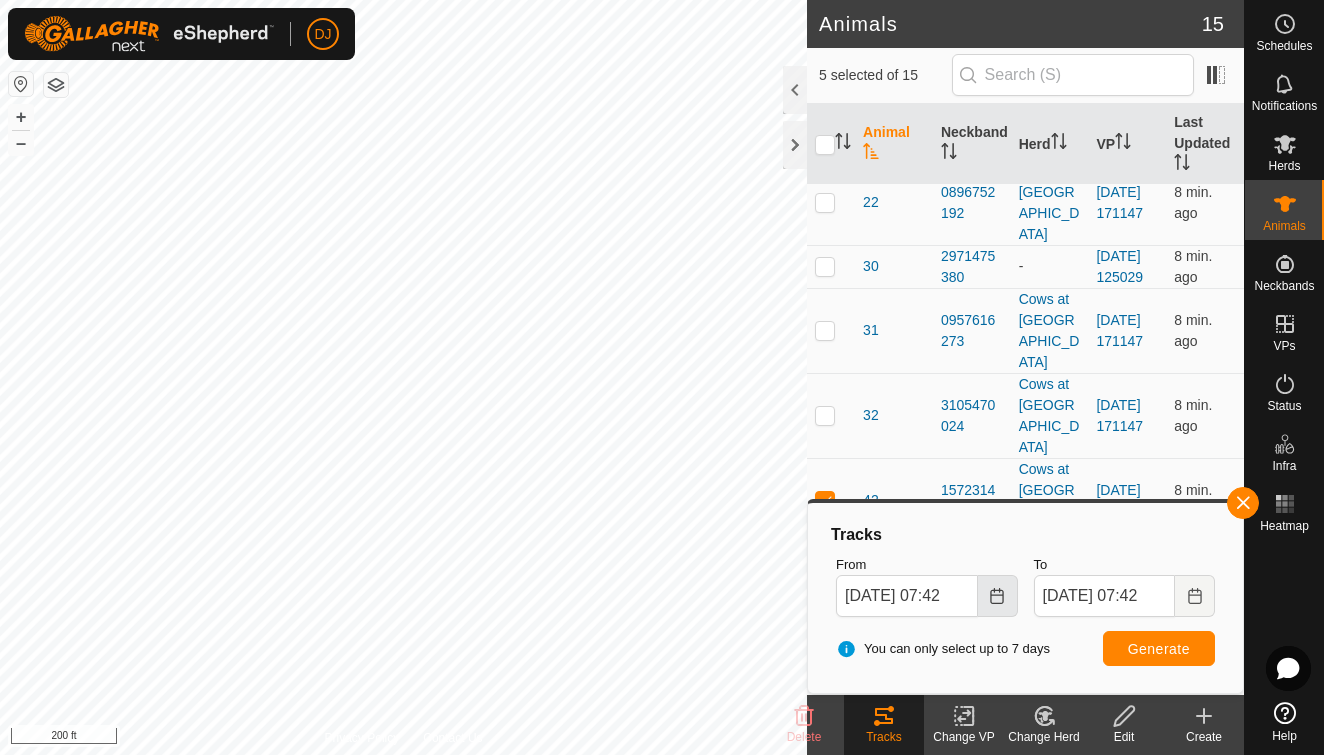 click 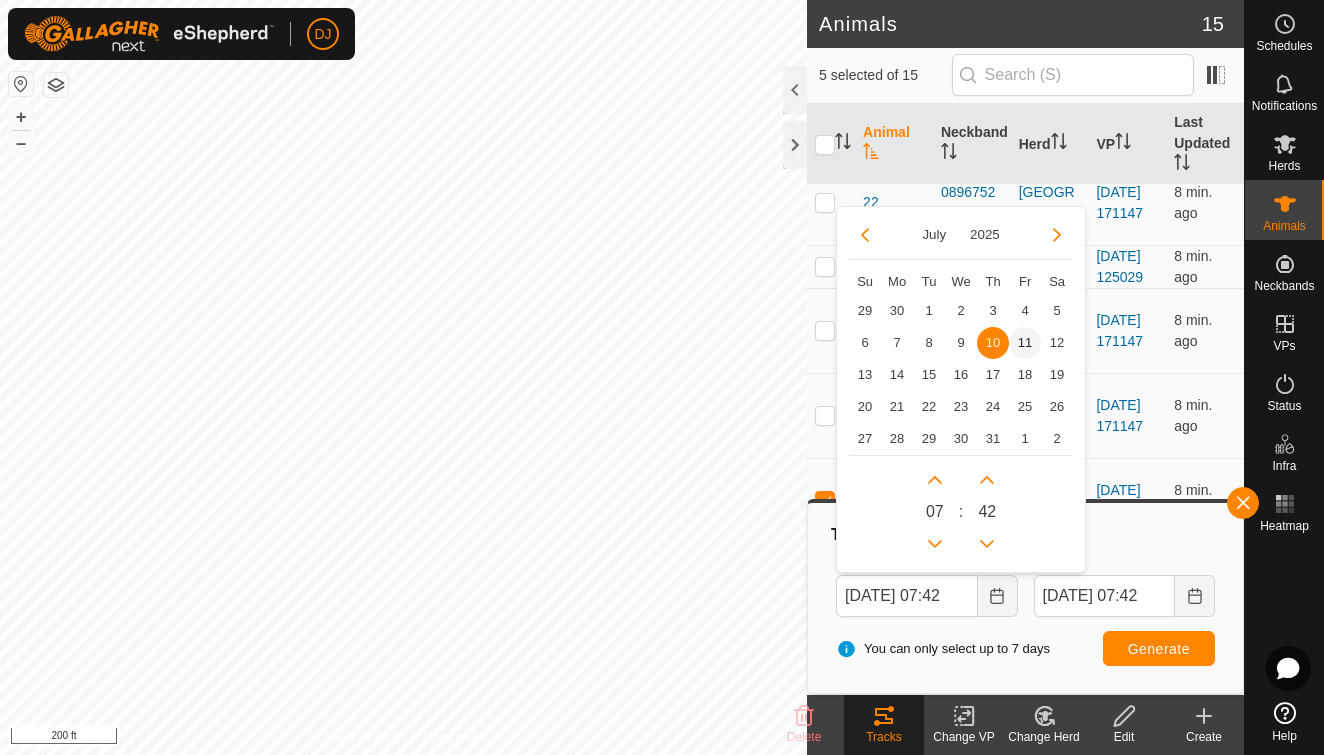 click on "11" at bounding box center (1025, 343) 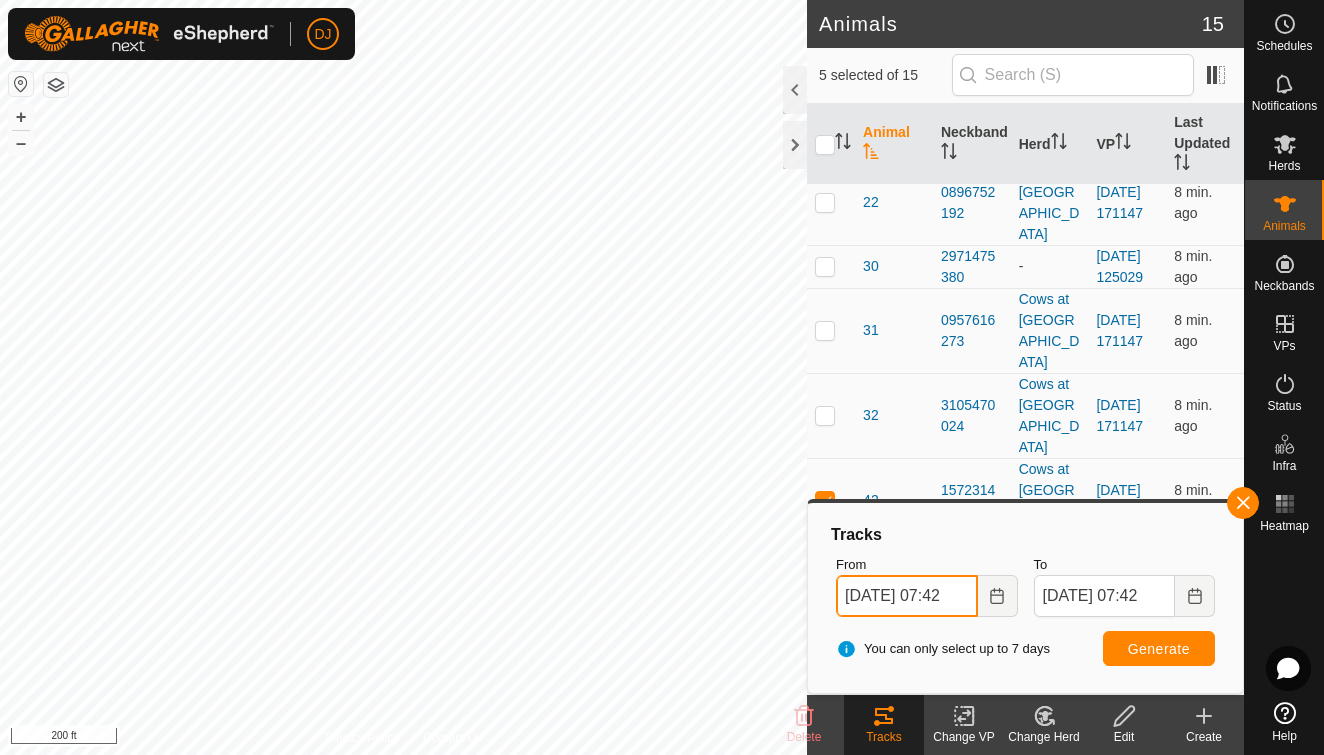 click on "Jul 11, 2025 07:42" at bounding box center [906, 596] 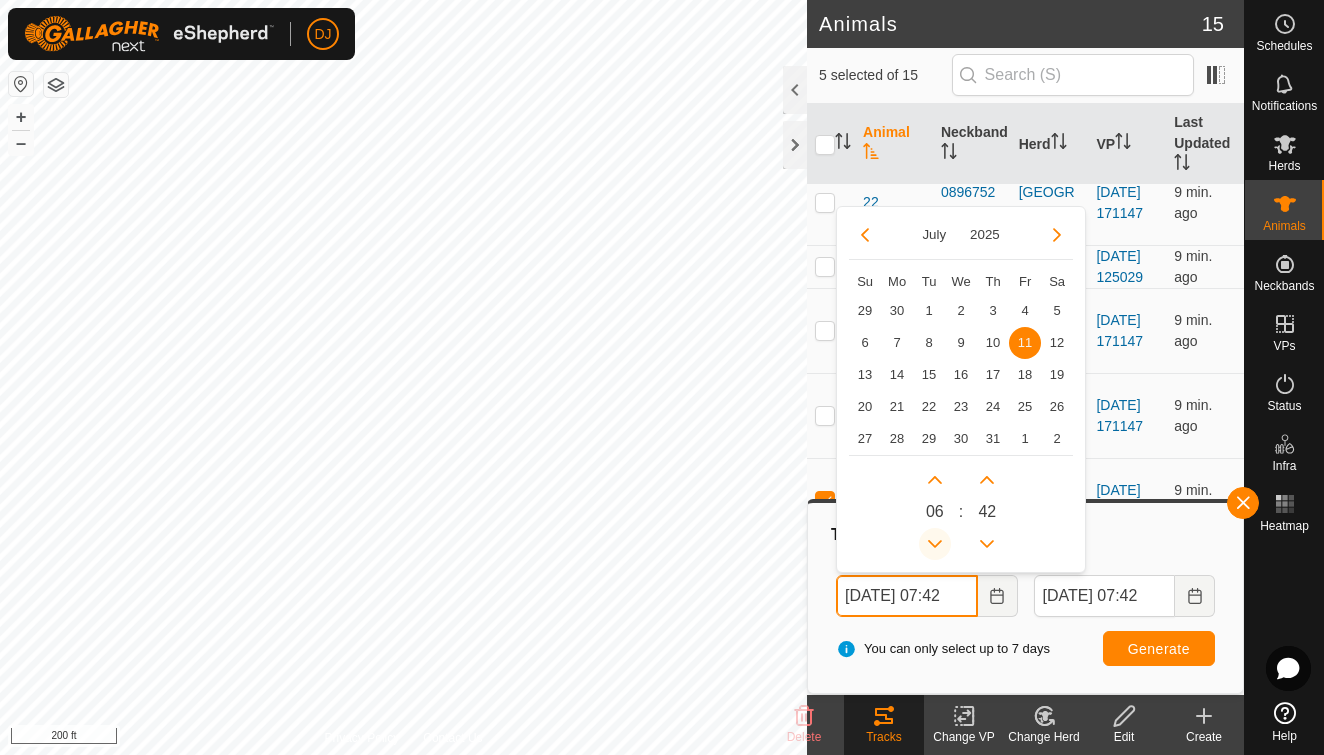 click at bounding box center (935, 544) 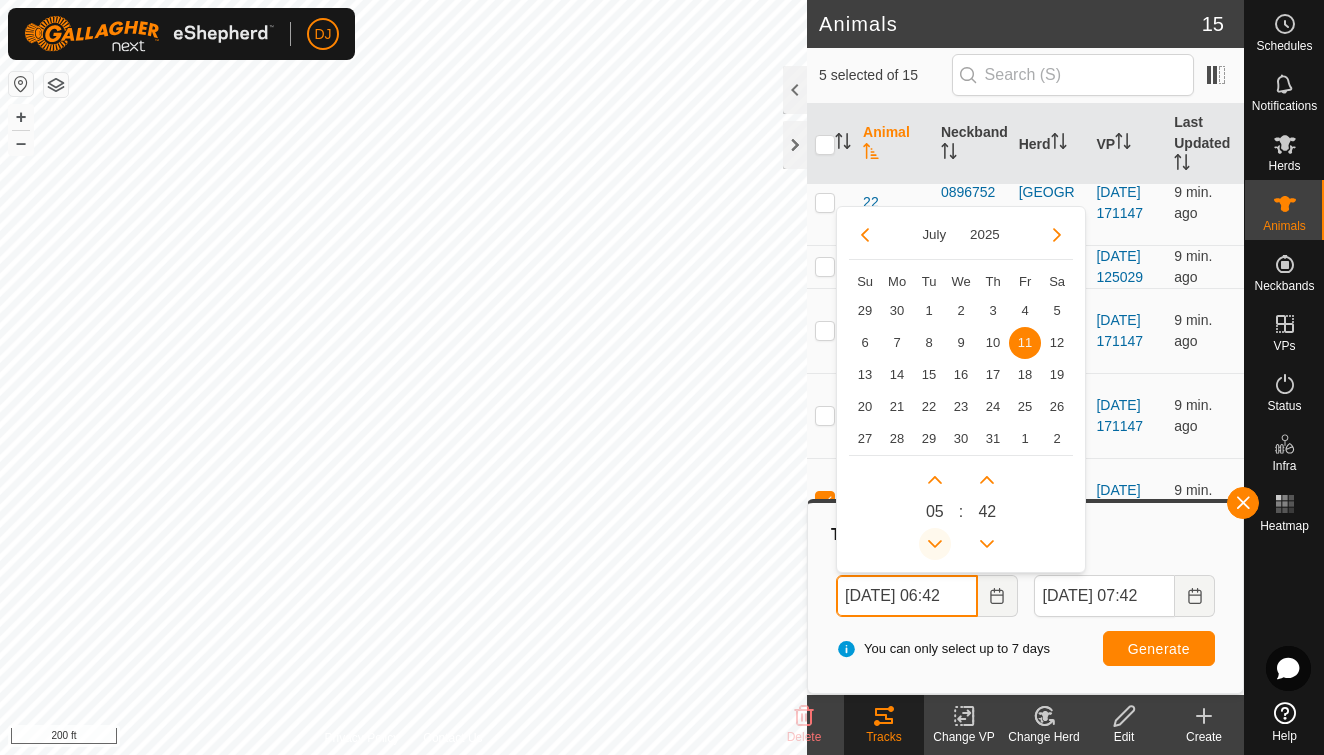 click at bounding box center [937, 543] 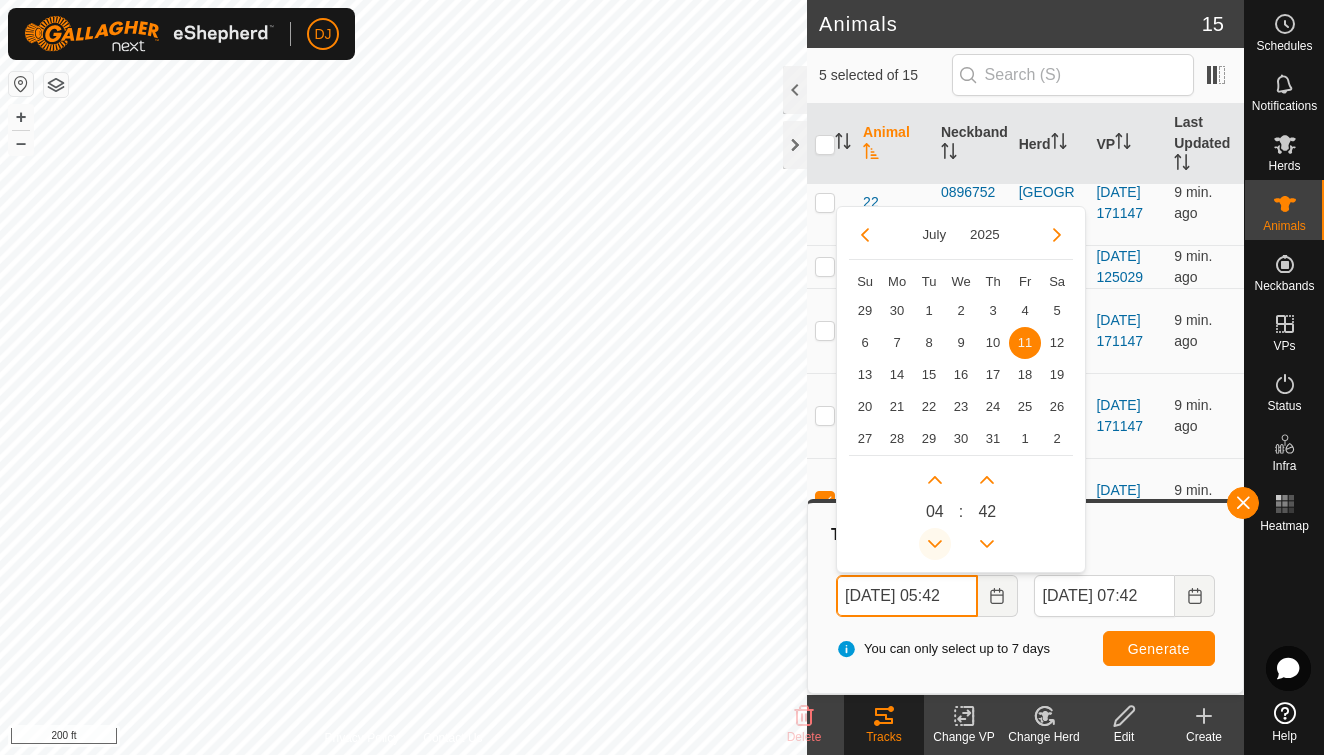 click 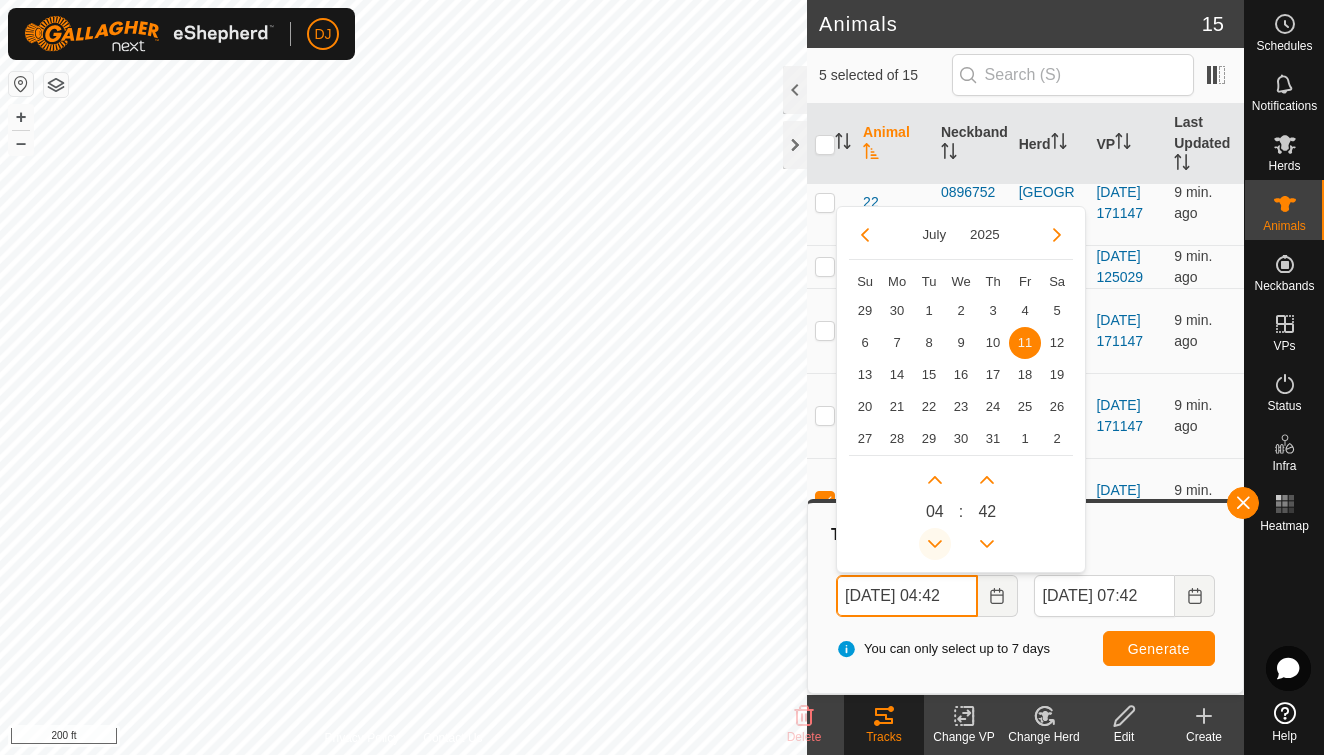 click 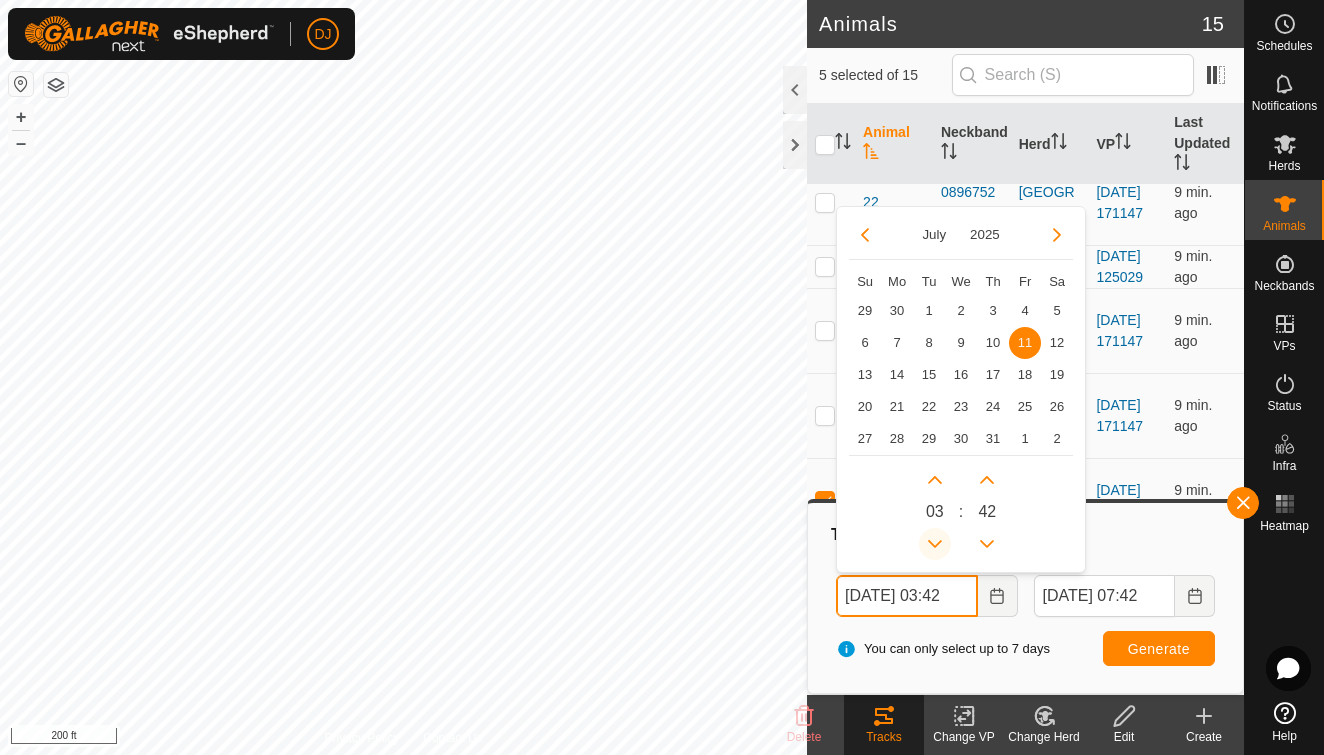 click at bounding box center (935, 544) 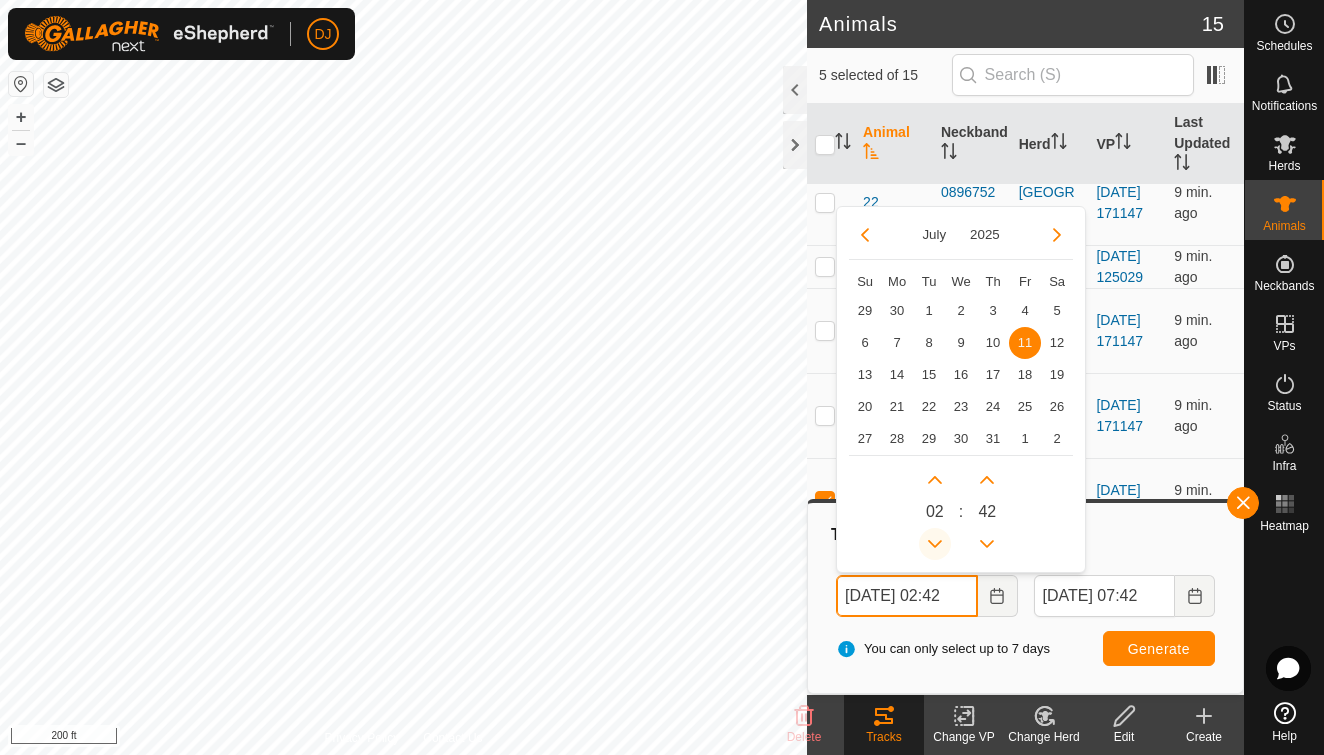 click at bounding box center [935, 544] 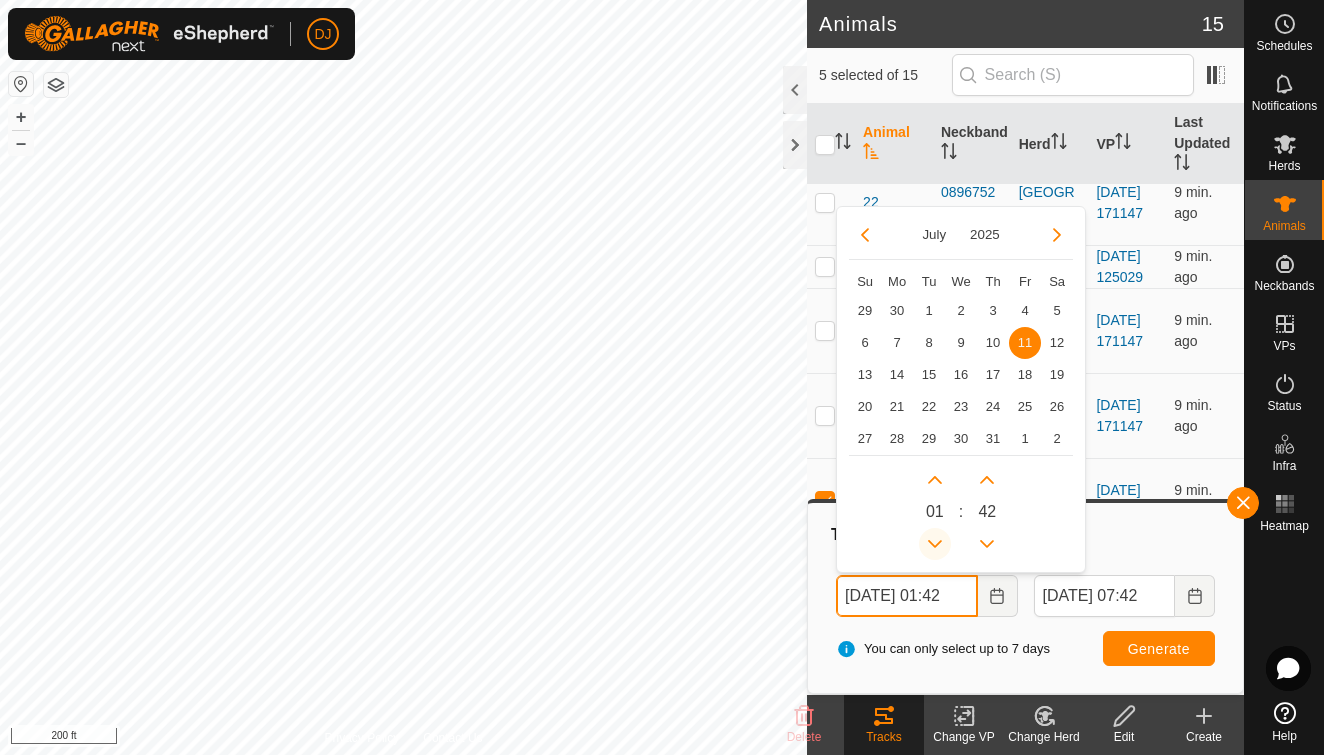 click at bounding box center (935, 544) 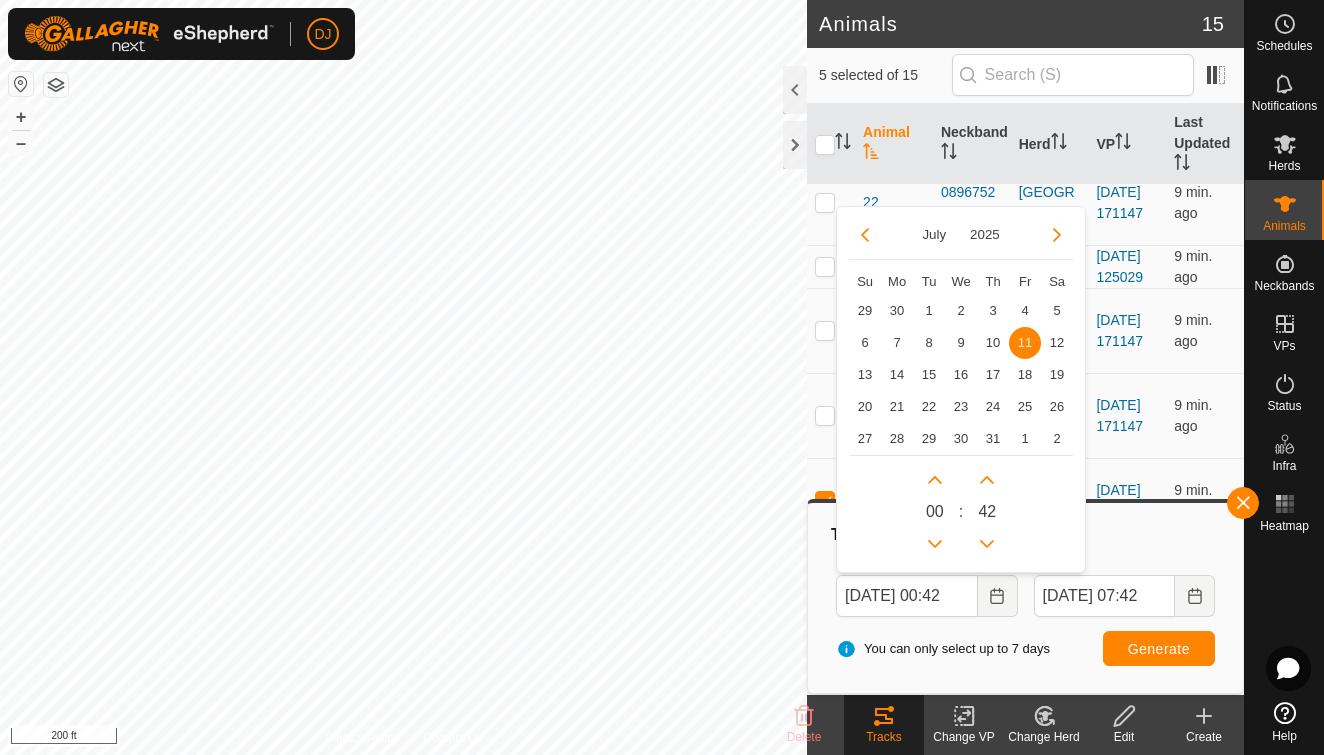 click on "Generate" at bounding box center [1159, 648] 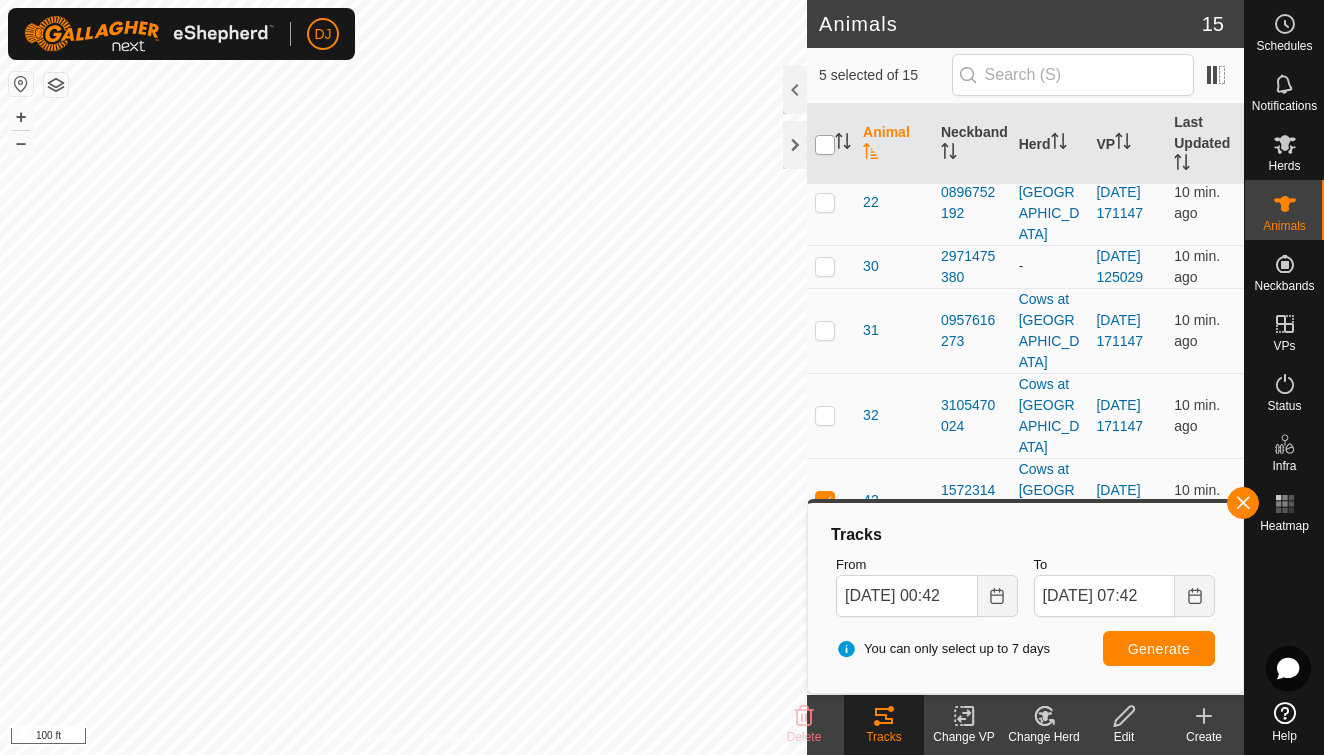 click at bounding box center [825, 145] 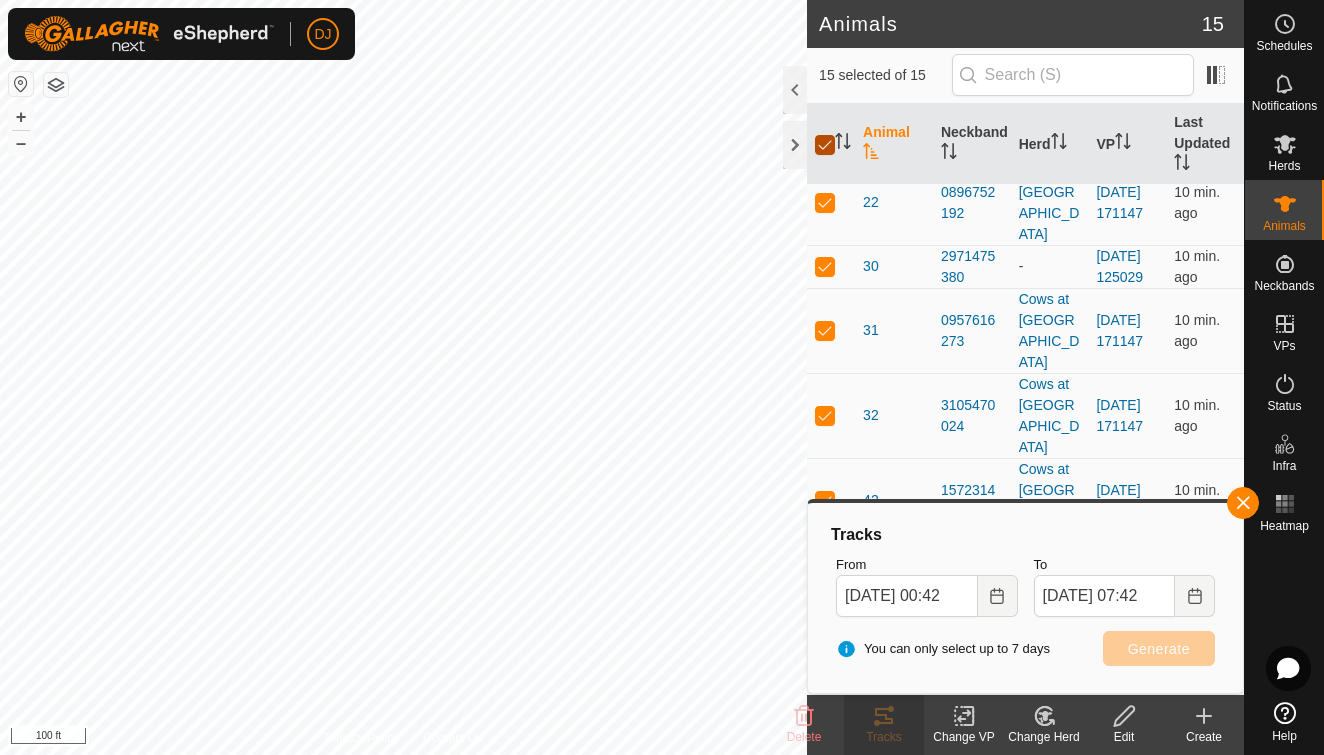 click at bounding box center [825, 145] 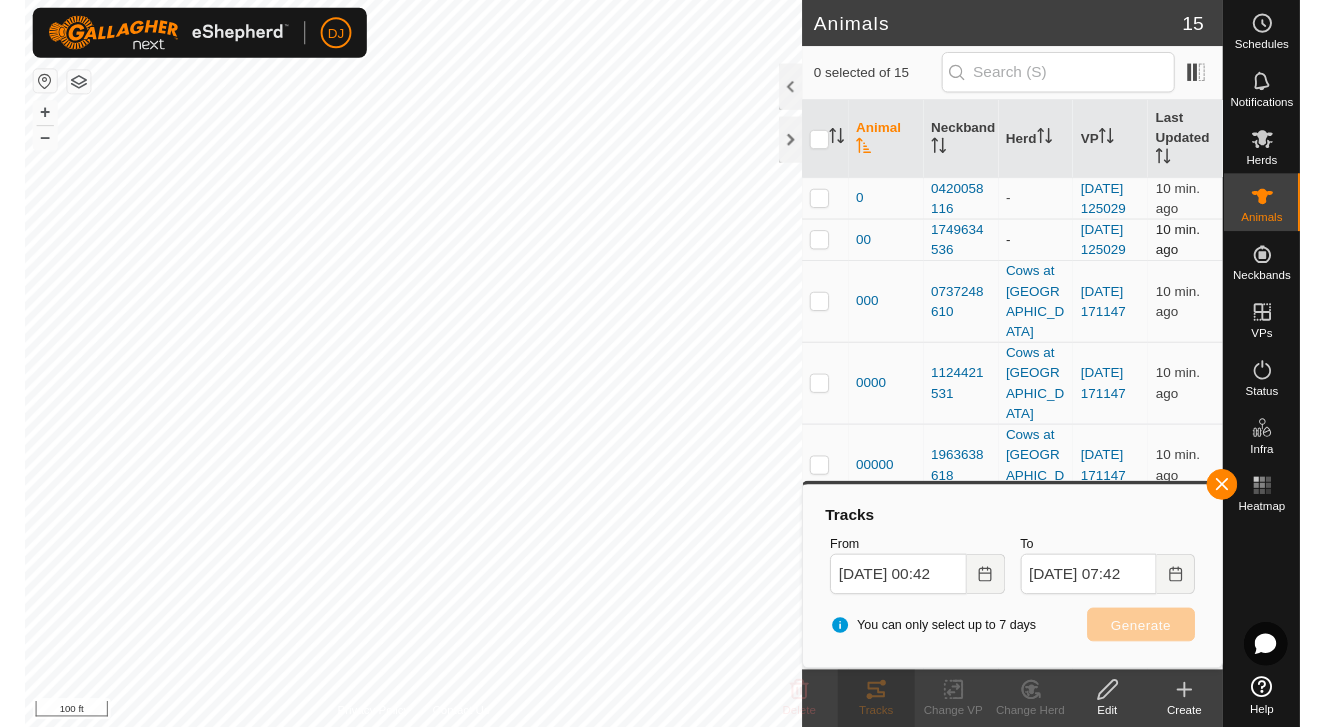 scroll, scrollTop: 0, scrollLeft: 0, axis: both 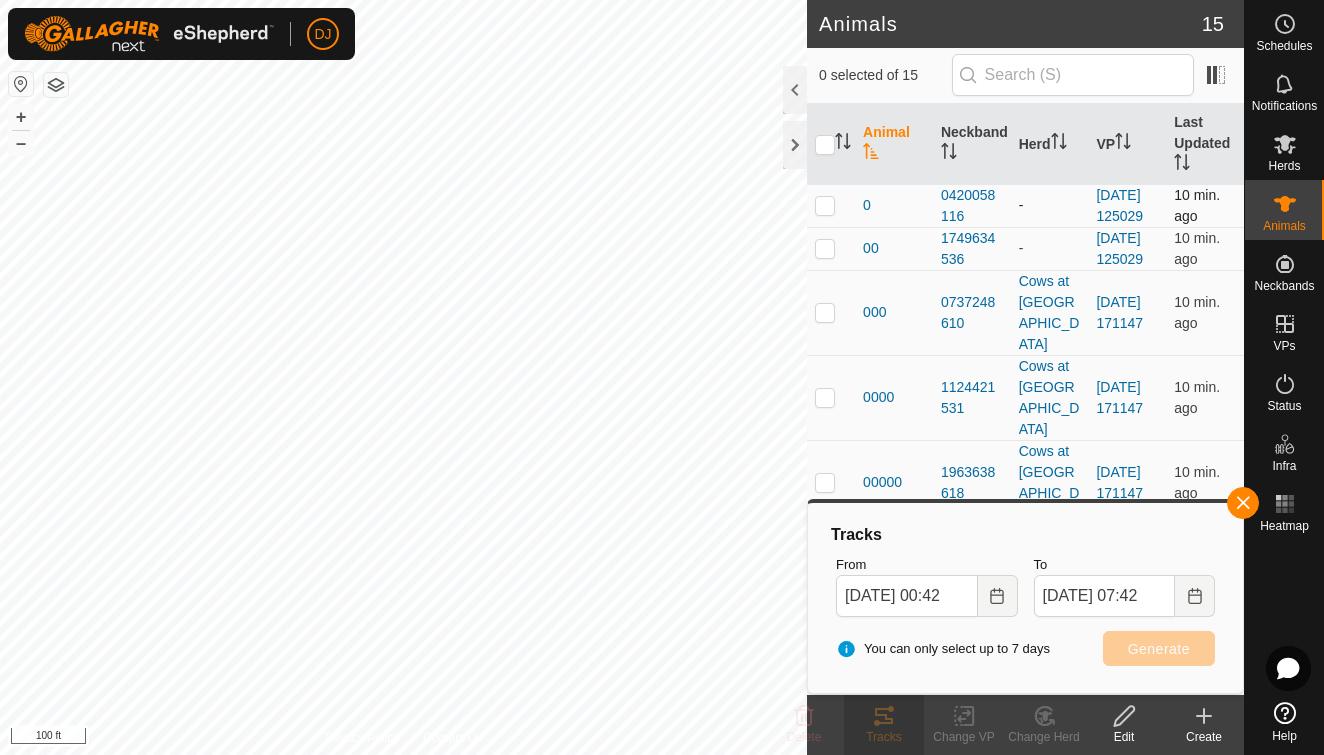 click at bounding box center (831, 205) 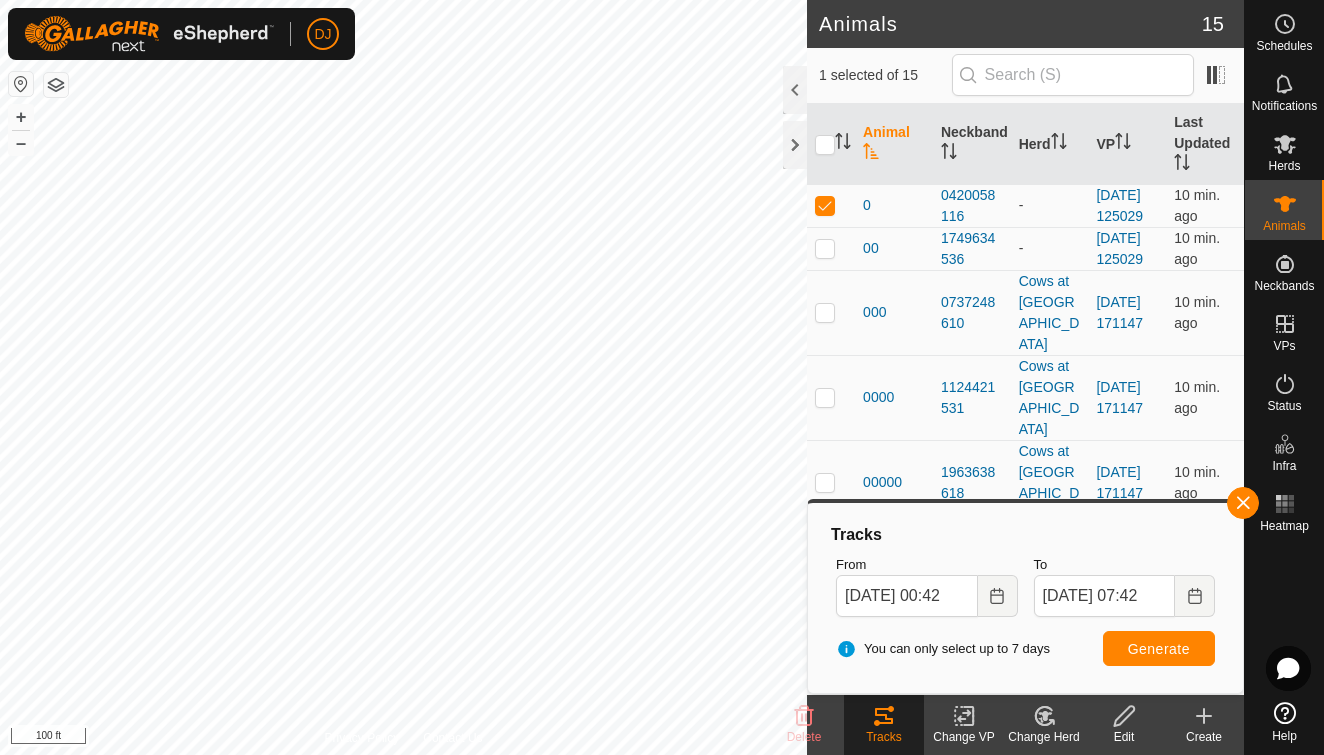 click on "Generate" at bounding box center [1159, 649] 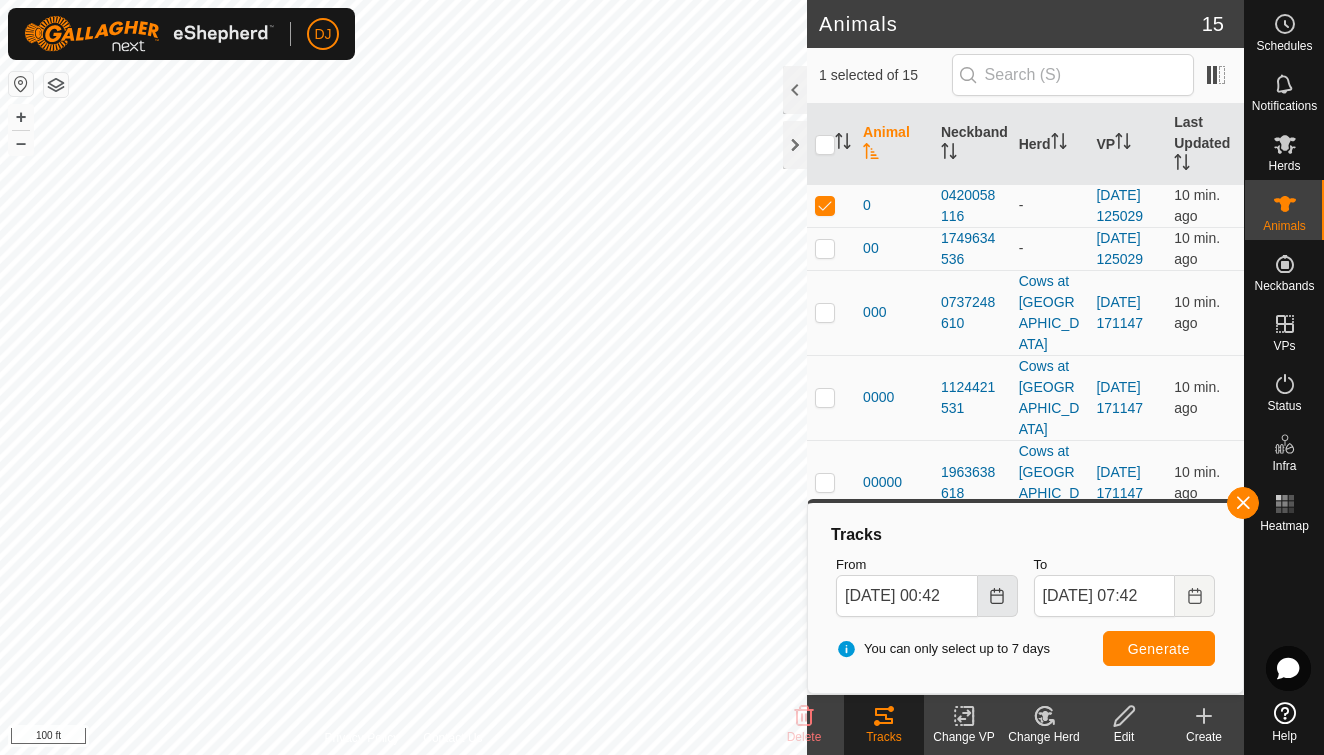 click at bounding box center (998, 596) 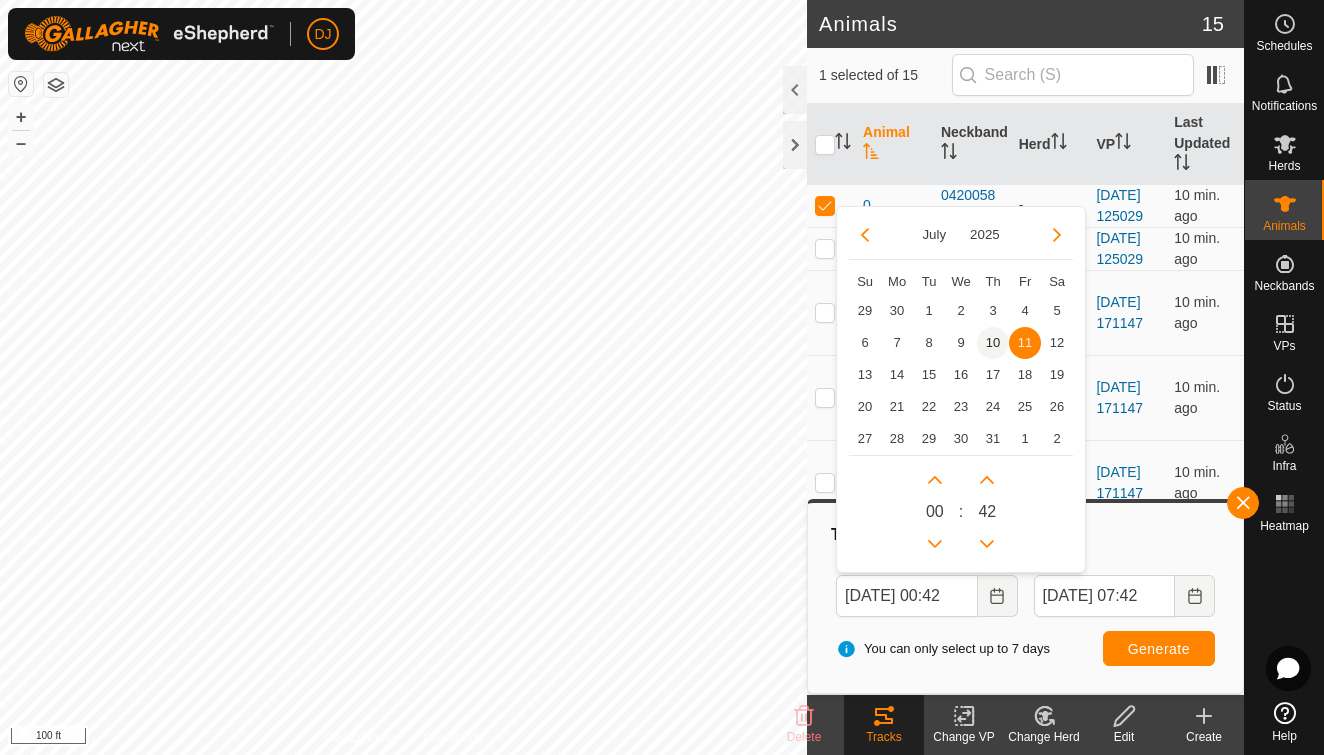 click on "10" at bounding box center (993, 343) 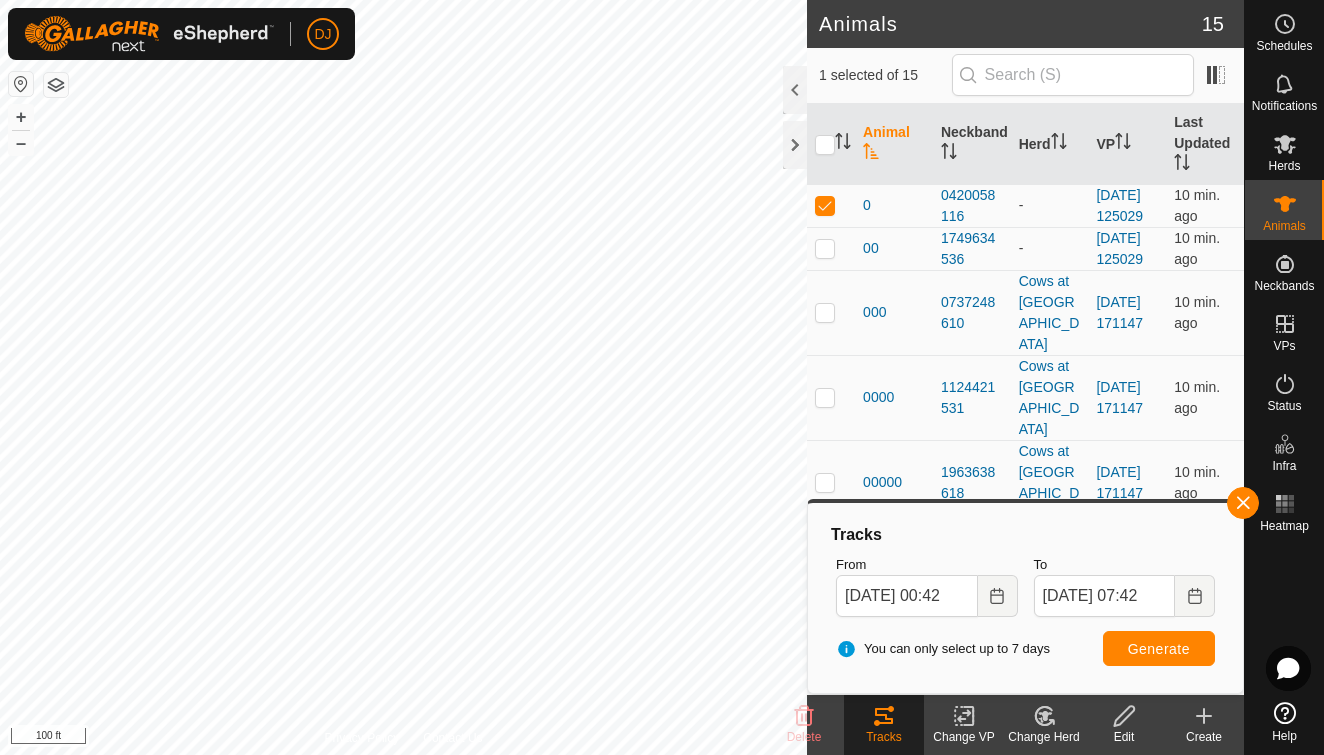 click on "Generate" at bounding box center (1159, 649) 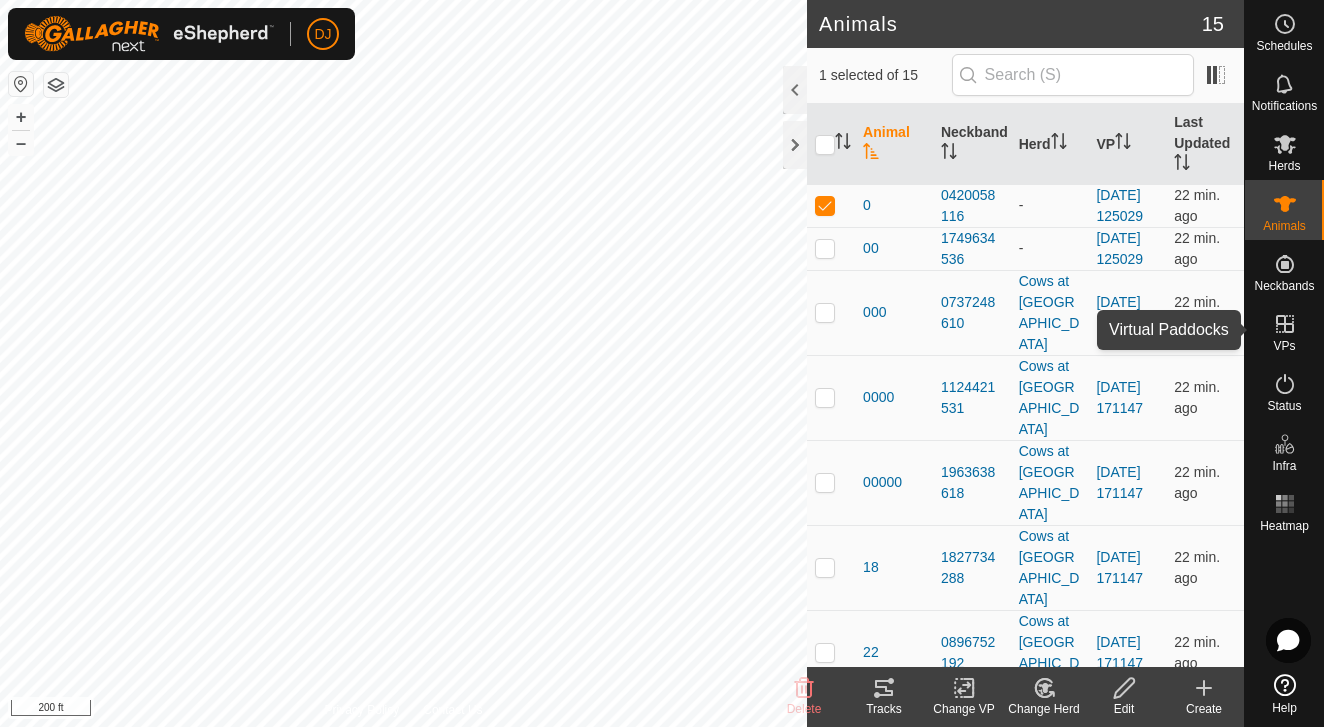 click at bounding box center [1285, 324] 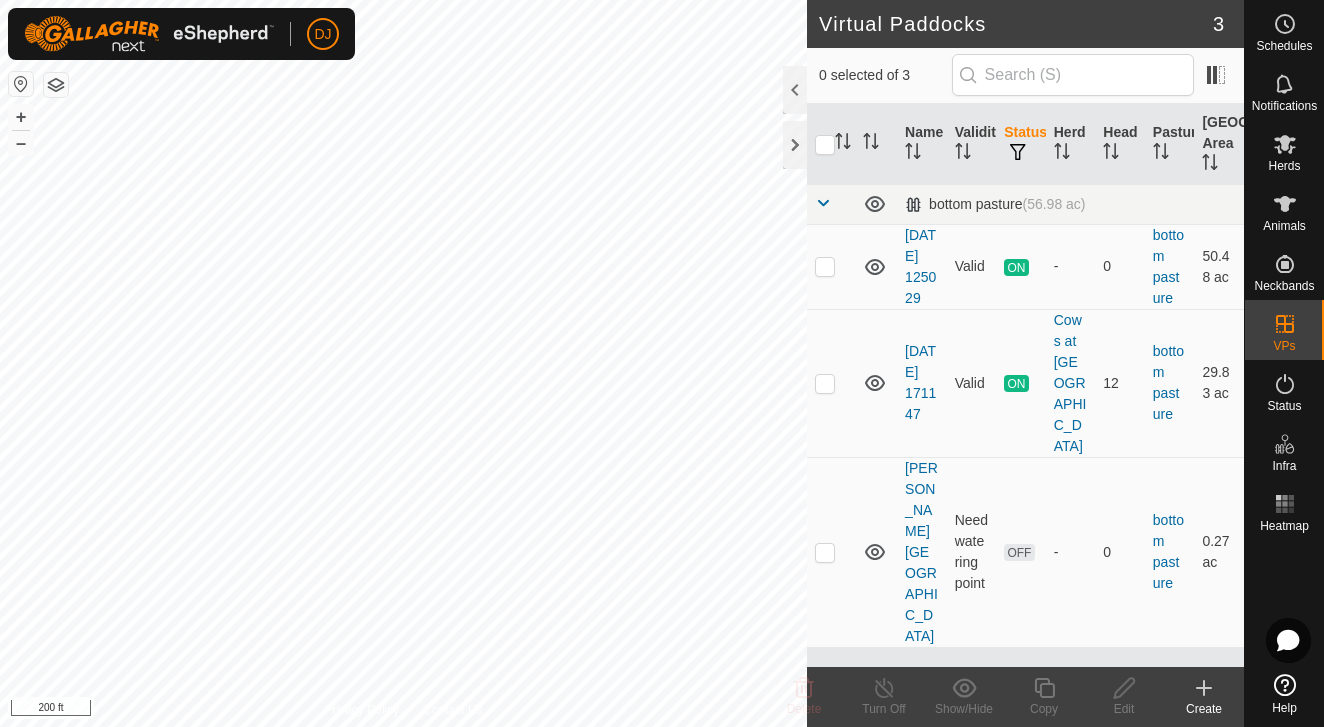 checkbox on "true" 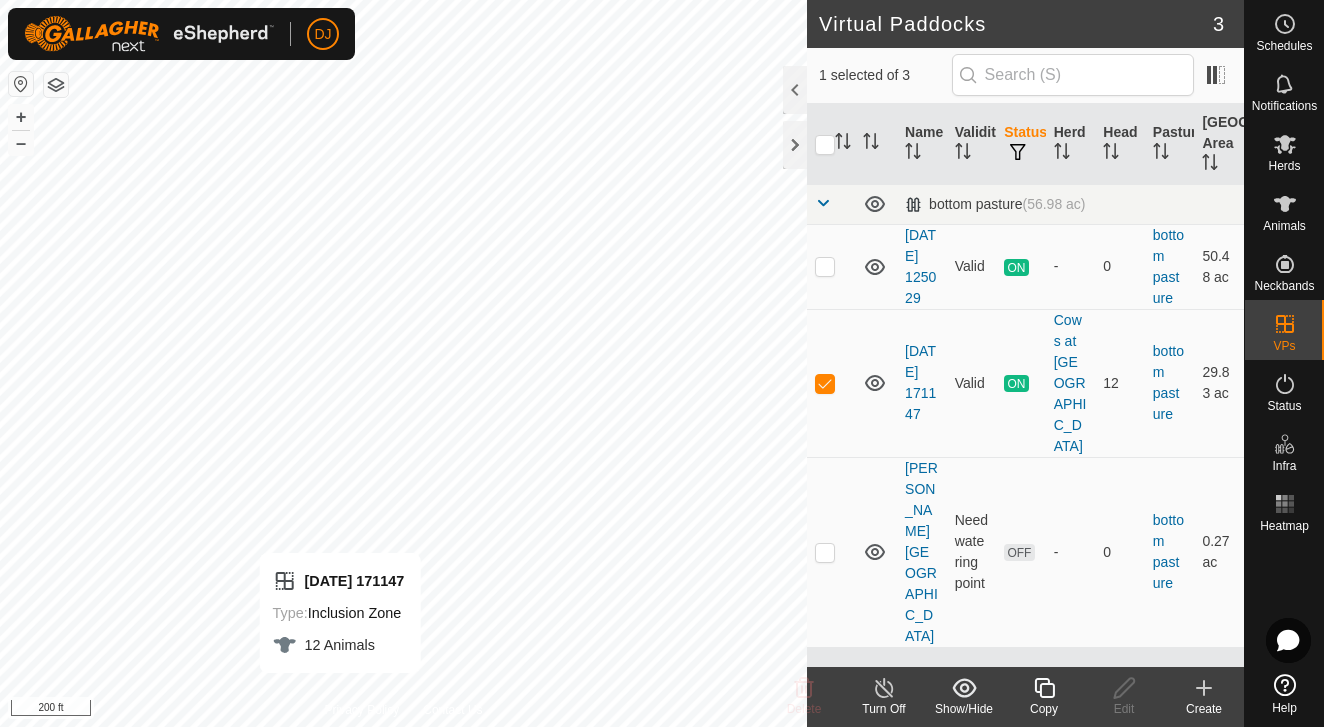 checkbox on "true" 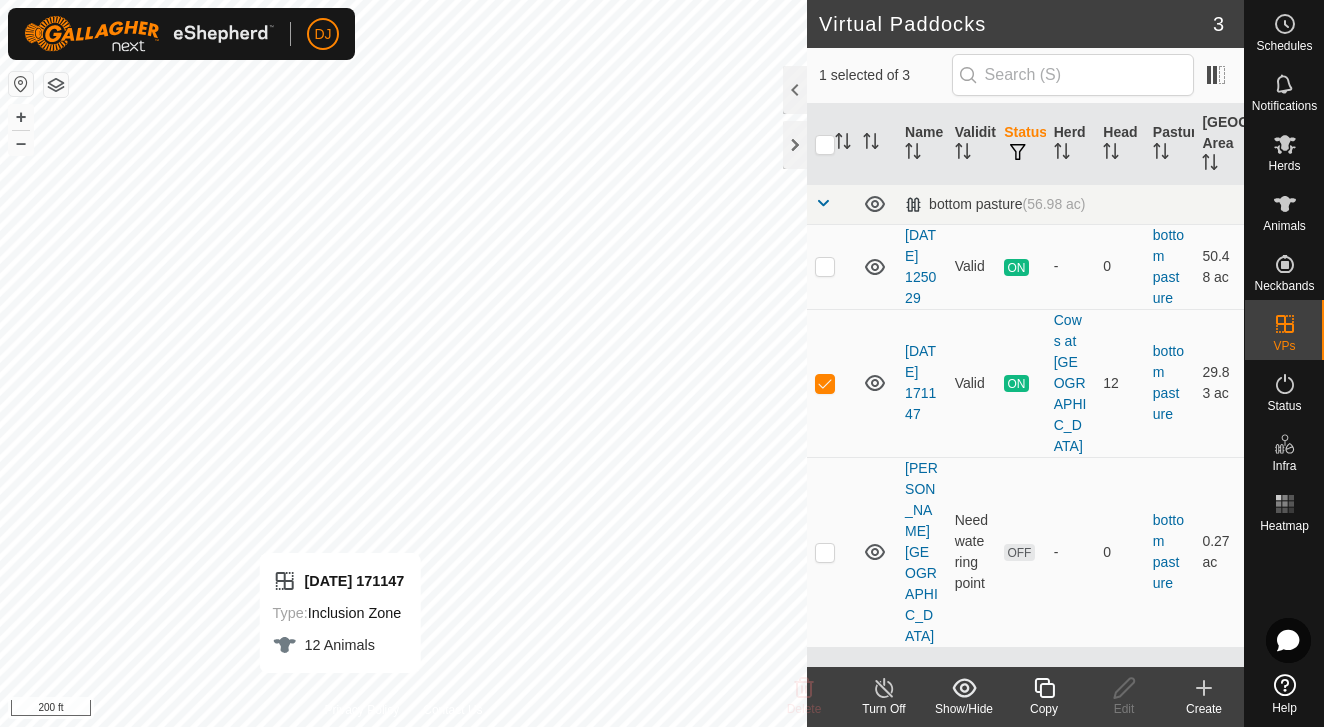 checkbox on "false" 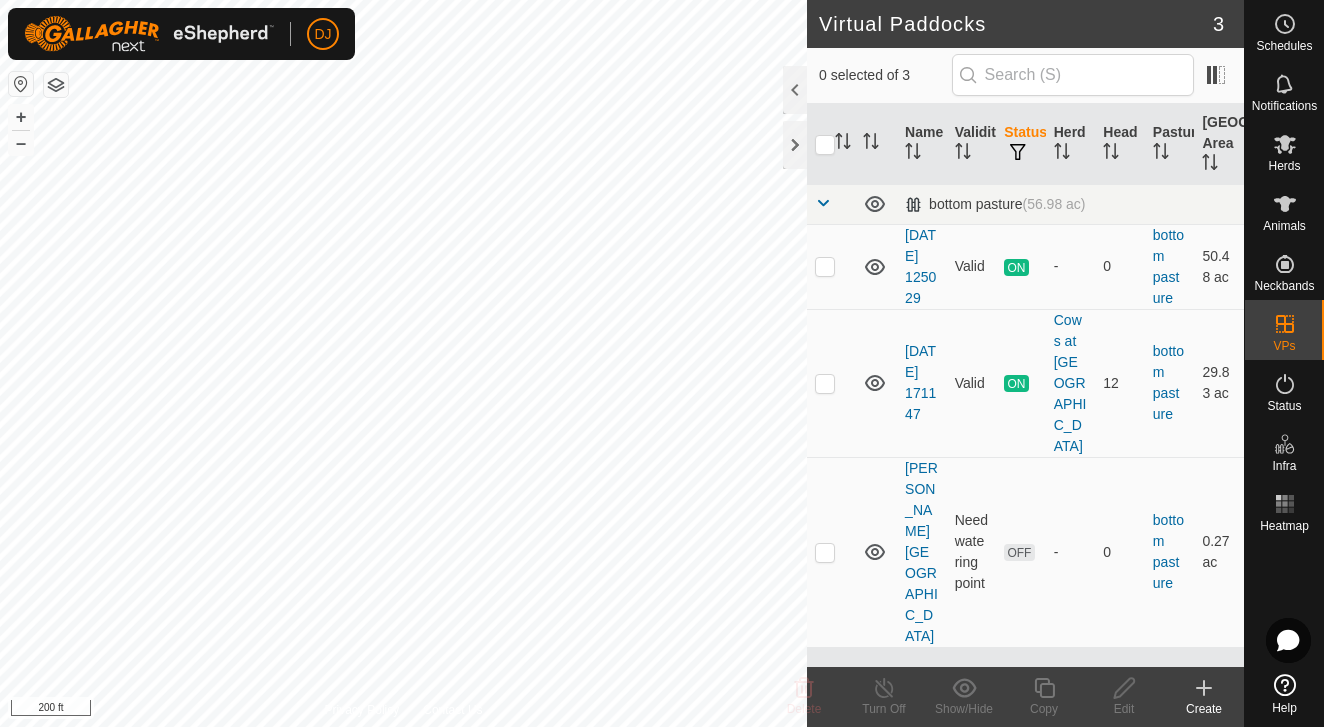 checkbox on "true" 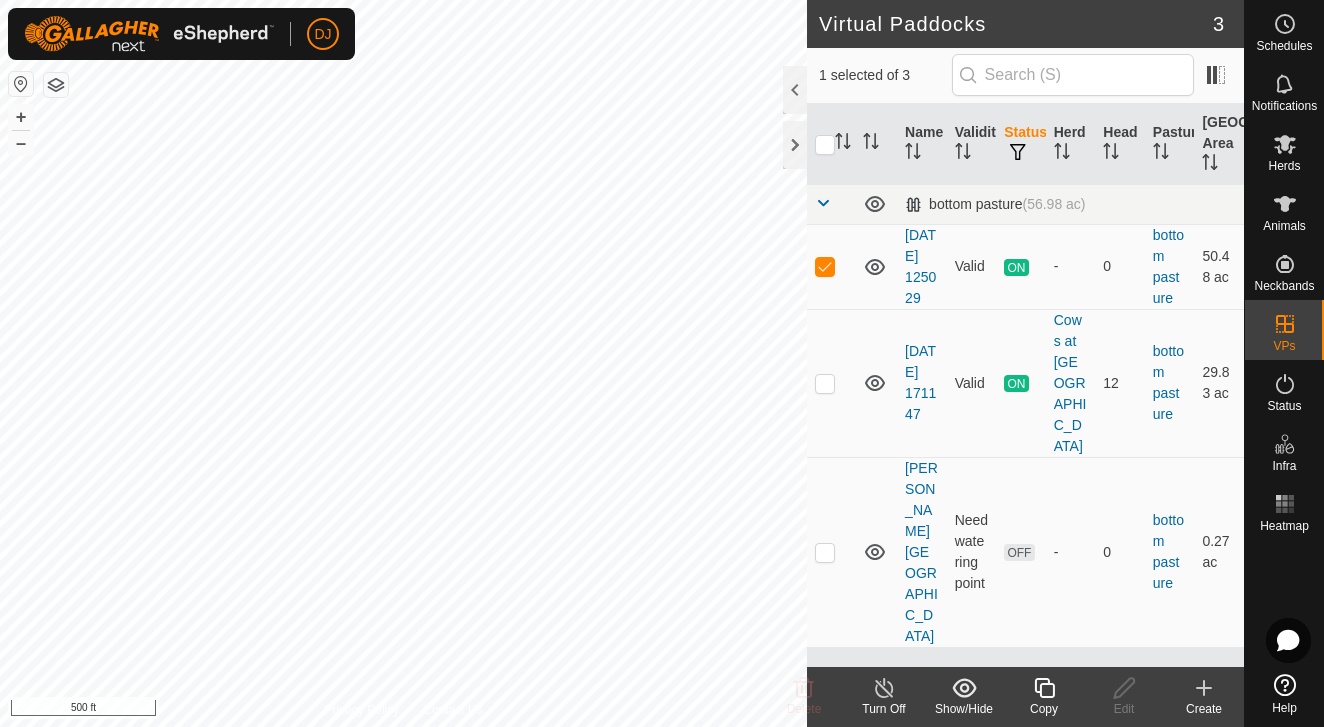 click 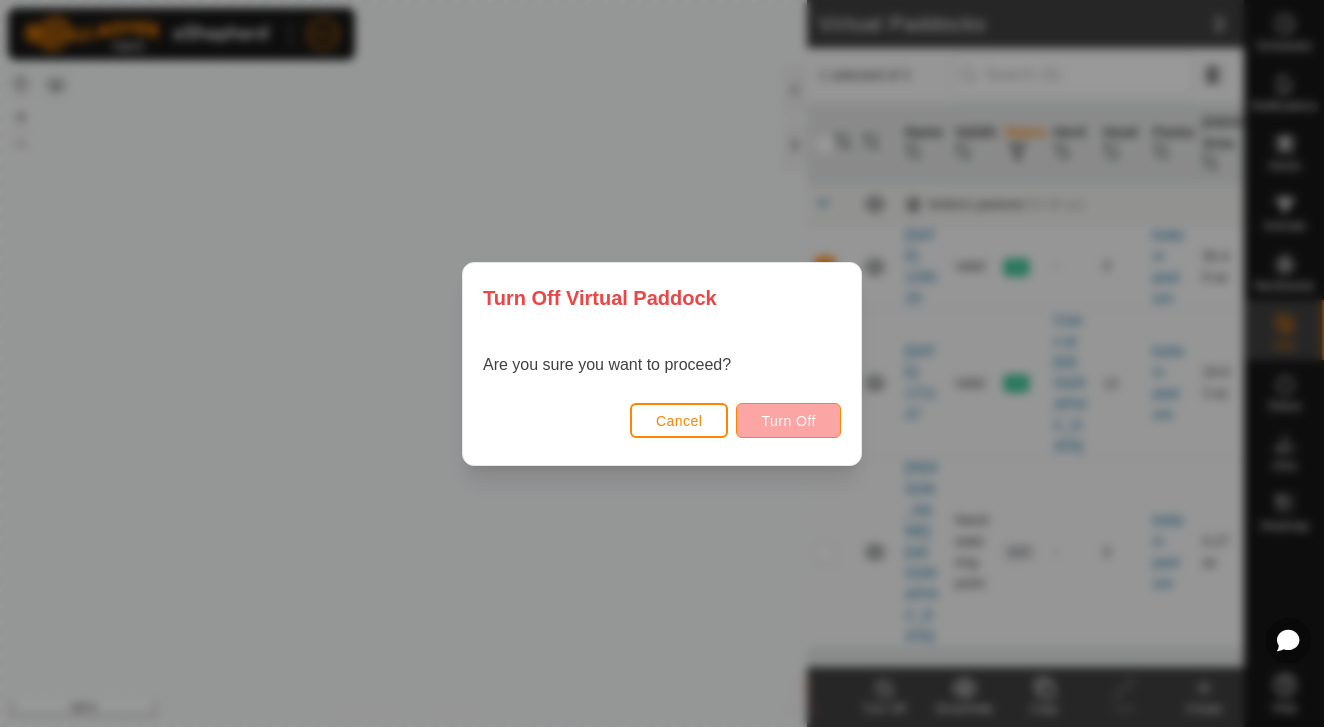 click on "Turn Off" at bounding box center [788, 421] 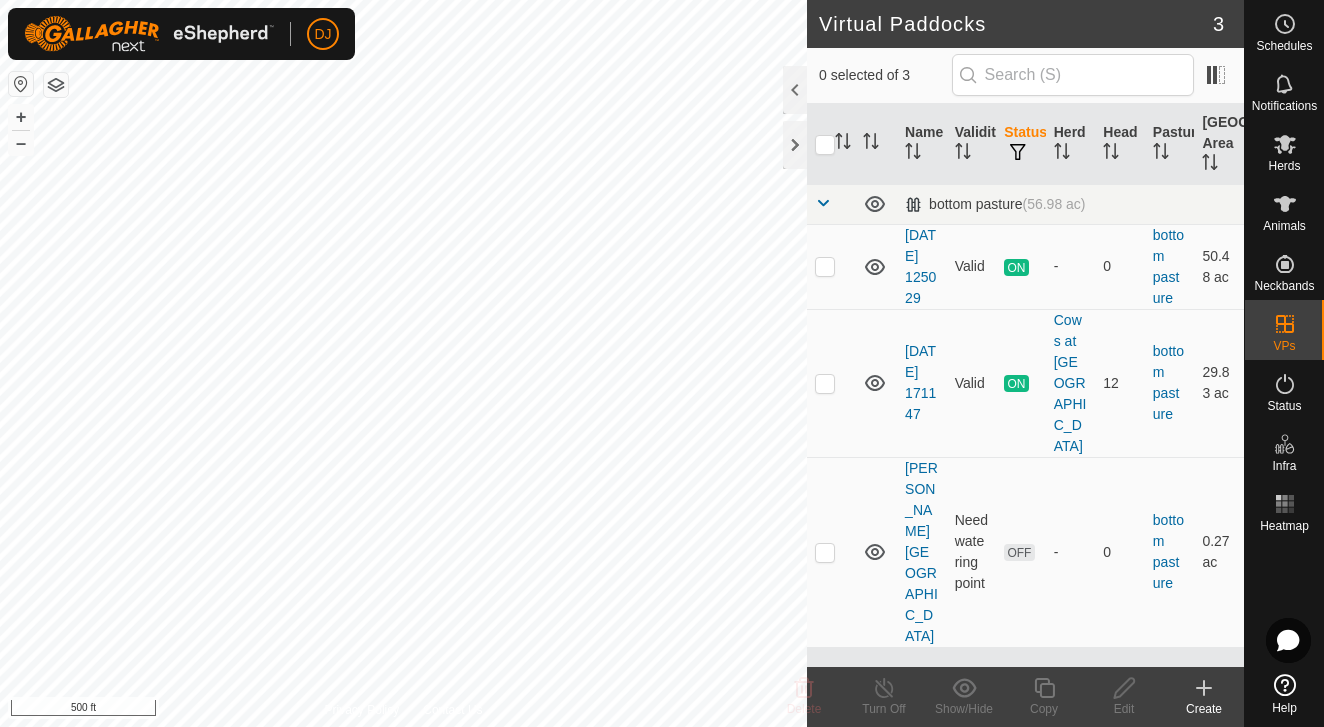 checkbox on "true" 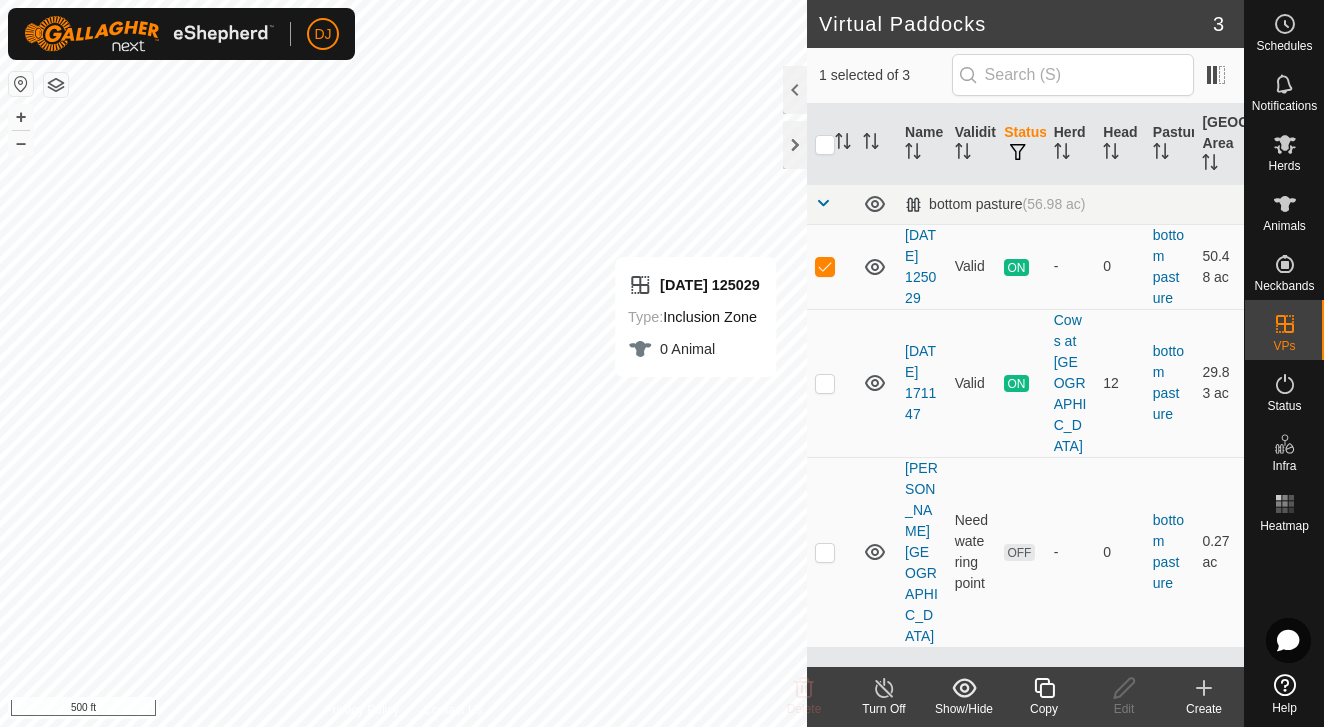 click 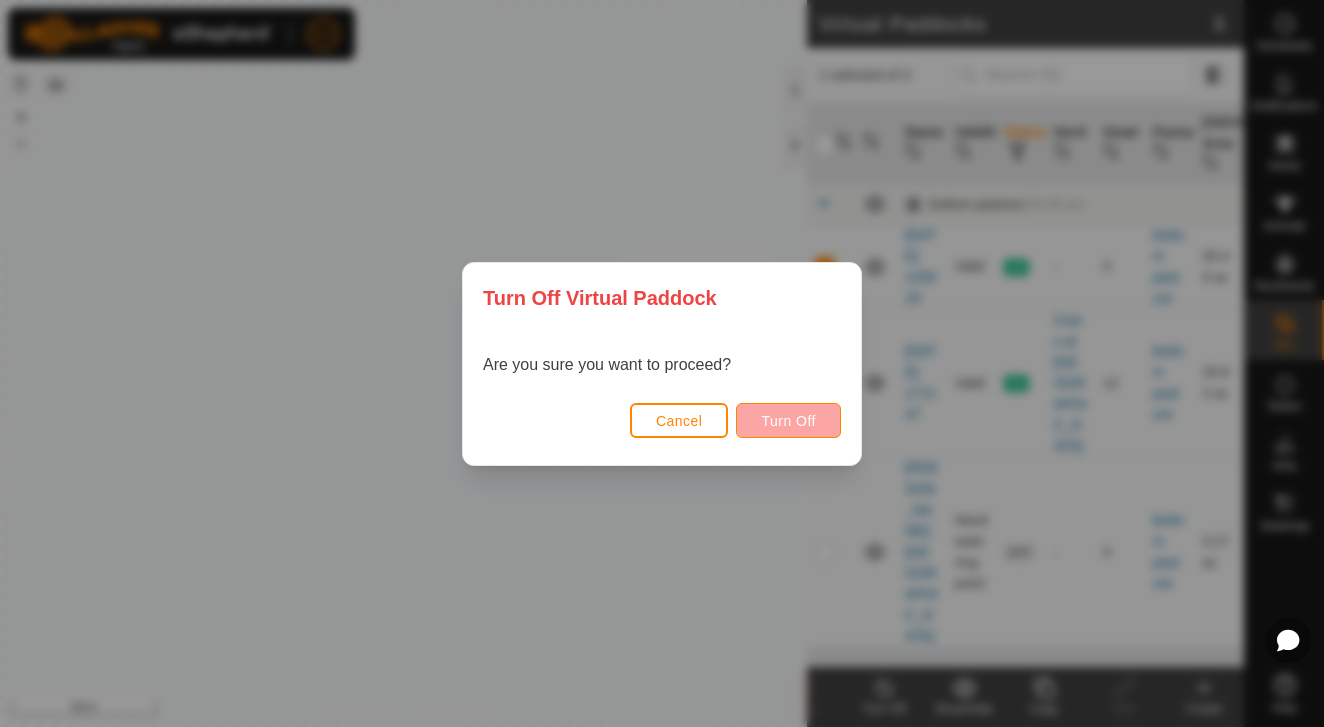 click on "Turn Off" at bounding box center (788, 421) 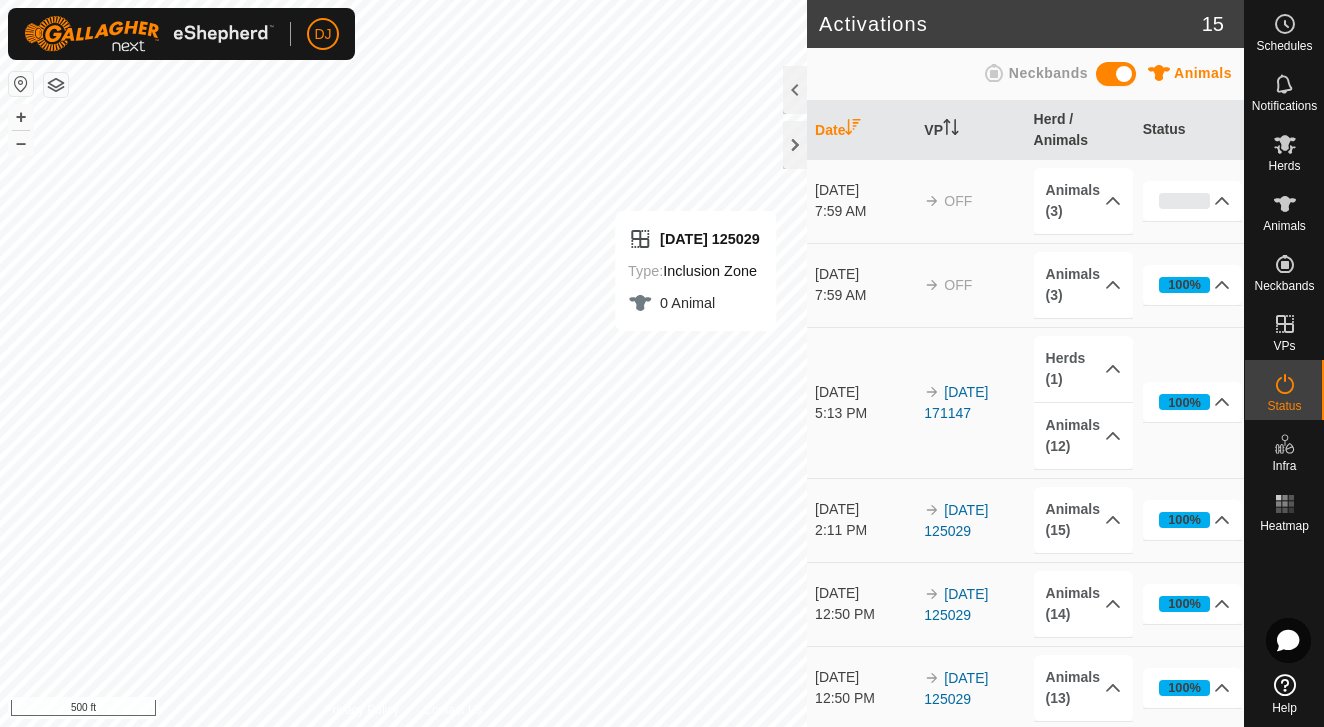 scroll, scrollTop: 0, scrollLeft: 0, axis: both 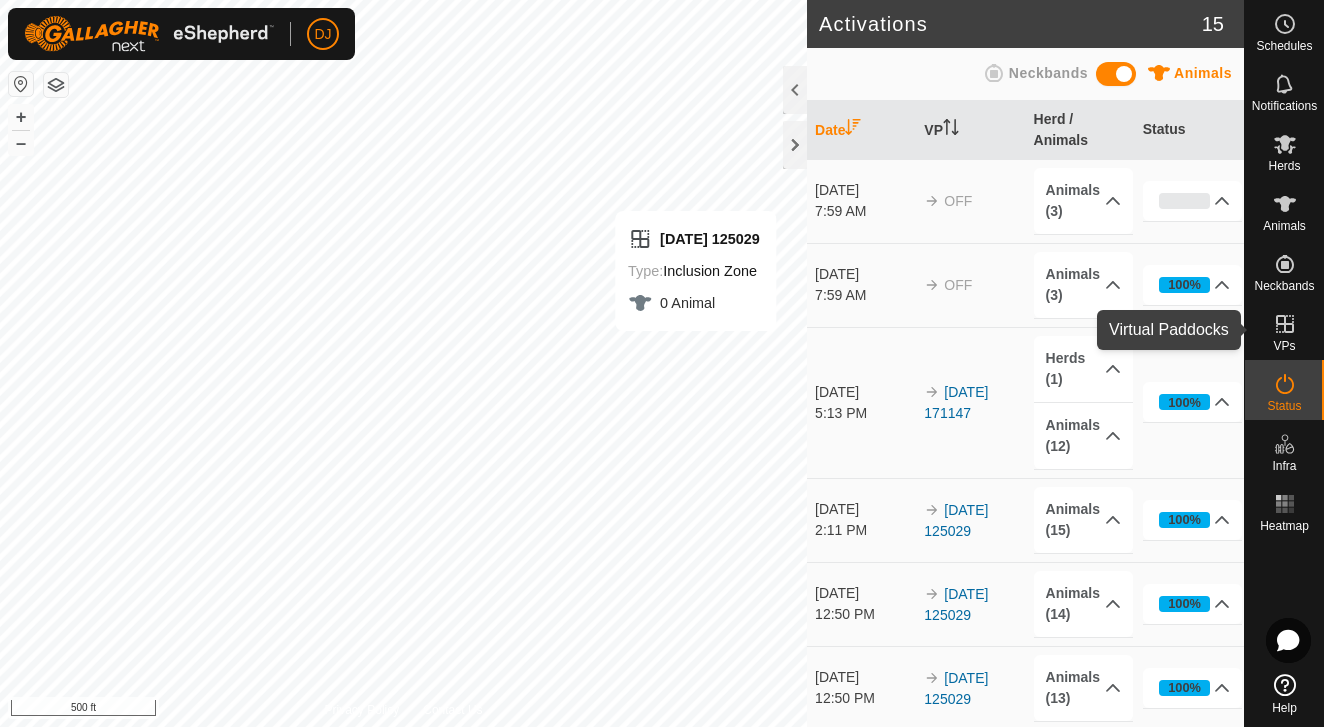 click 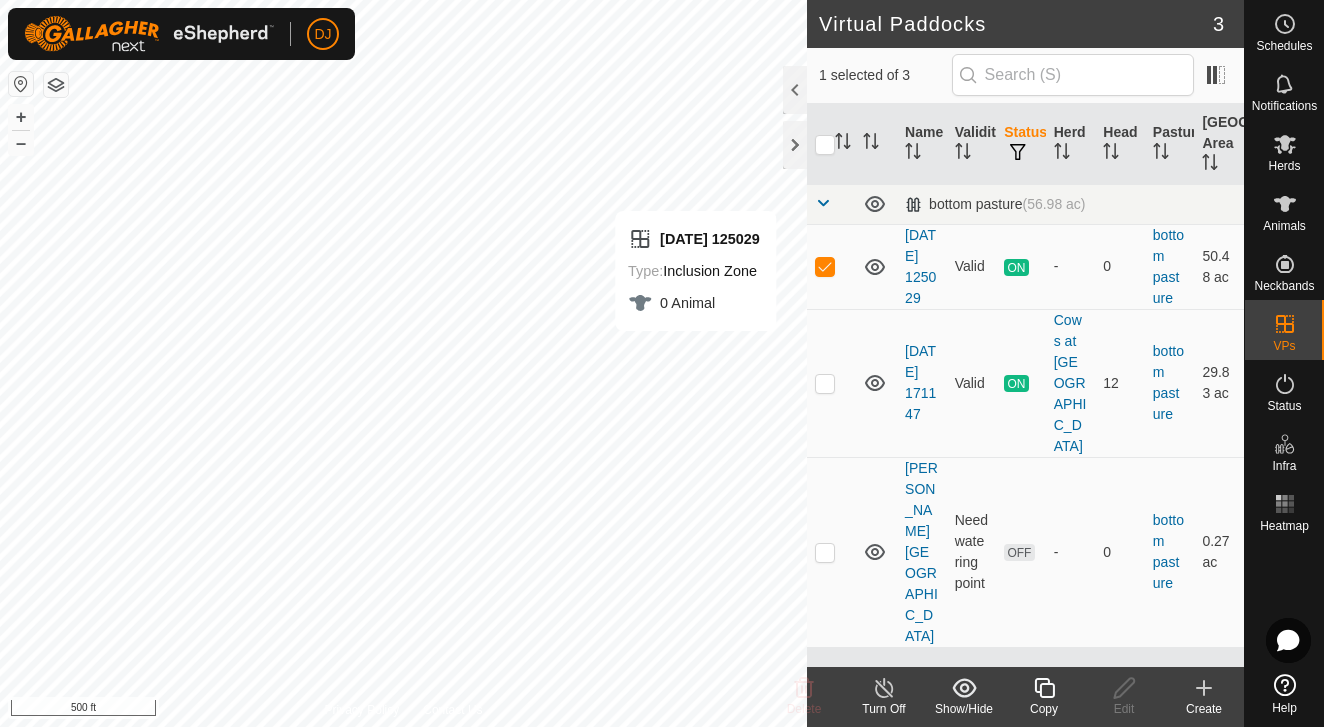 click on "Turn Off" 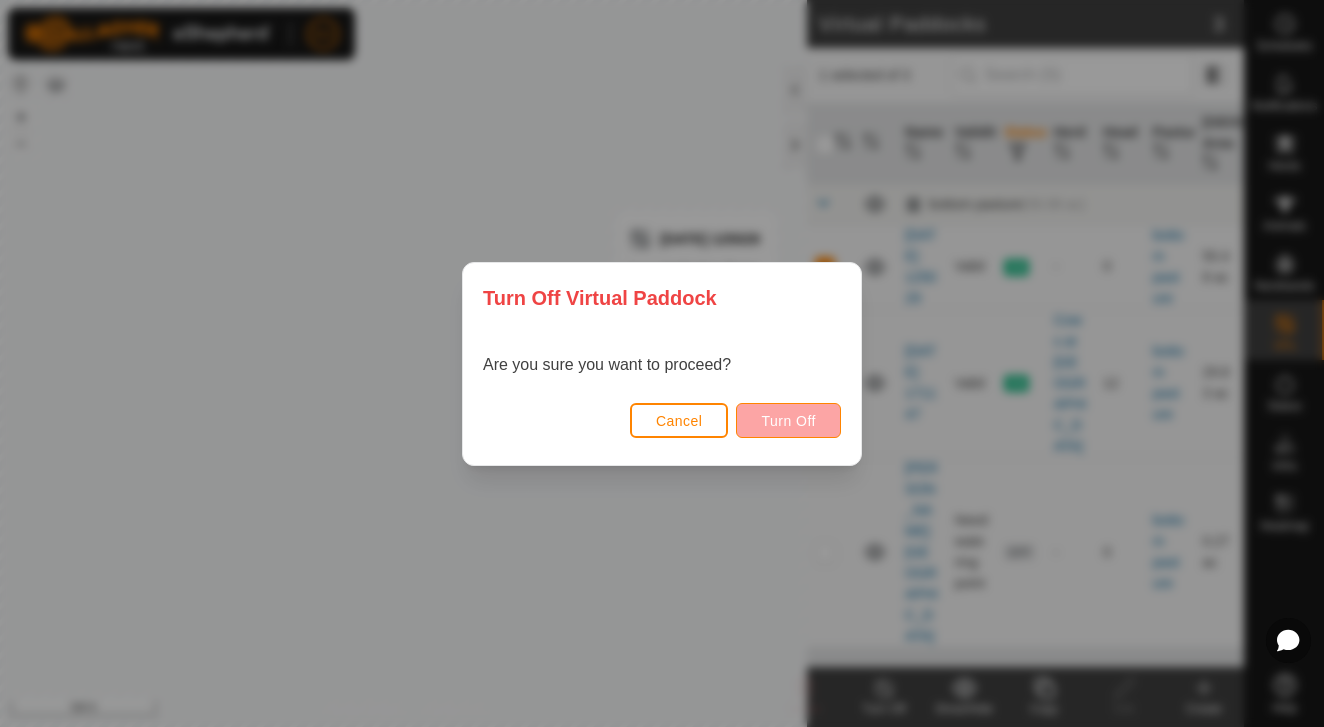 click on "Turn Off" at bounding box center [788, 421] 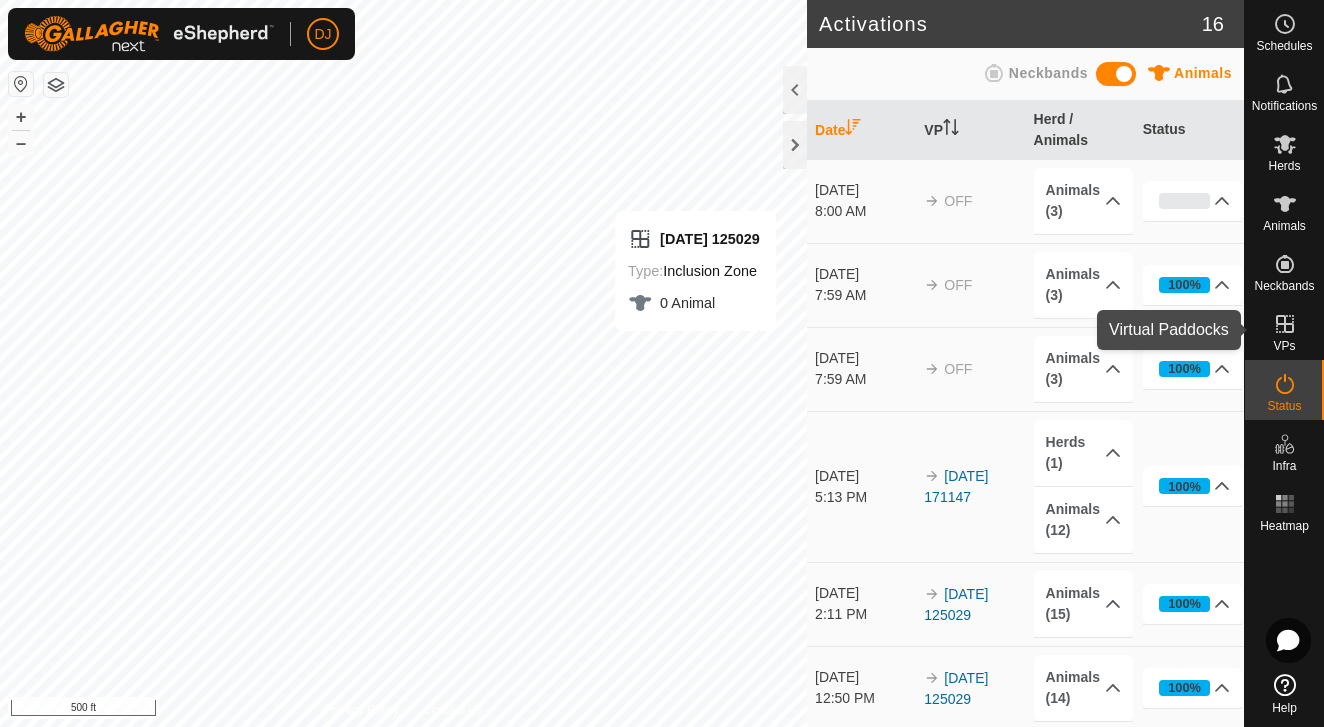 click 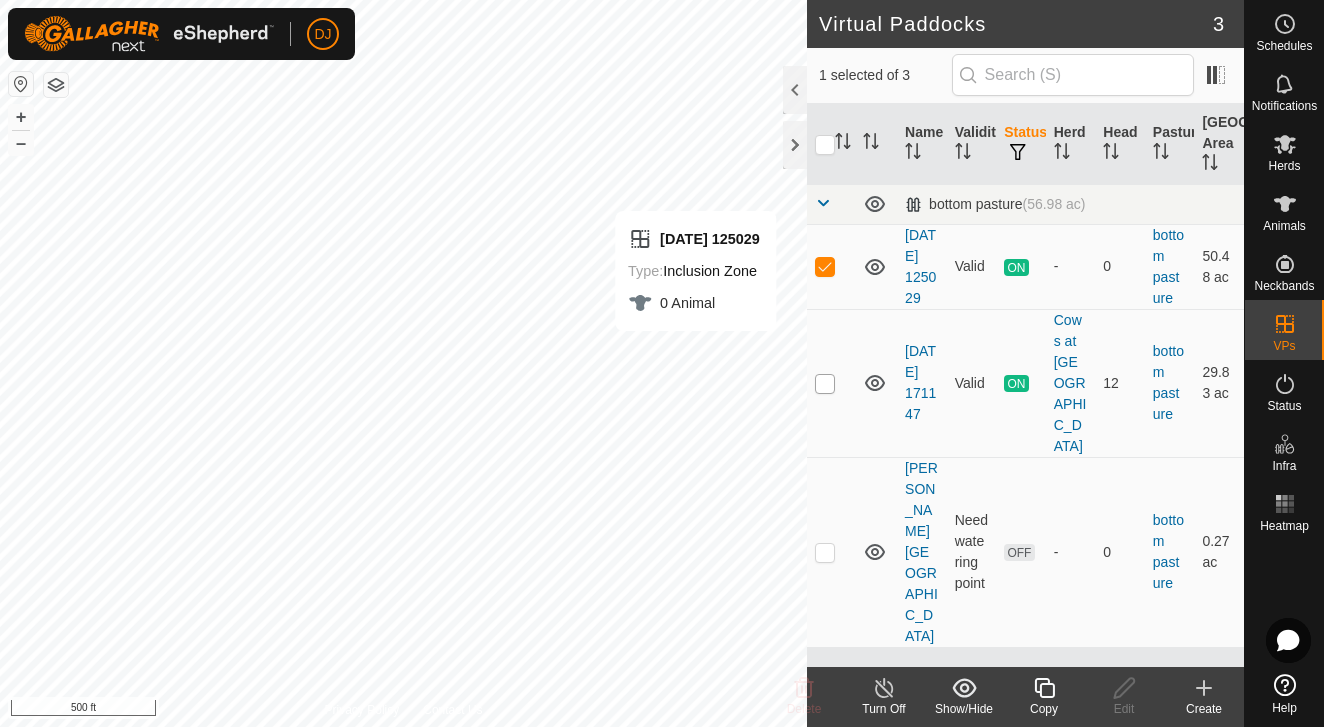 click at bounding box center (825, 384) 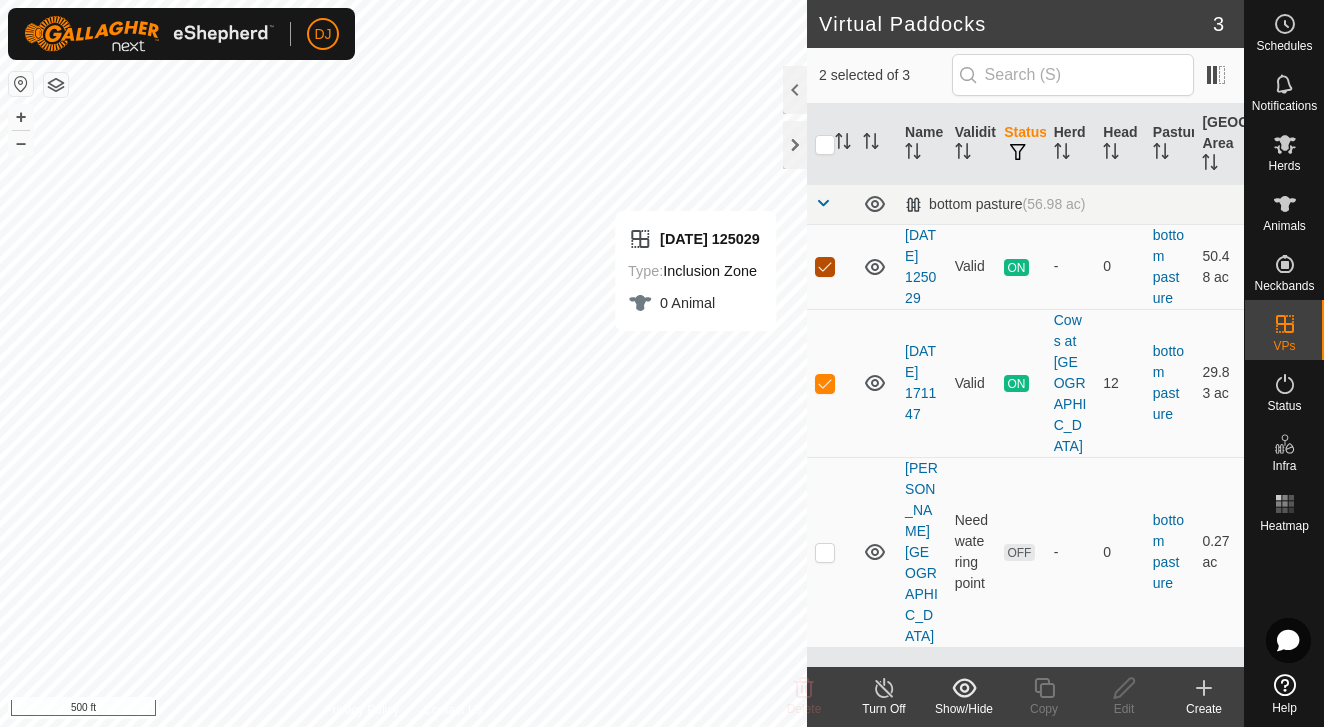 click at bounding box center [825, 267] 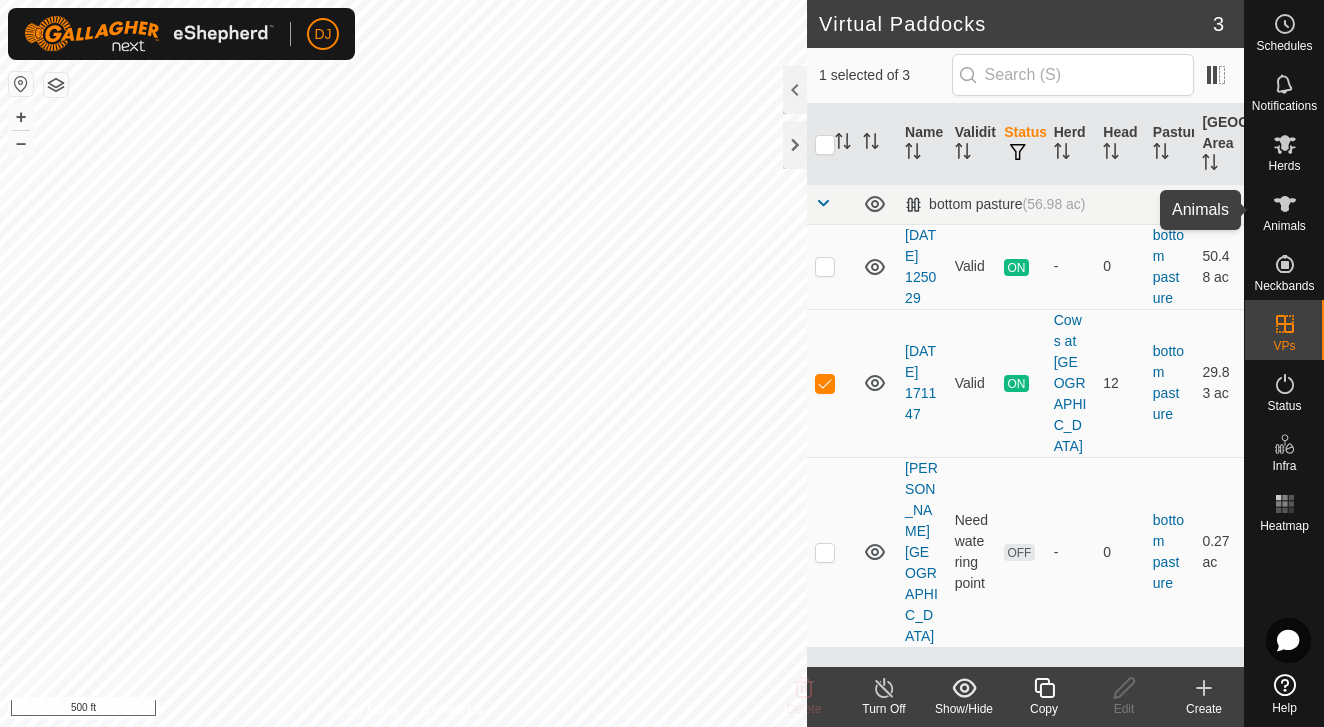 click on "Animals" at bounding box center (1284, 226) 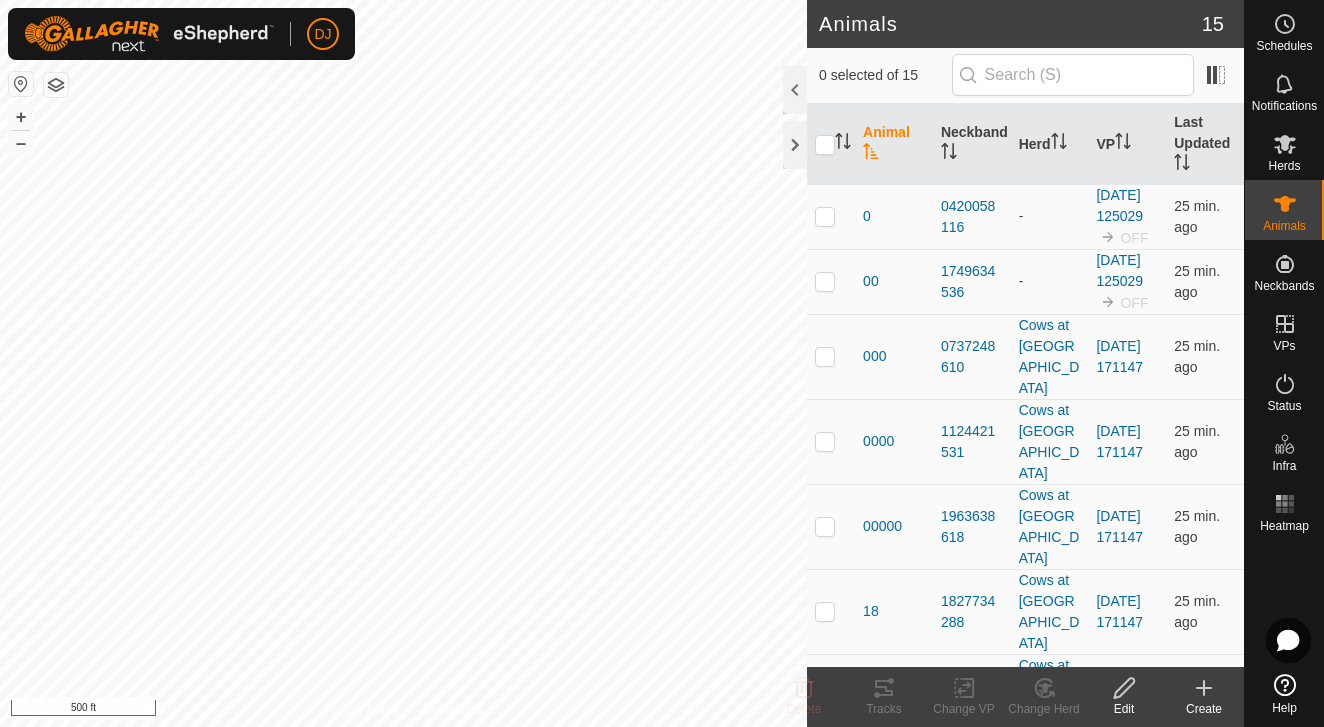 scroll, scrollTop: 0, scrollLeft: 0, axis: both 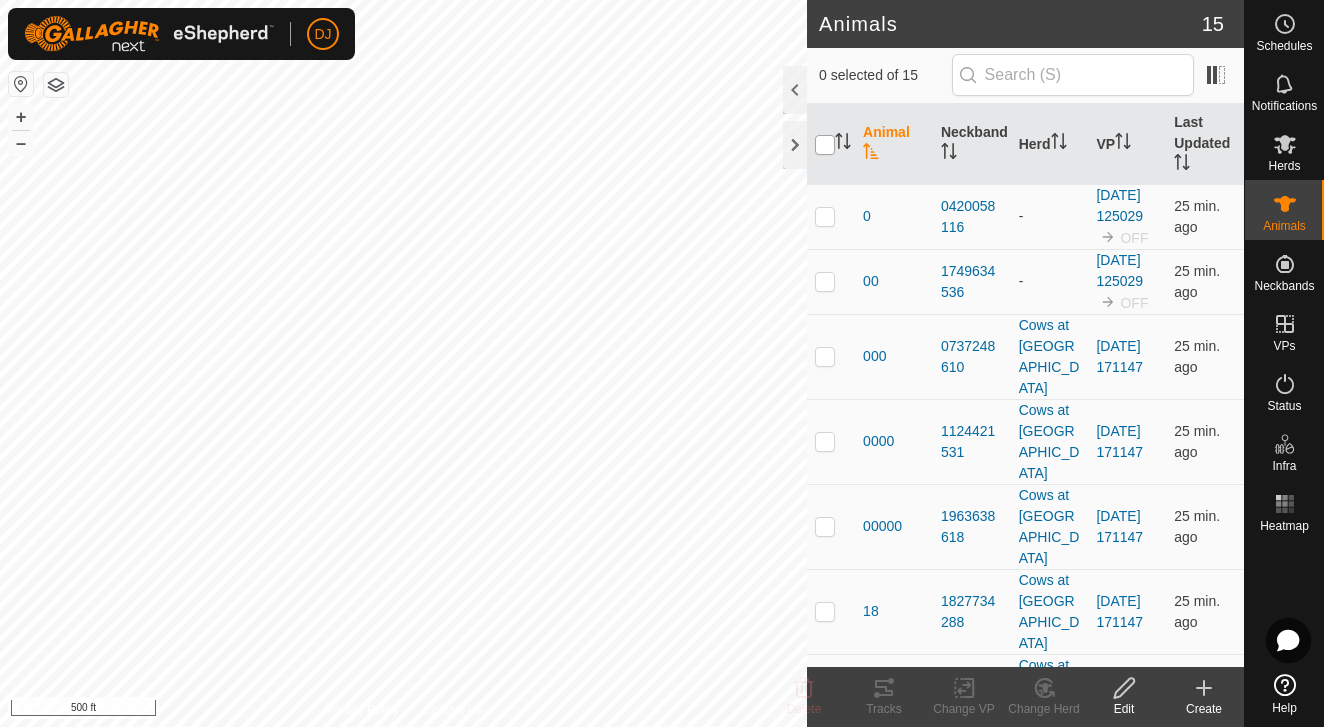 click at bounding box center (825, 145) 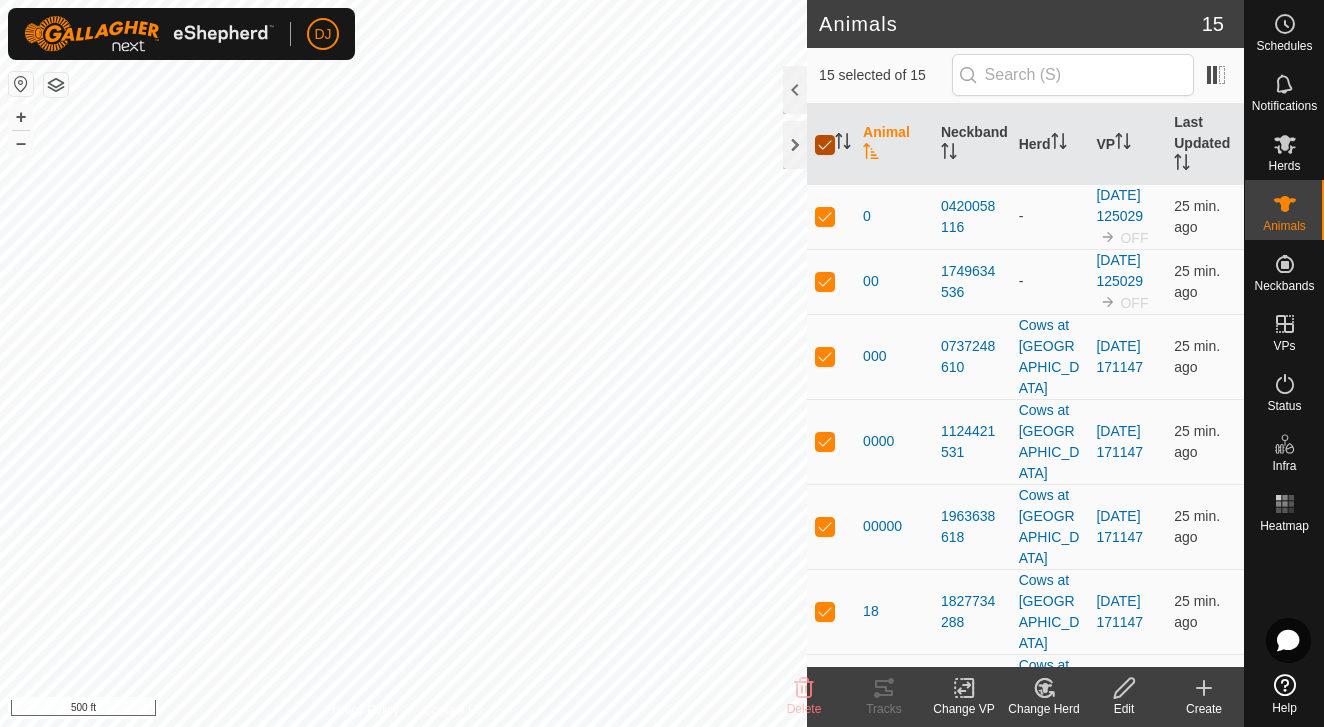 click at bounding box center (825, 145) 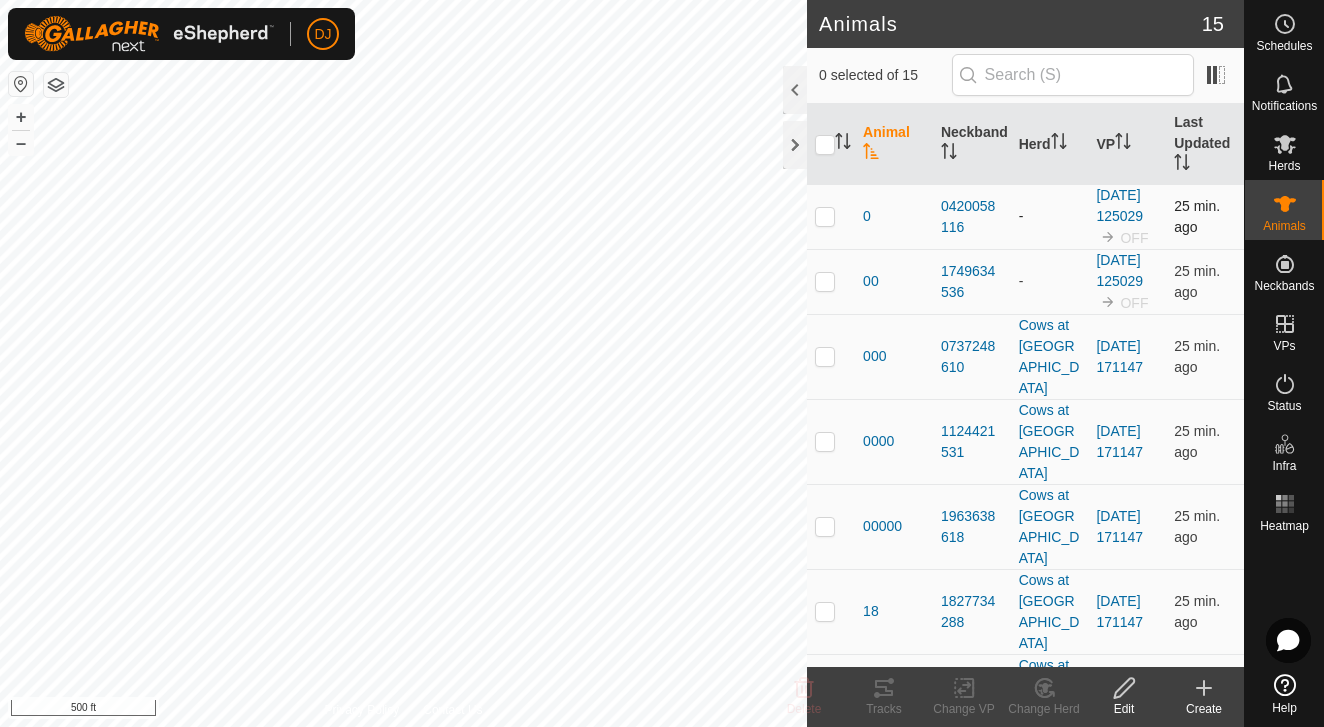 click at bounding box center [825, 216] 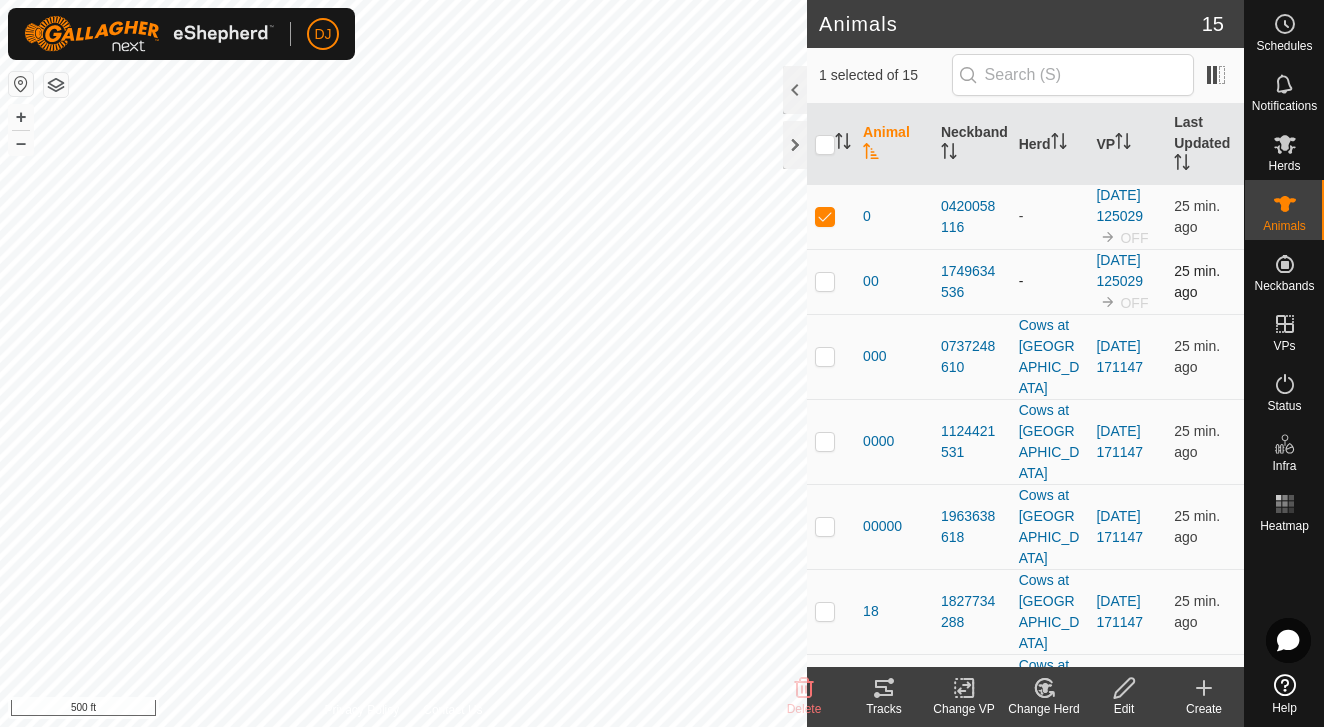 click at bounding box center (825, 281) 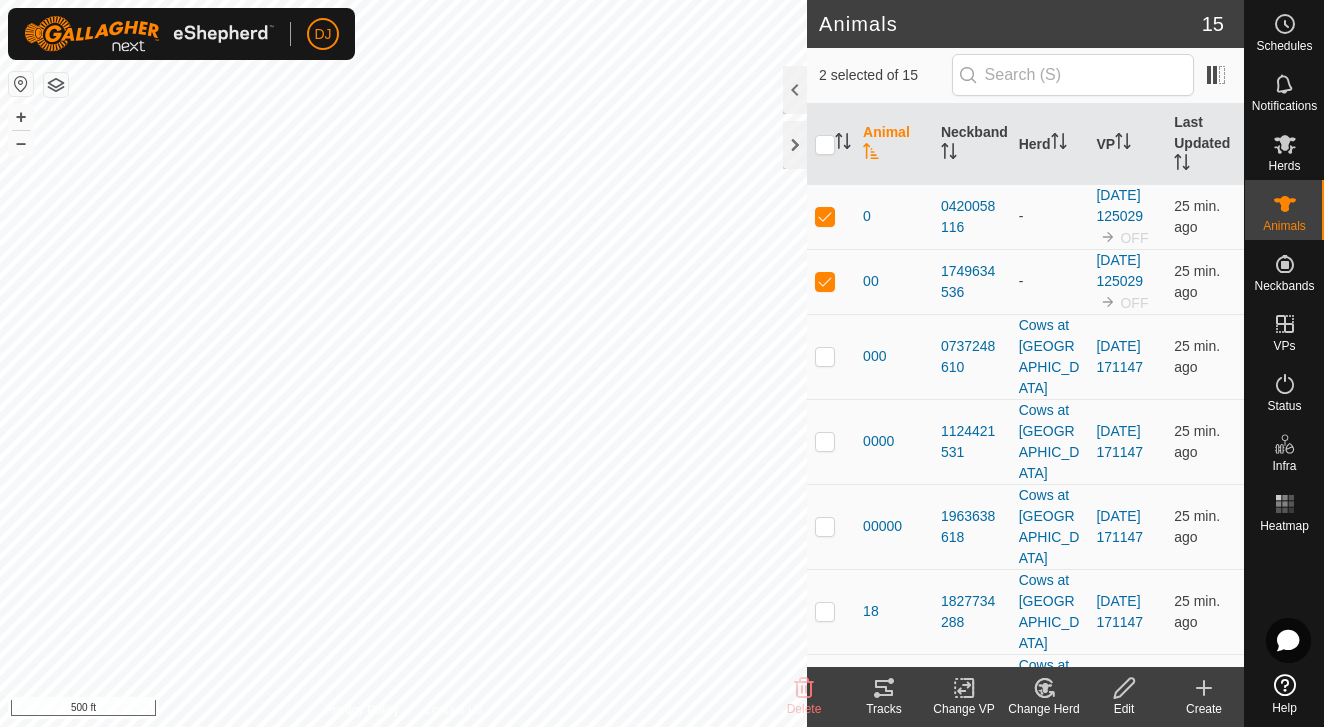 click on "Change Herd" 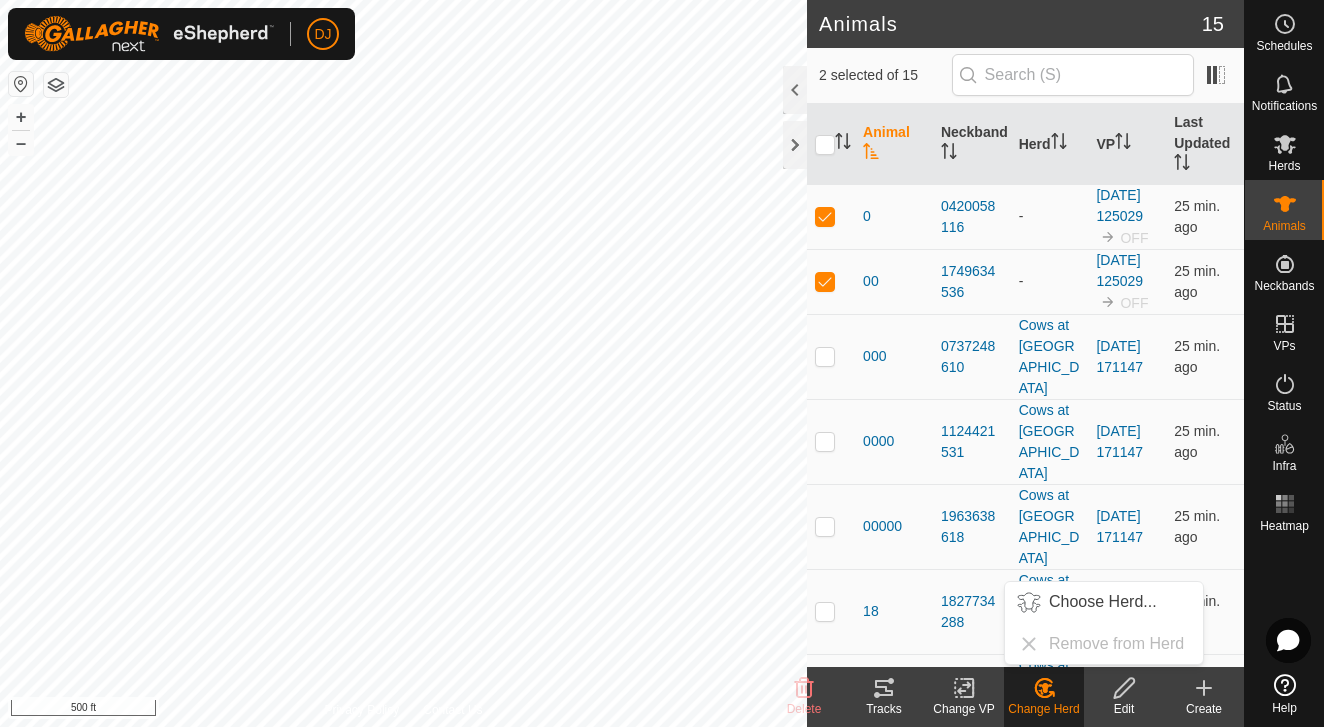 click 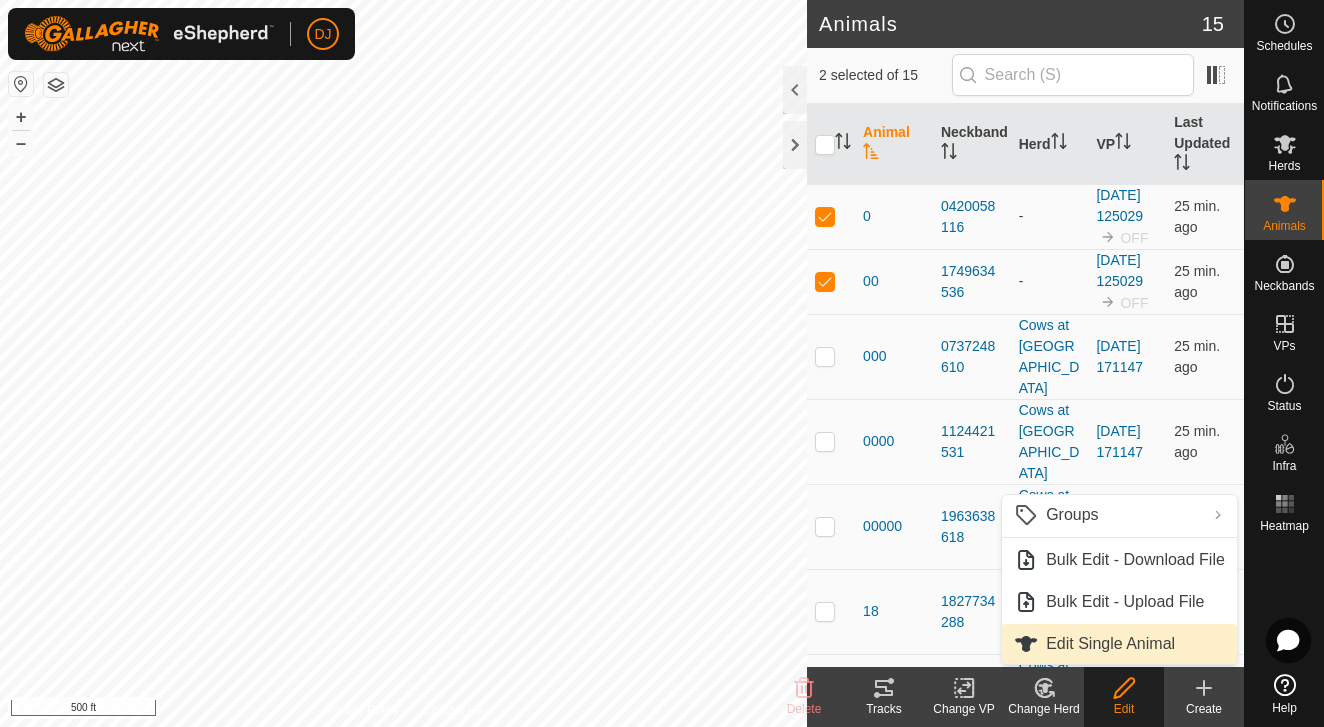 click on "Edit Single Animal" at bounding box center (1119, 644) 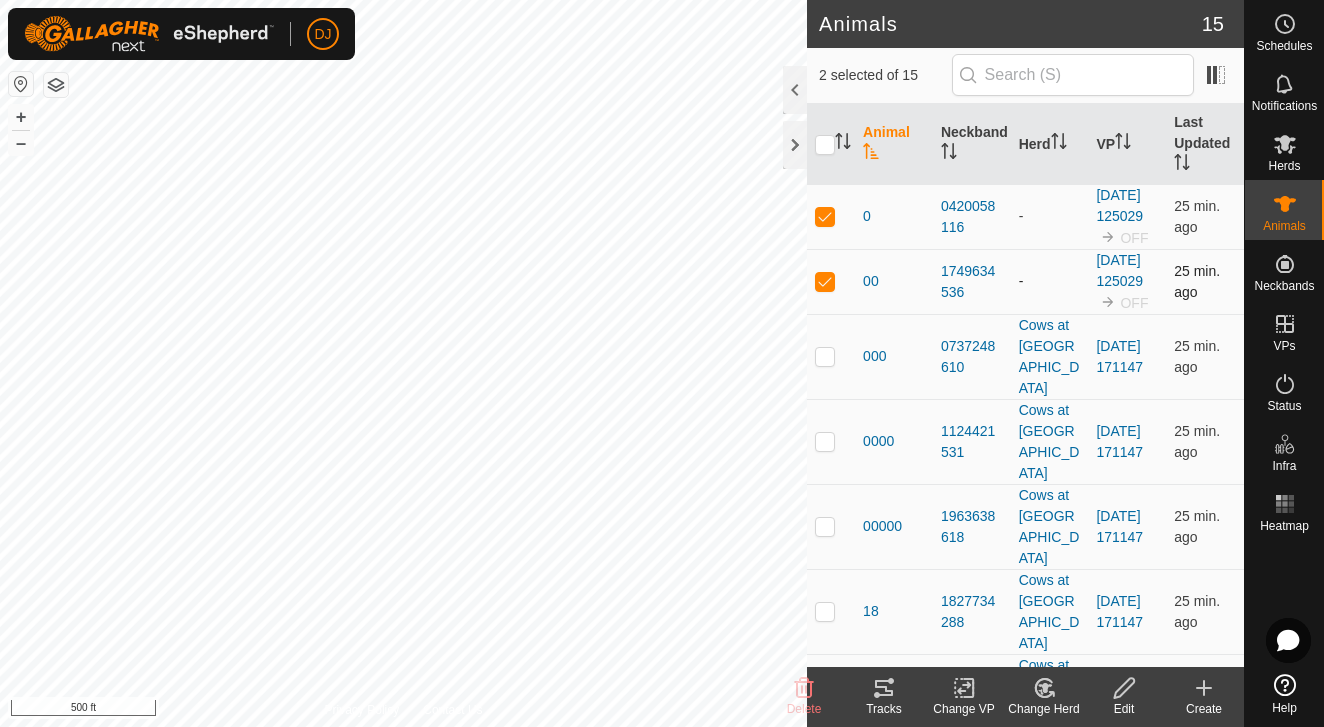 click at bounding box center (825, 281) 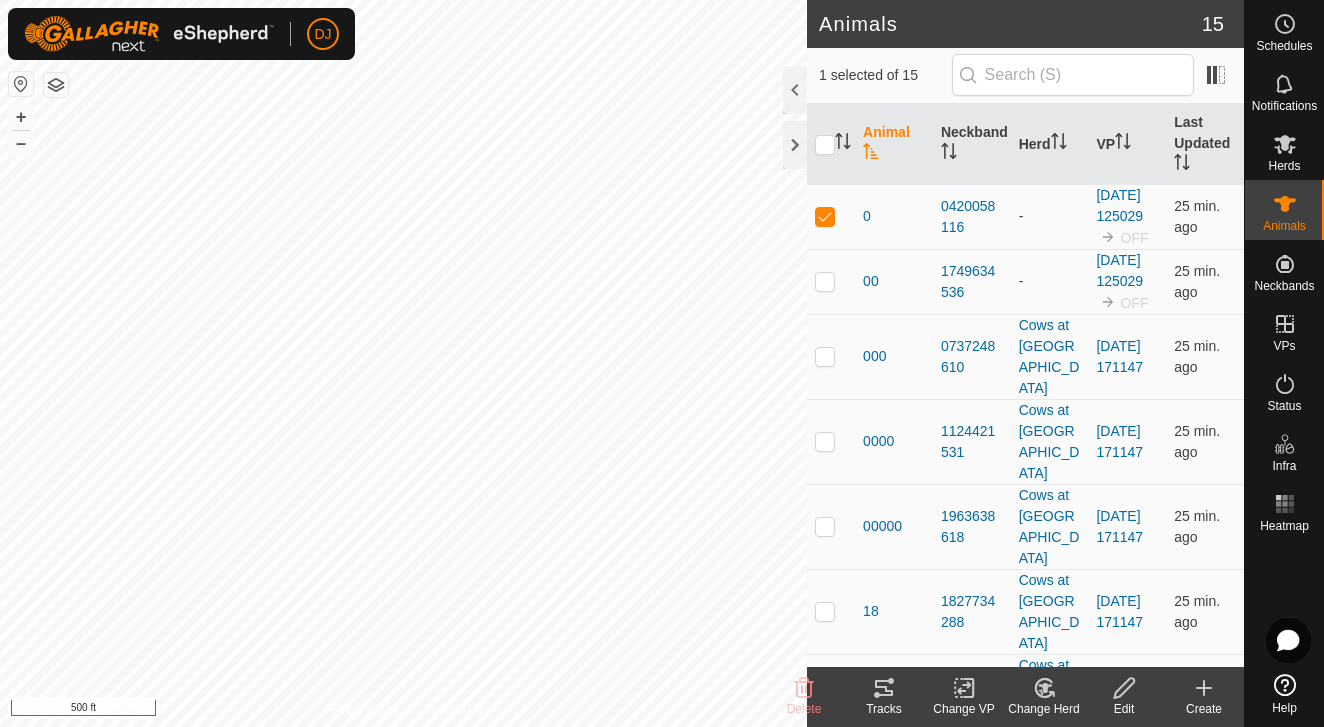 click on "Edit" 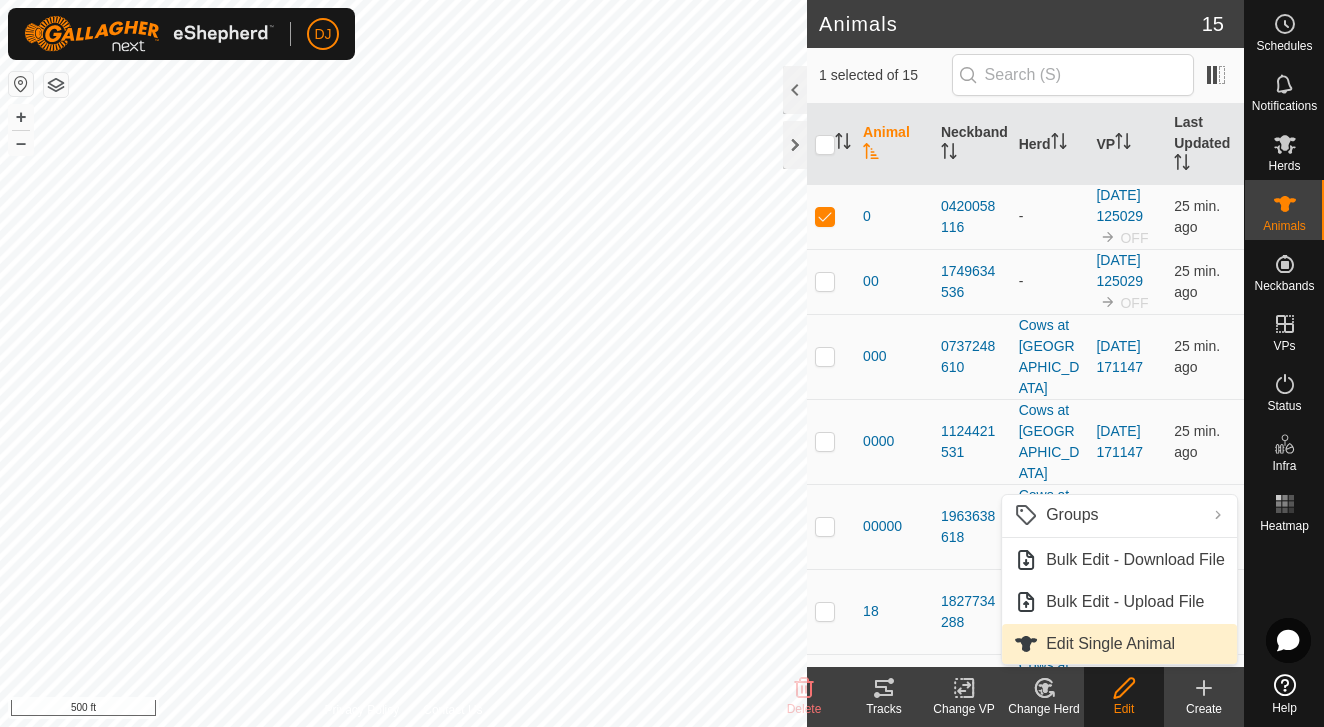 click on "Edit Single Animal" at bounding box center [1119, 644] 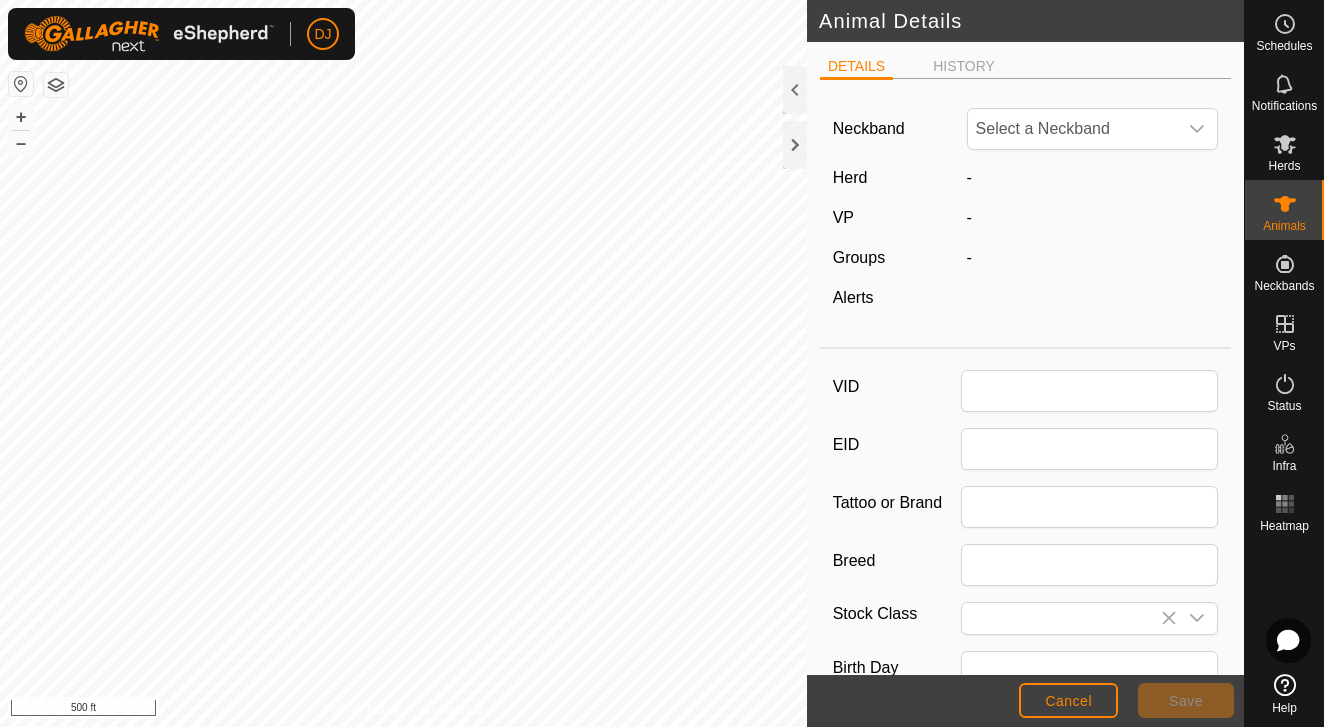 type on "0" 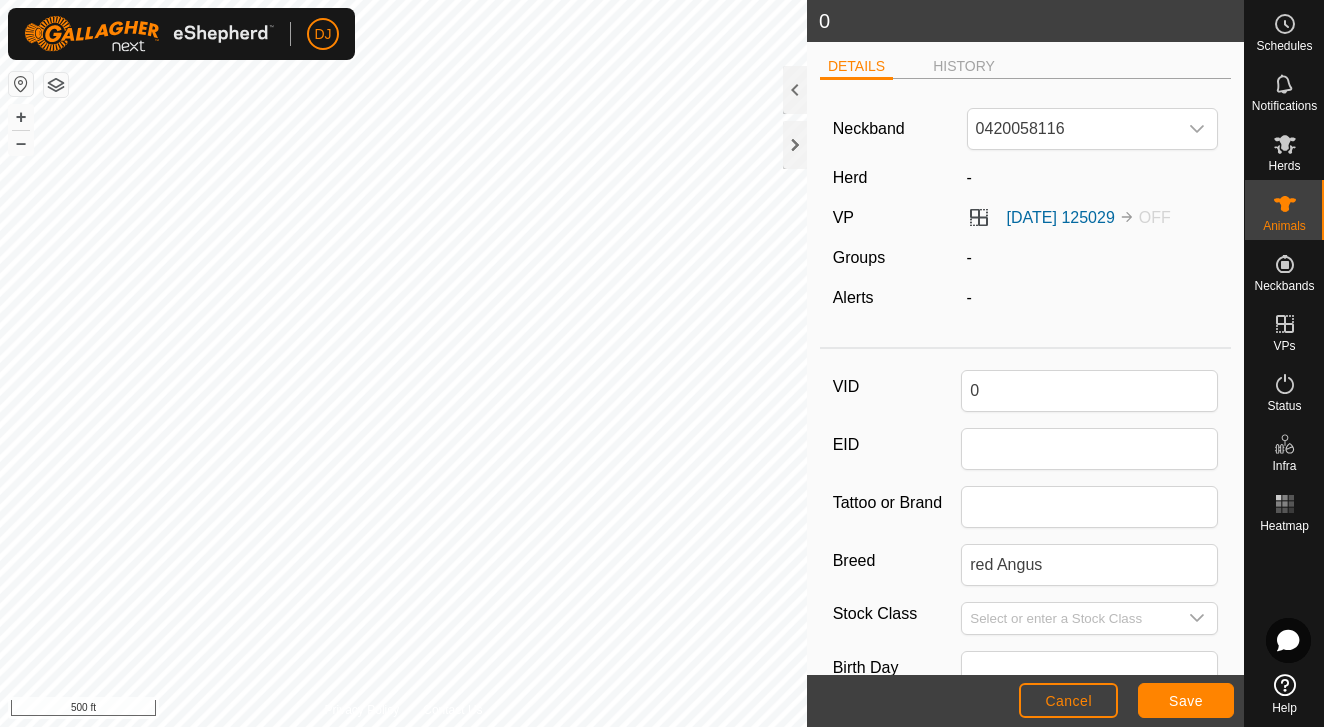 click on "-" 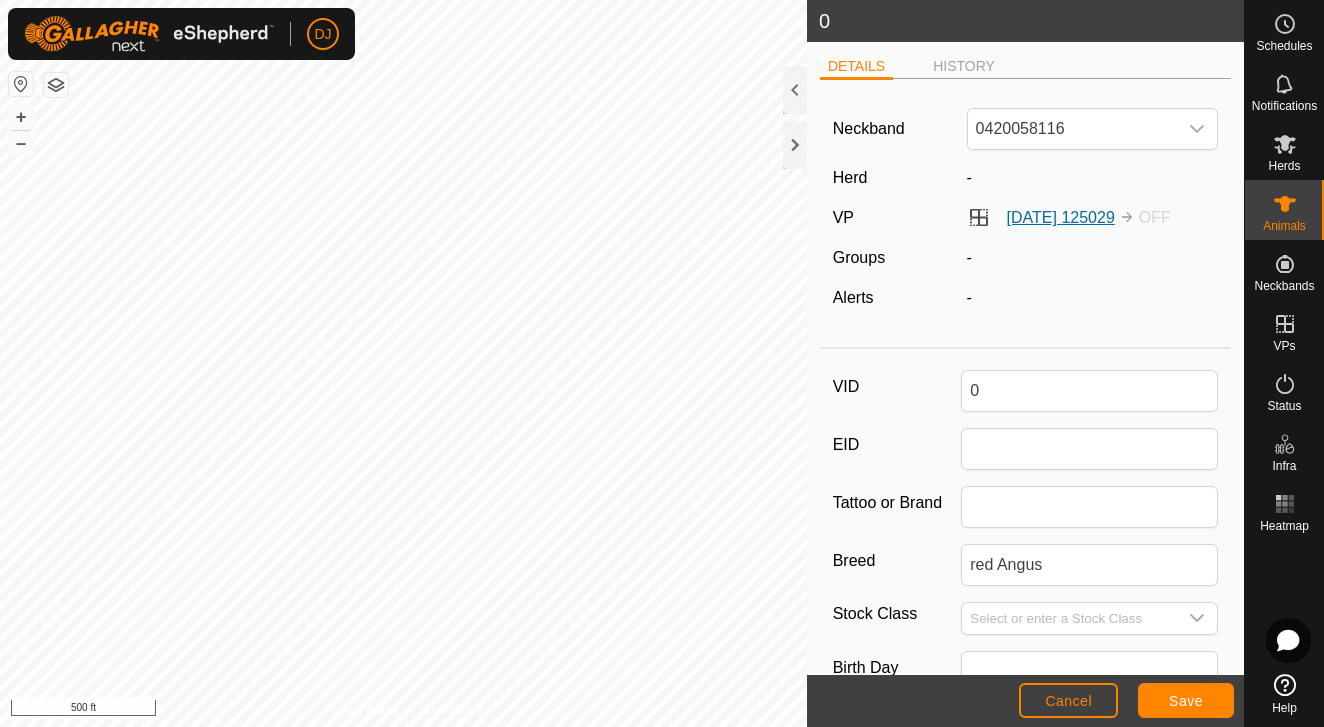 click on "[DATE] 125029" 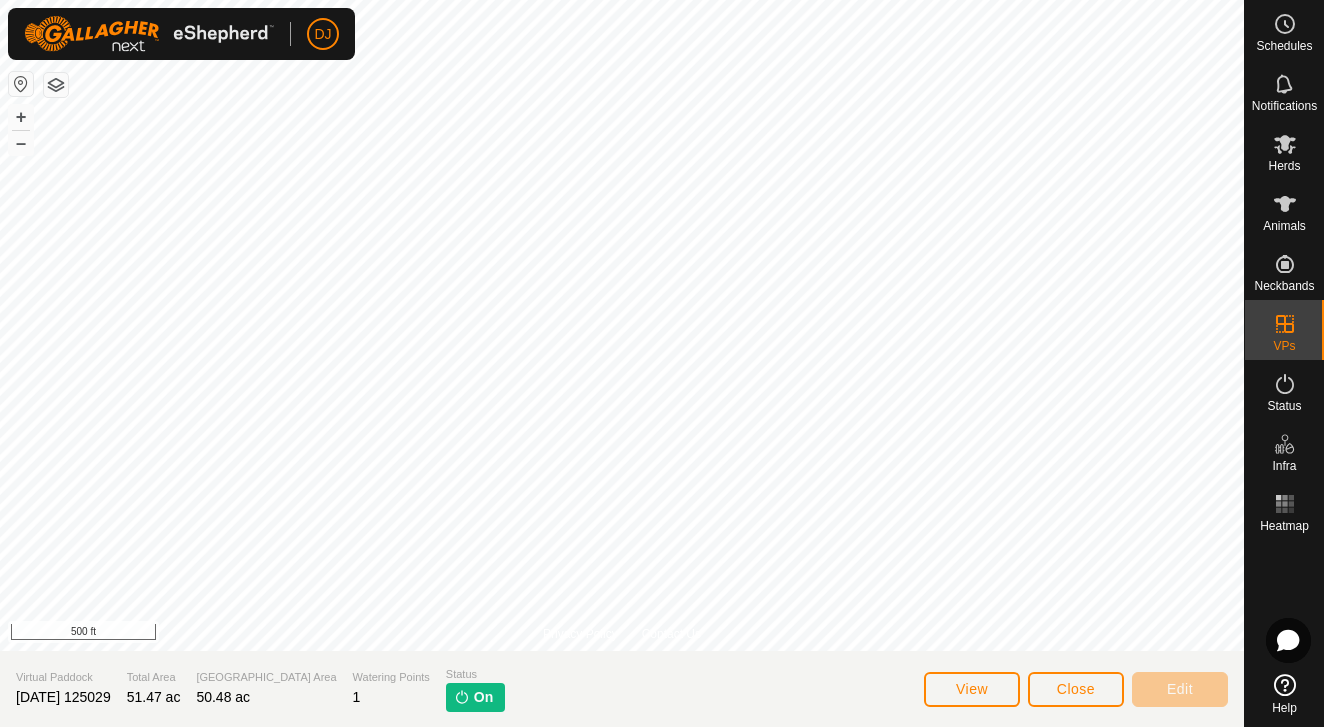 click on "Close" 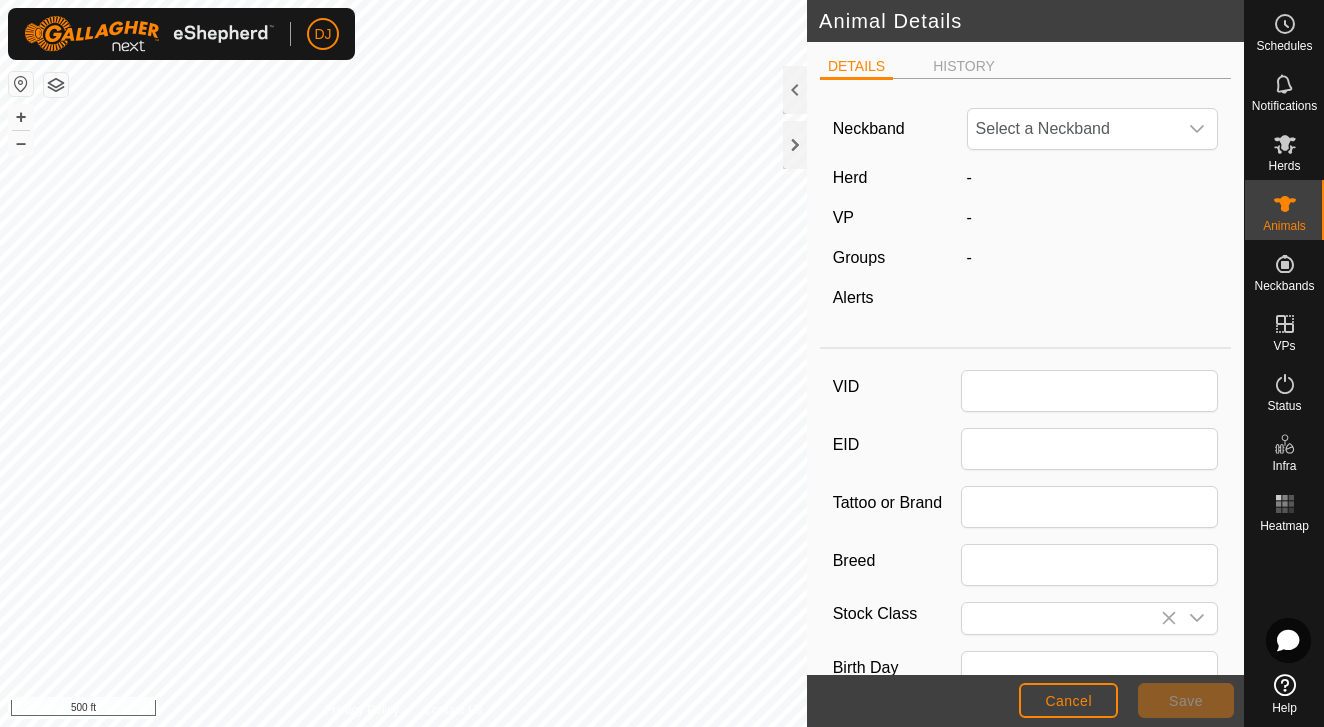 type on "0" 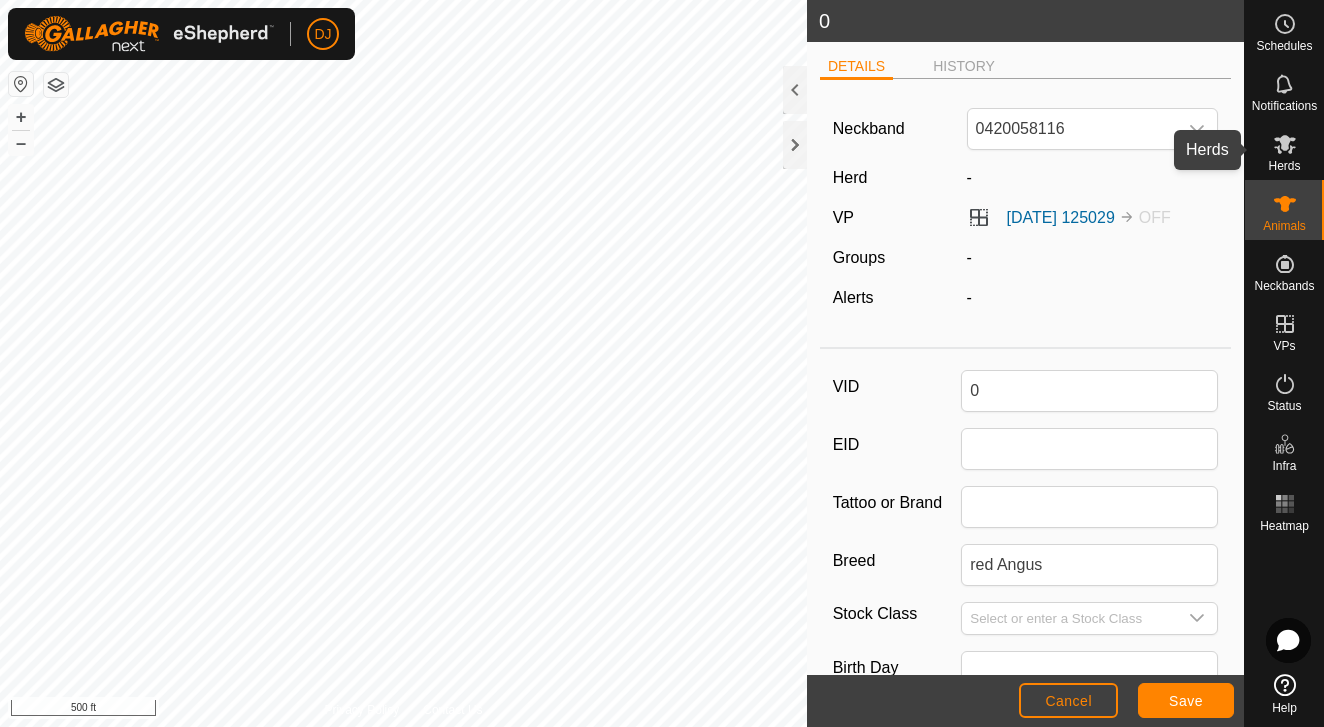 click 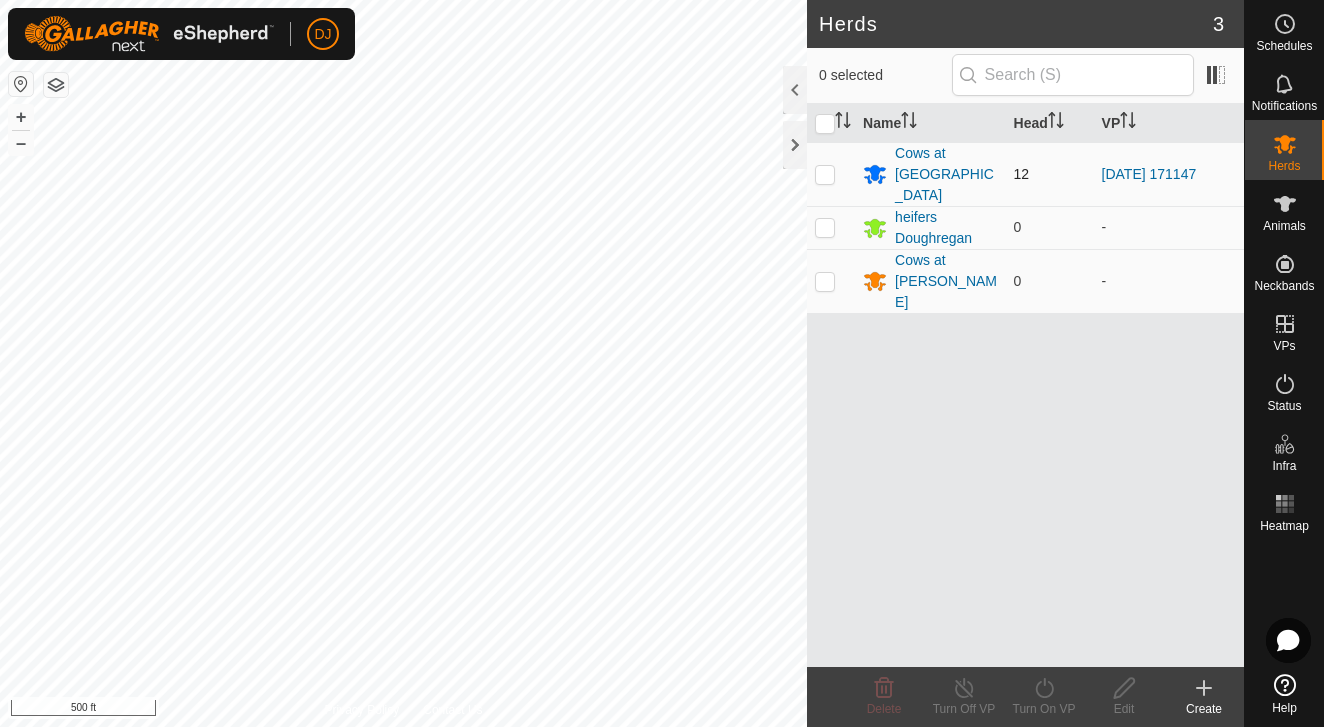 click at bounding box center [825, 174] 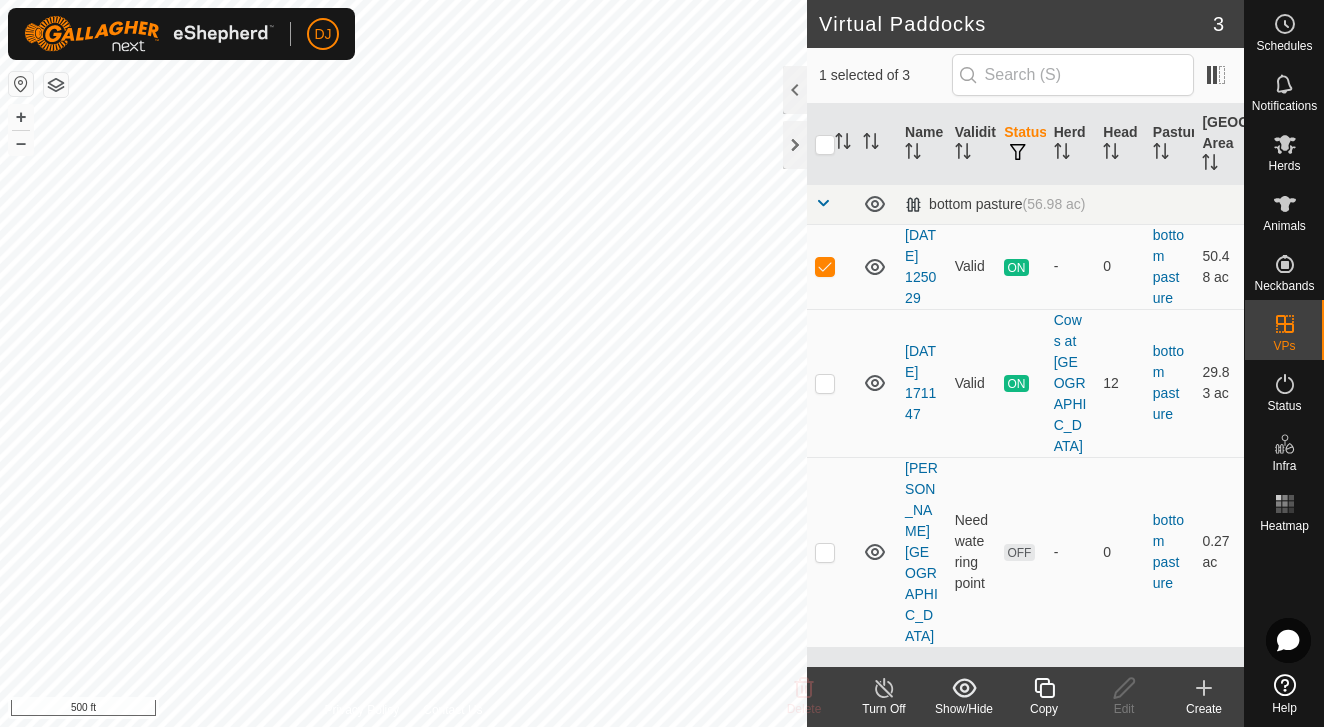 click 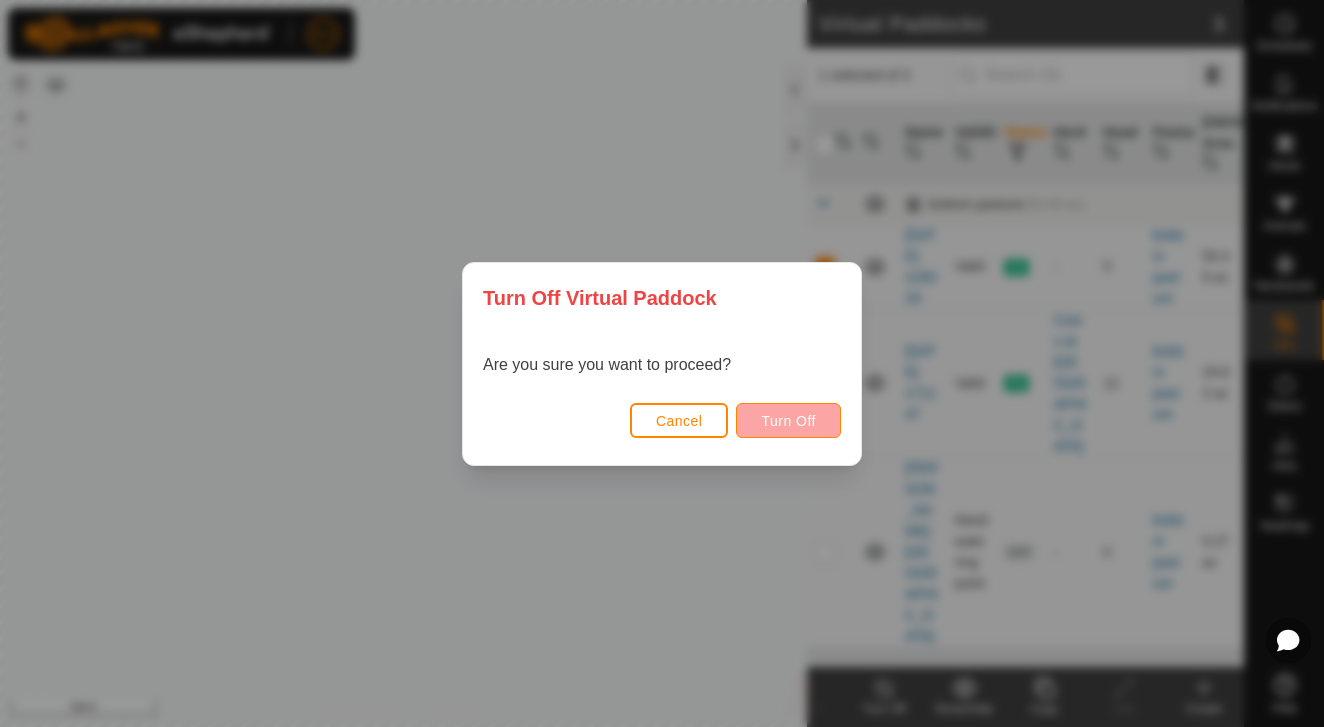click on "Turn Off" at bounding box center (788, 421) 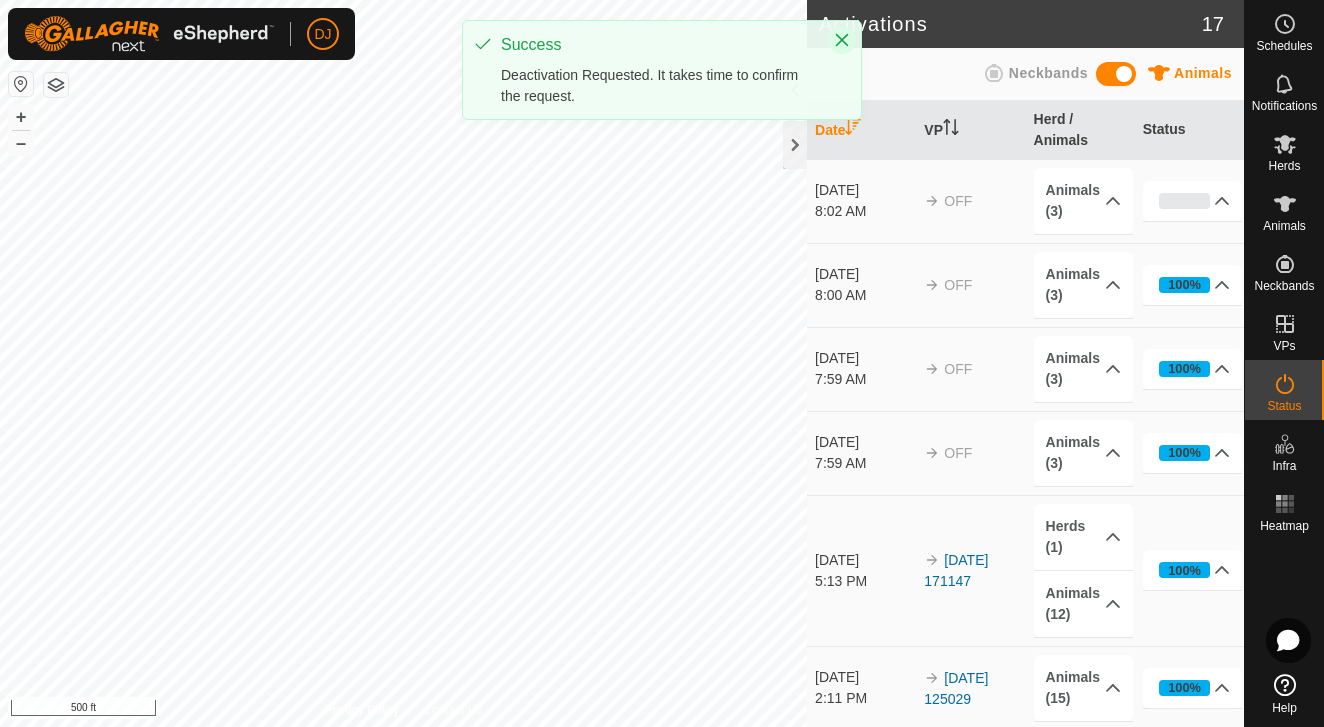 click 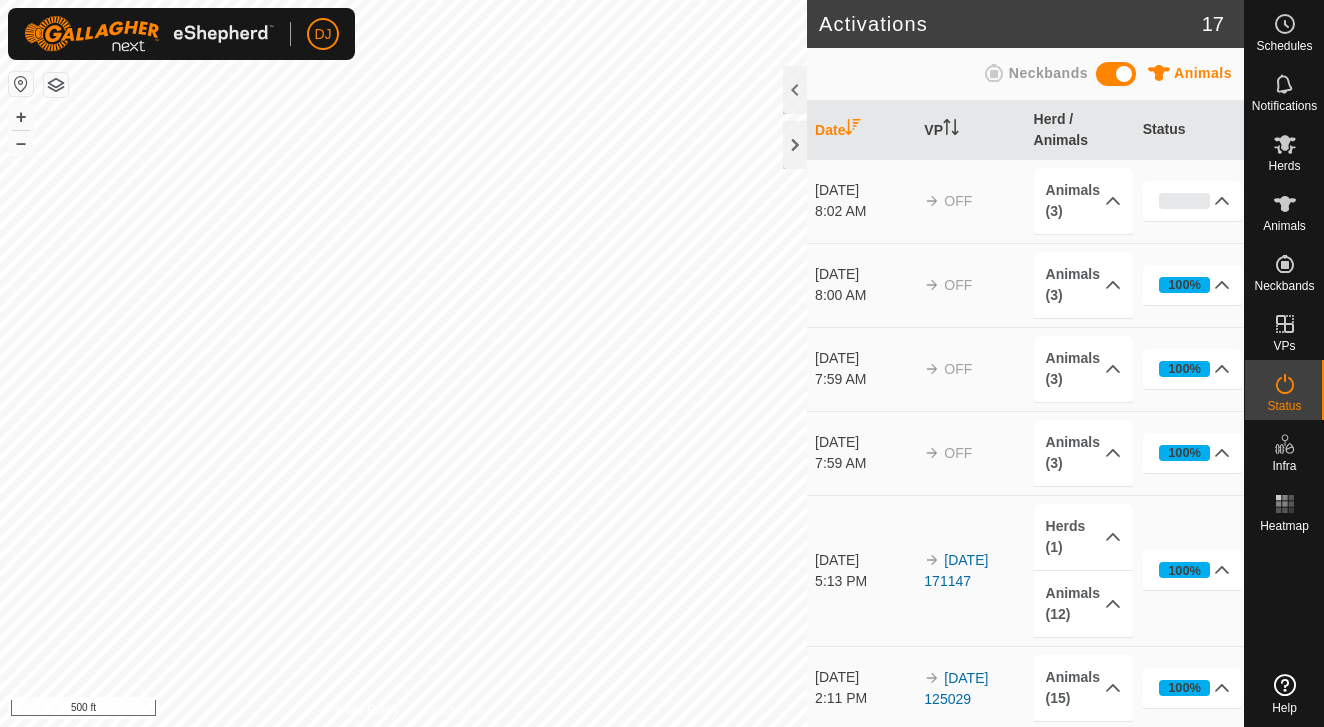 scroll, scrollTop: 0, scrollLeft: 0, axis: both 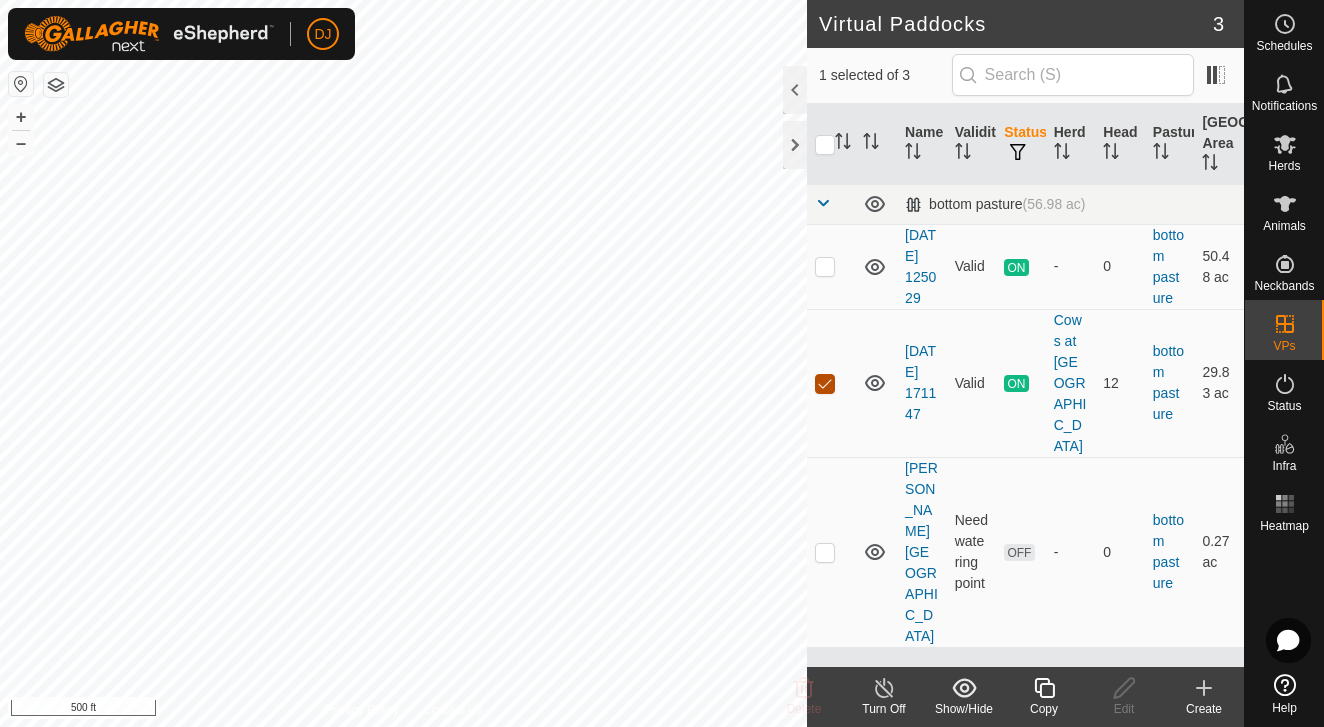 click at bounding box center [825, 384] 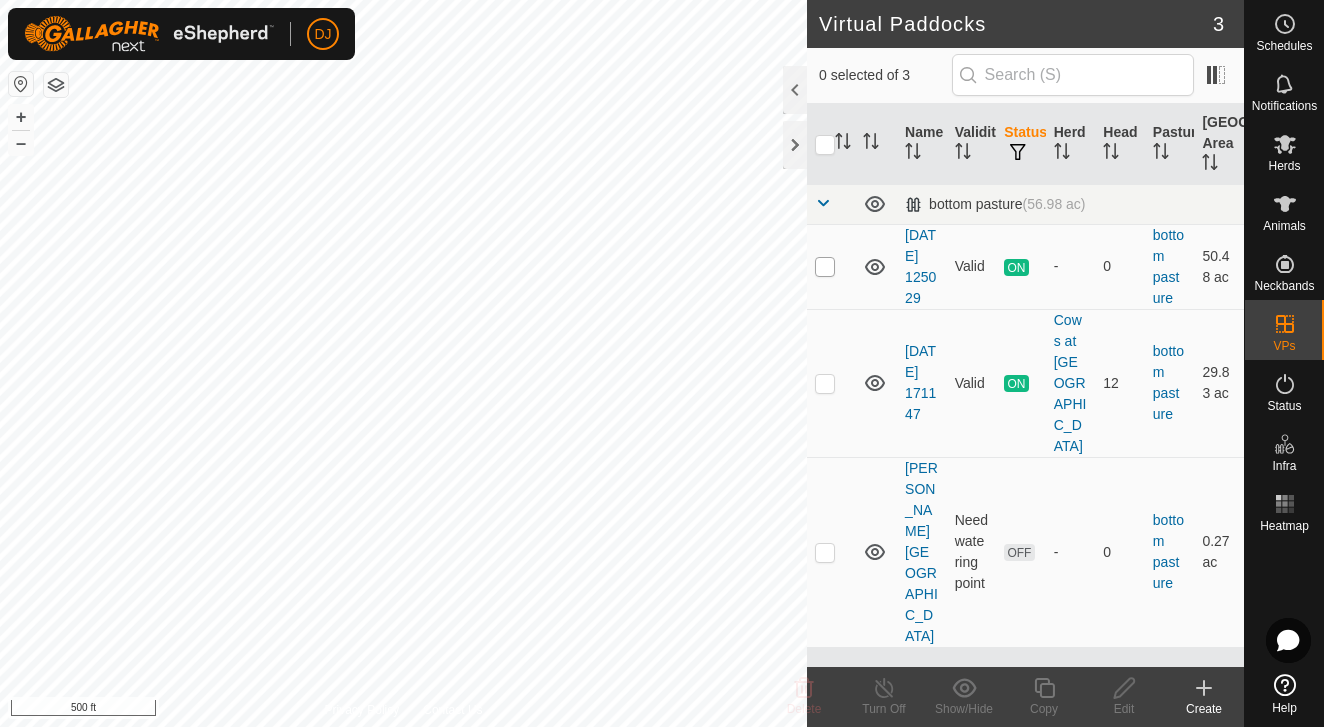 click at bounding box center (825, 267) 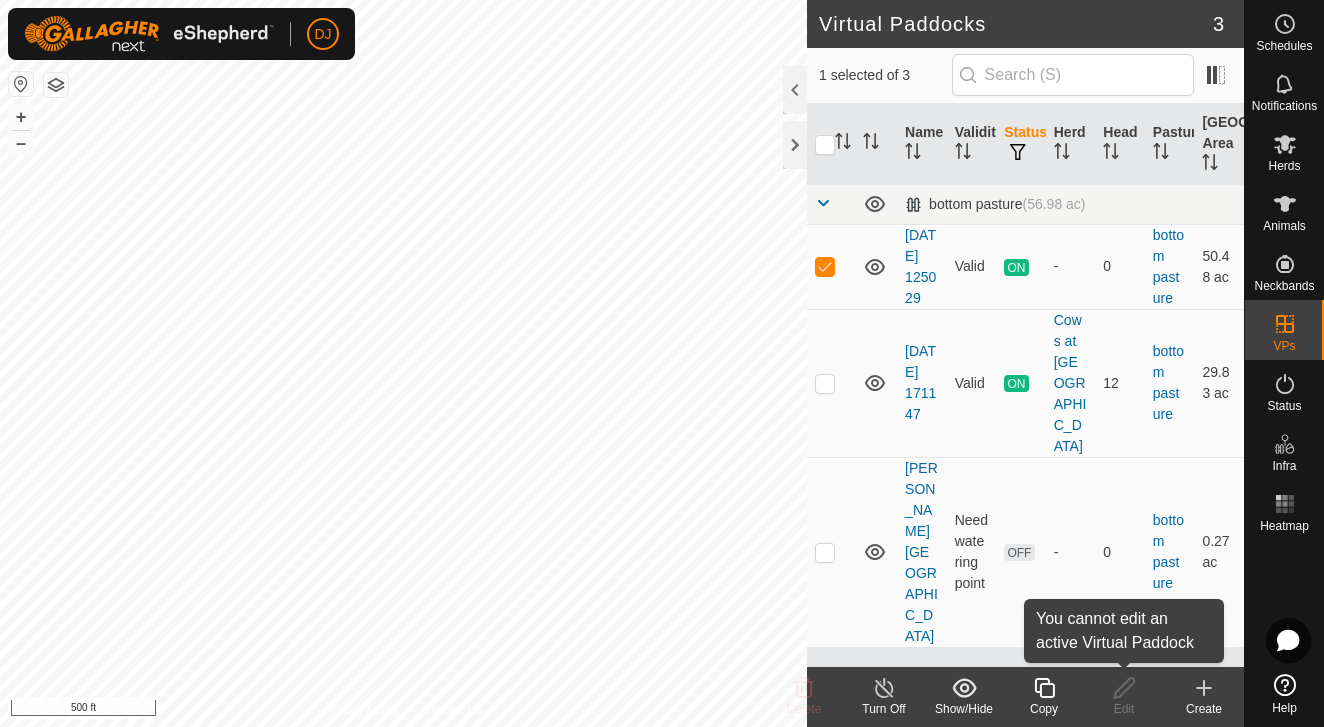 click 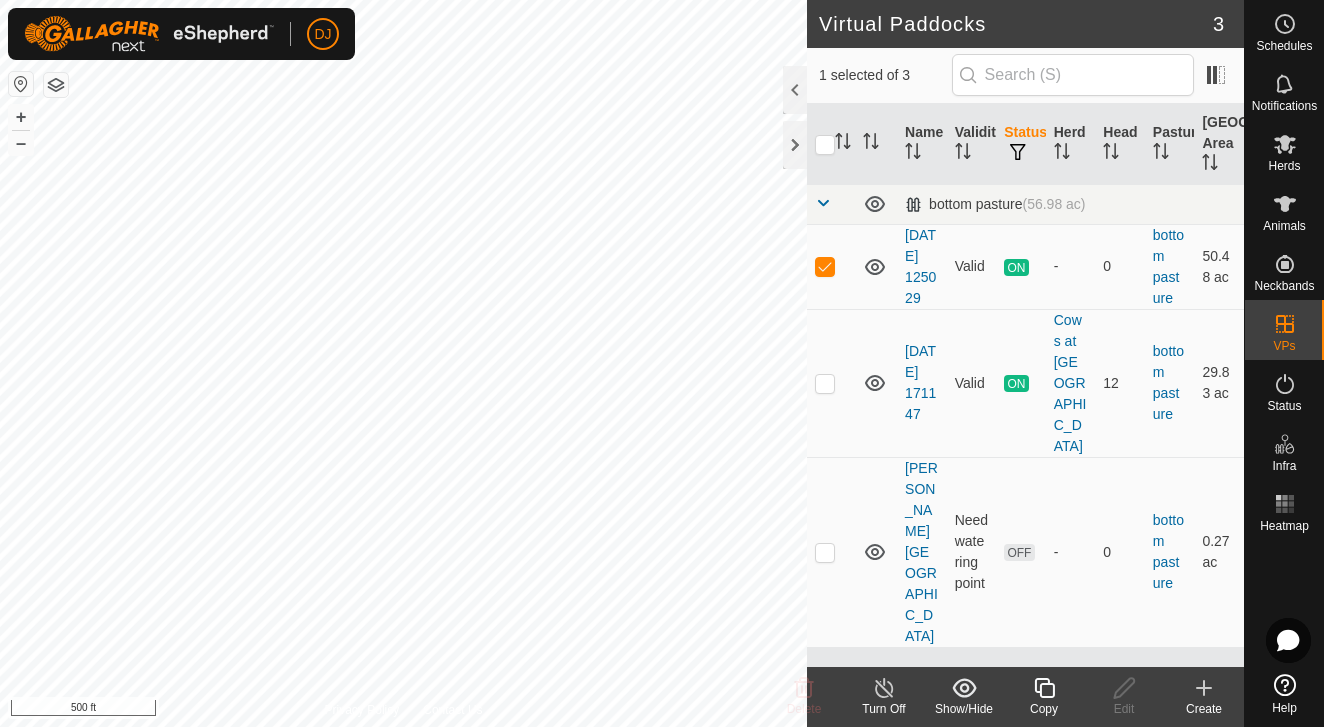 click 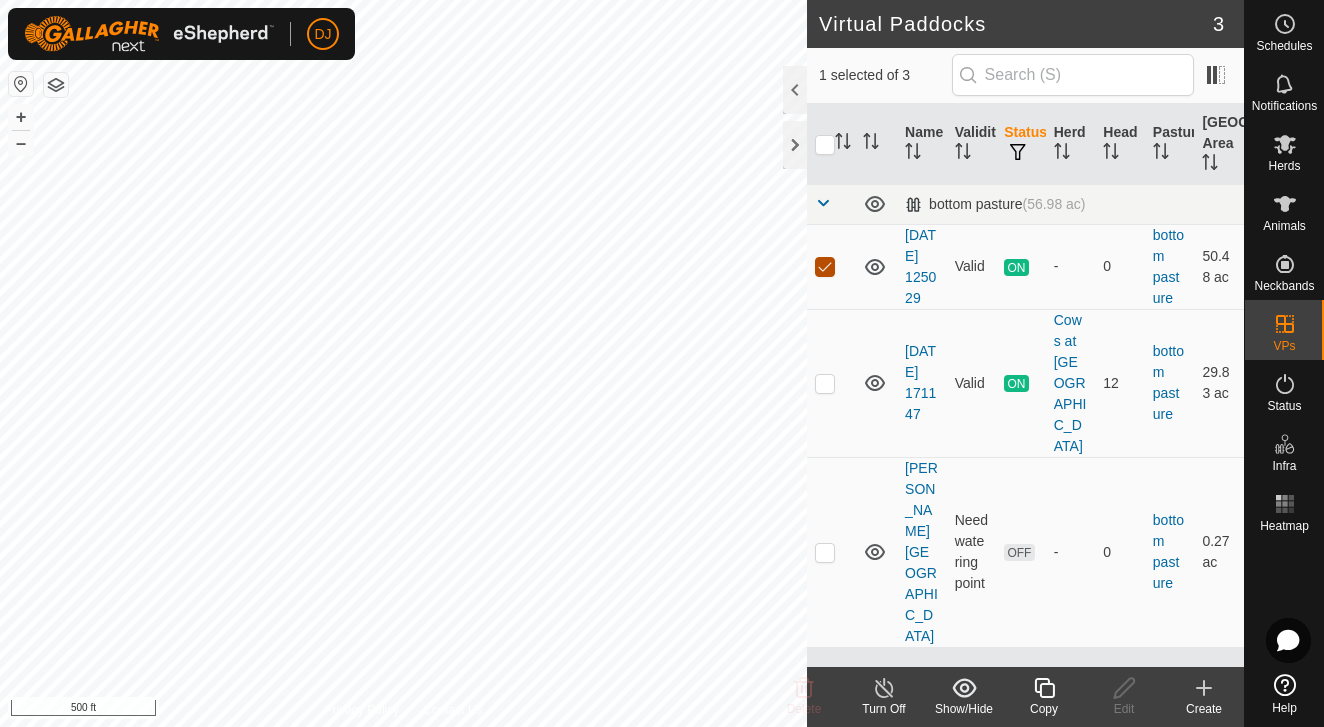 click at bounding box center [825, 267] 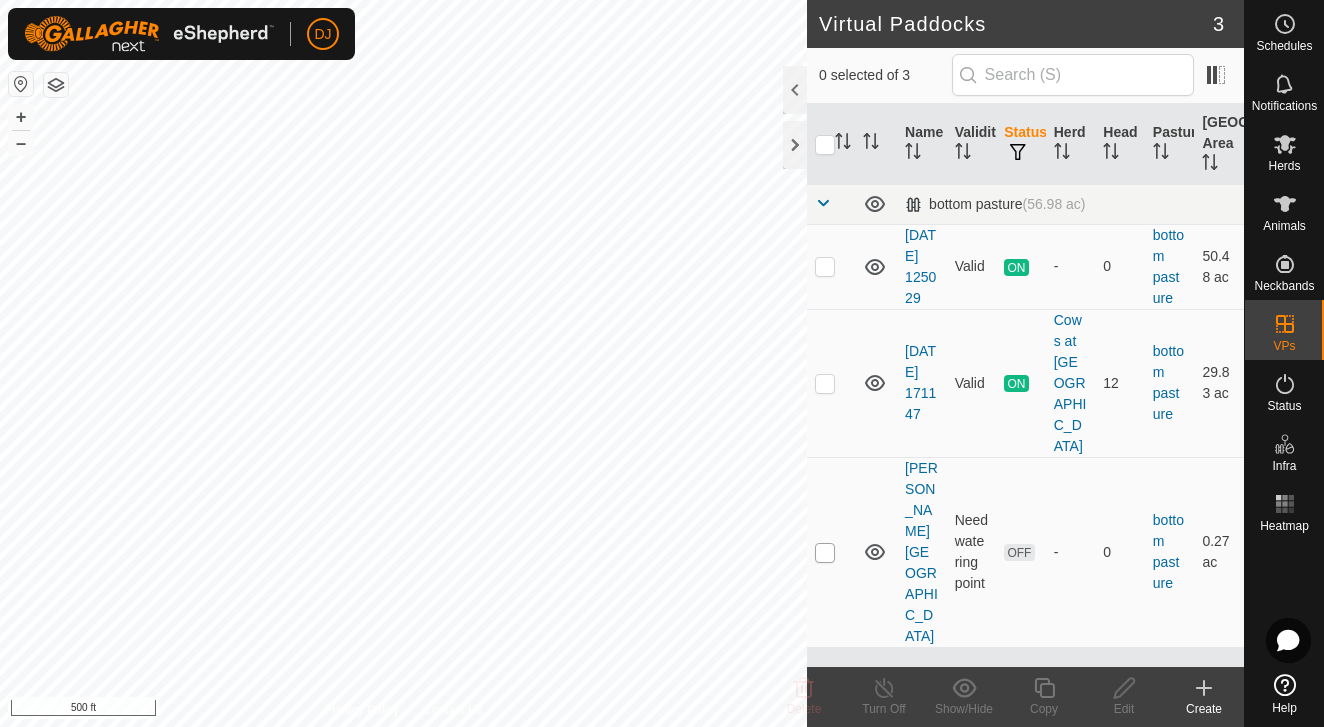 click at bounding box center (825, 553) 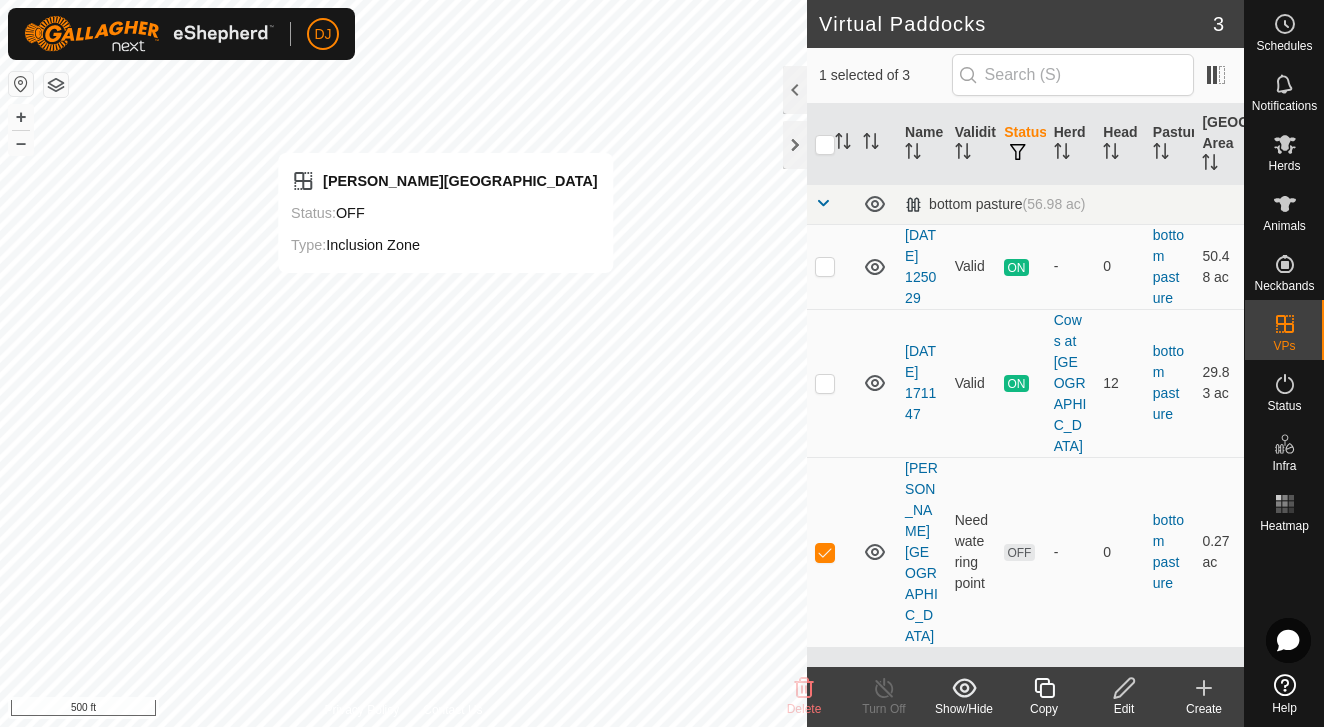 checkbox on "true" 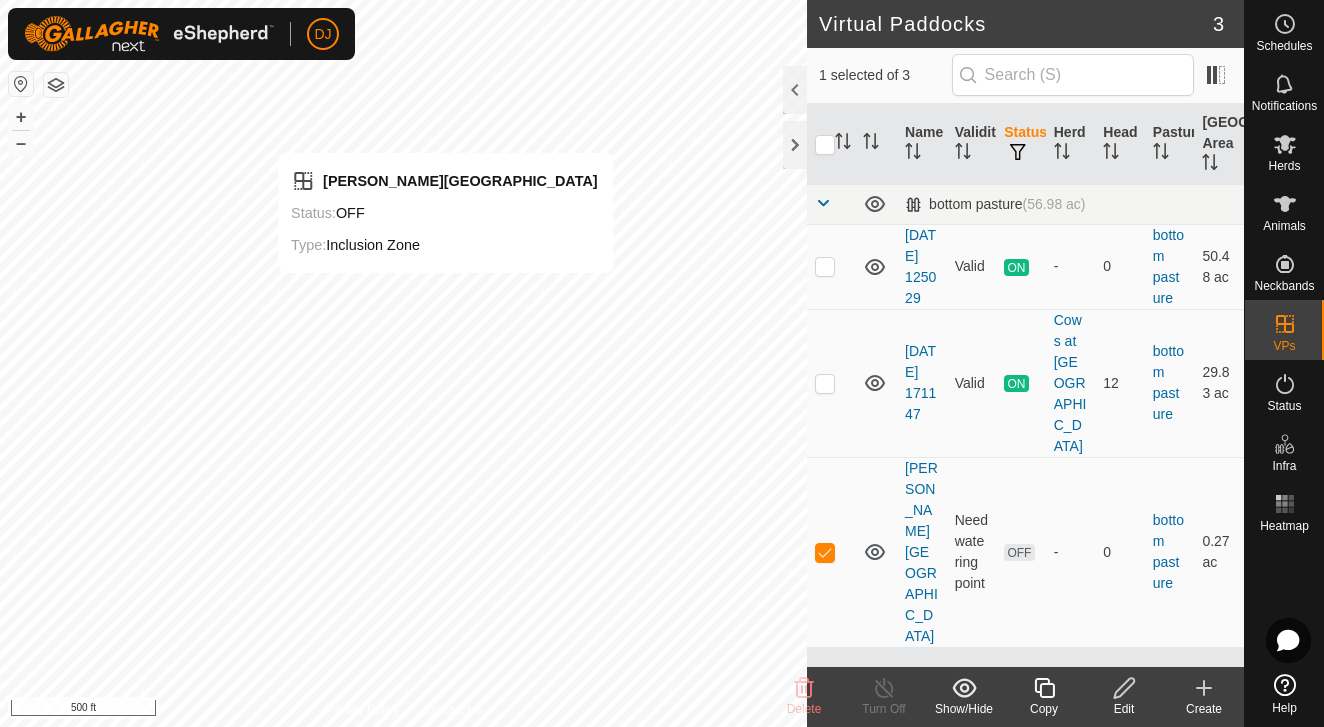checkbox on "false" 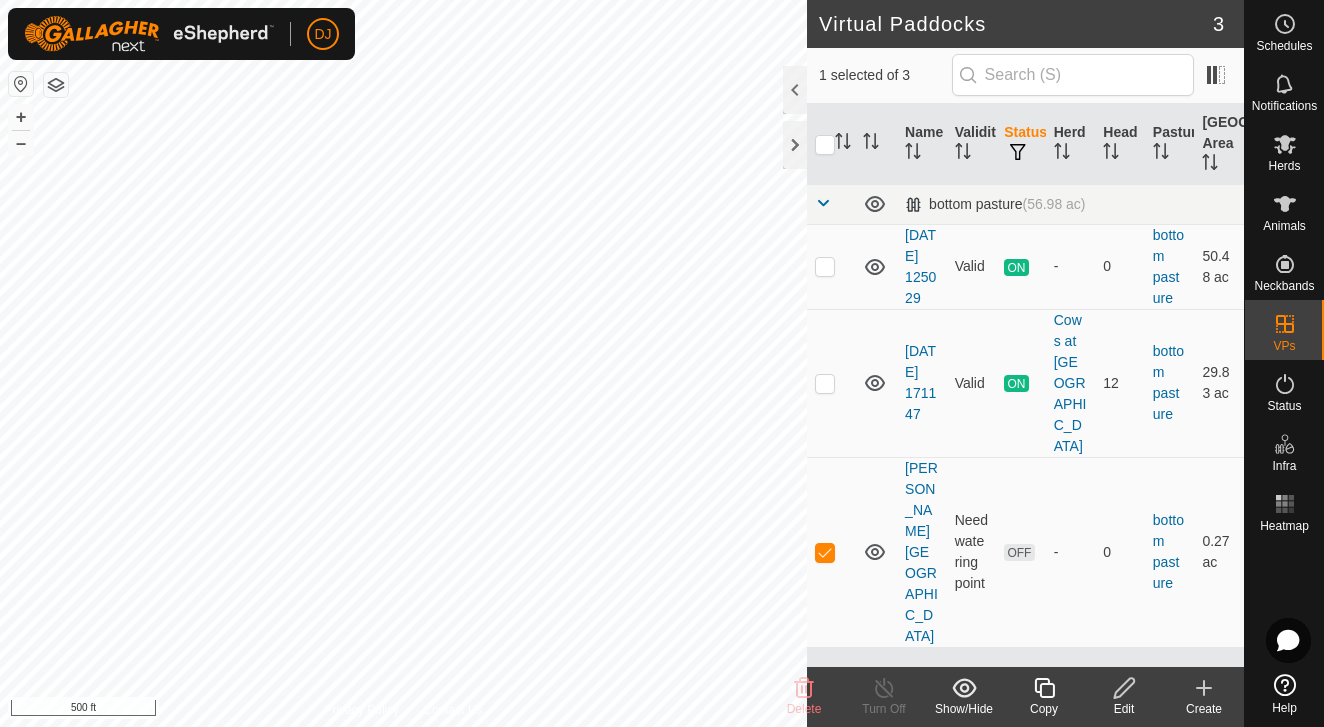 checkbox on "false" 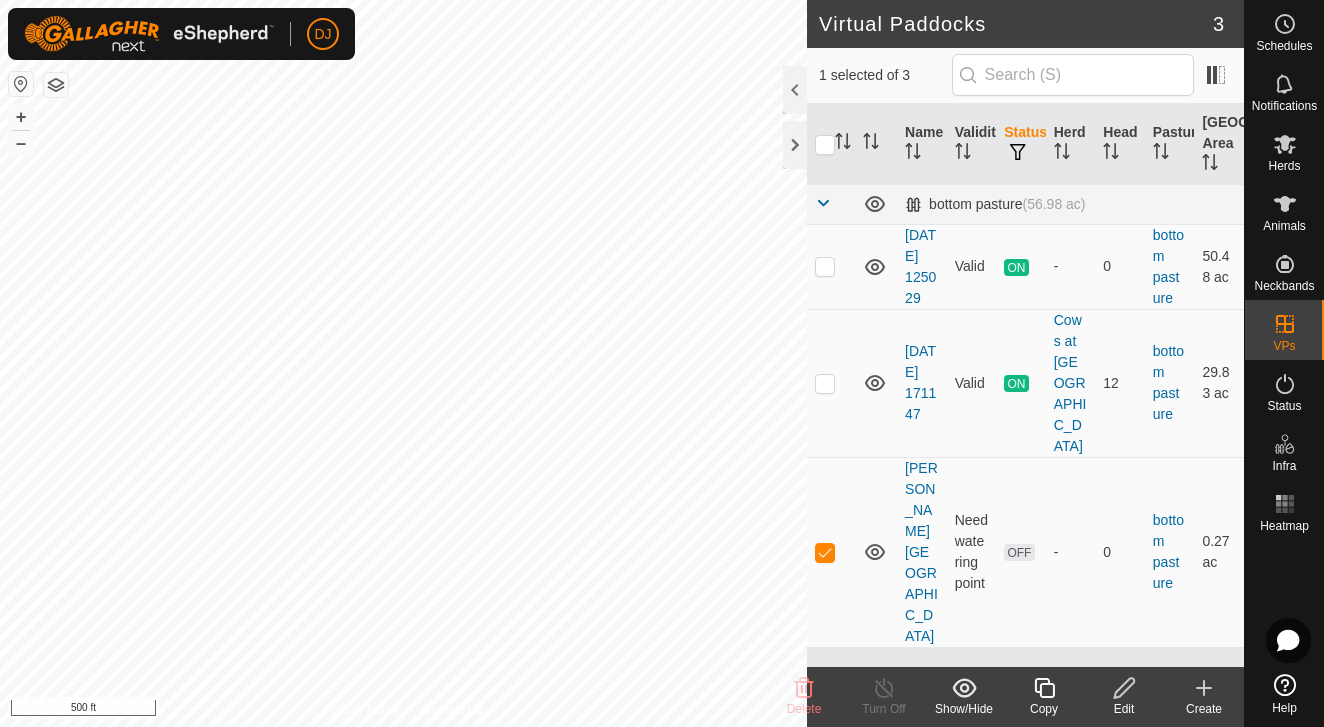 checkbox on "true" 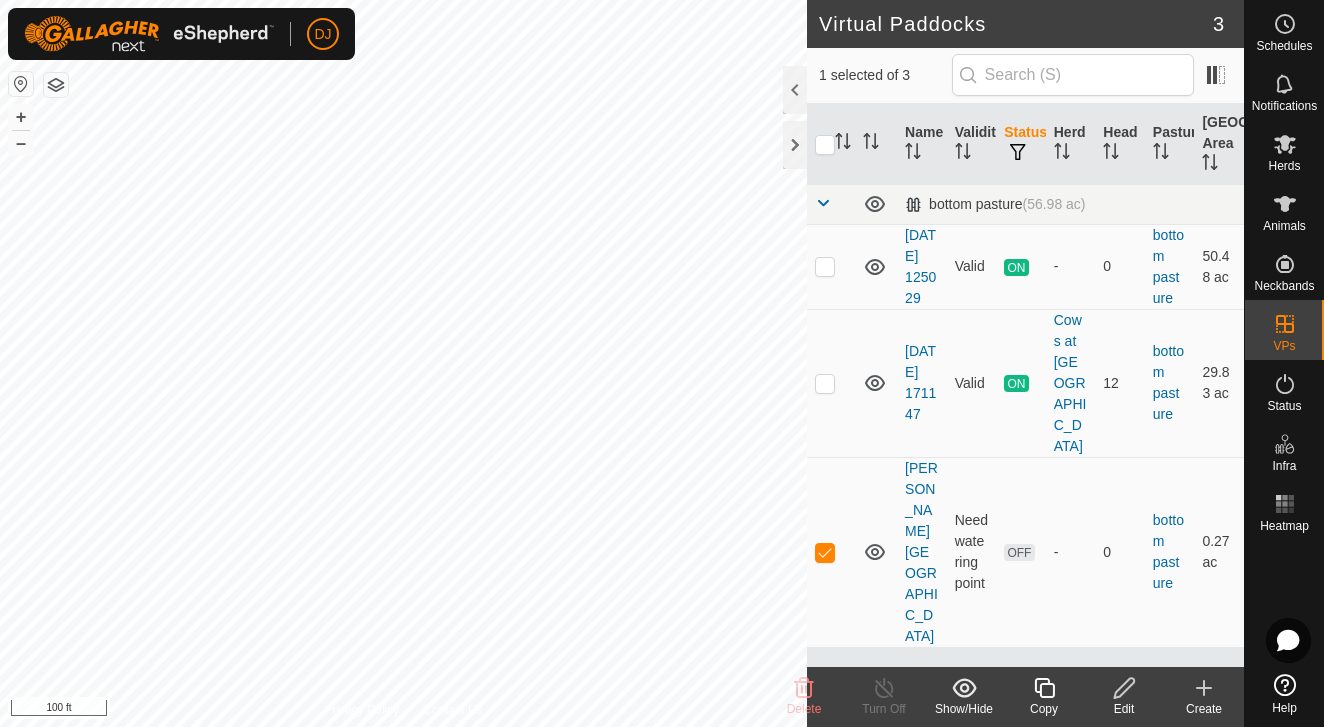 click on "Edit" 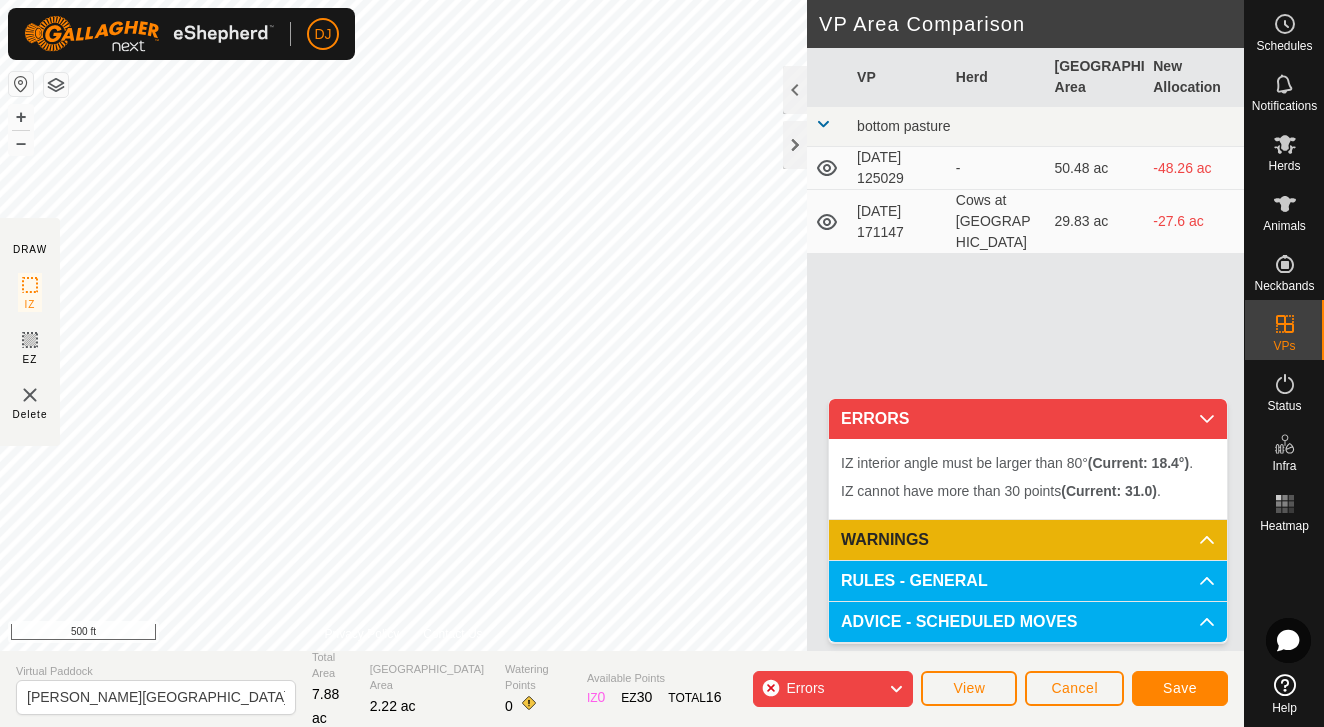 click on "DRAW IZ EZ Delete Privacy Policy Contact Us IZ interior angle must be larger than 80°  (Current: 18.4°) . + – ⇧ i 500 ft VP Area Comparison     VP   Herd   Grazing Area   New Allocation  bottom pasture  [DATE] 125029  -  50.48 ac  -48.26 ac  [DATE] 171147   Cows at [GEOGRAPHIC_DATA]   29.83 ac  -27.6 ac Virtual [PERSON_NAME][GEOGRAPHIC_DATA] field Total Area 7.88 ac Grazing Area 2.22 ac Watering Points 0 Available Points  IZ   0  EZ  30  TOTAL   16 Errors View Cancel Save" 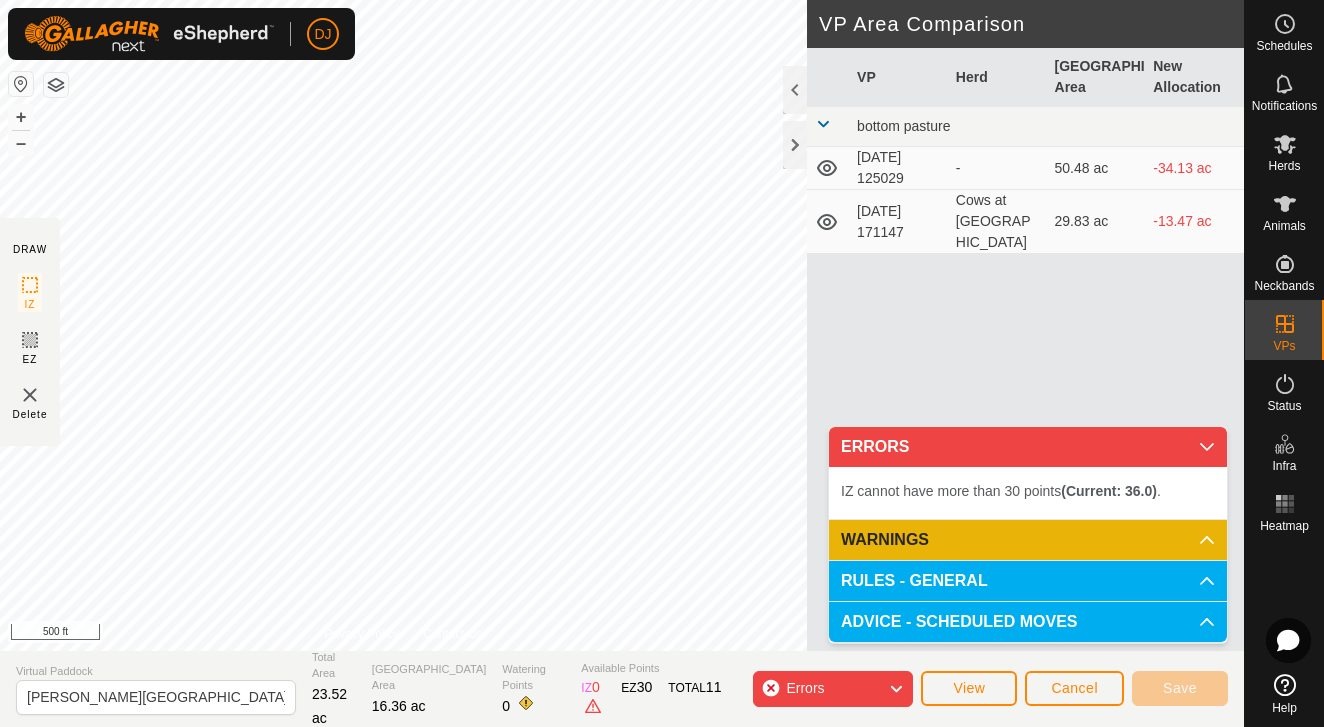click on "Errors" 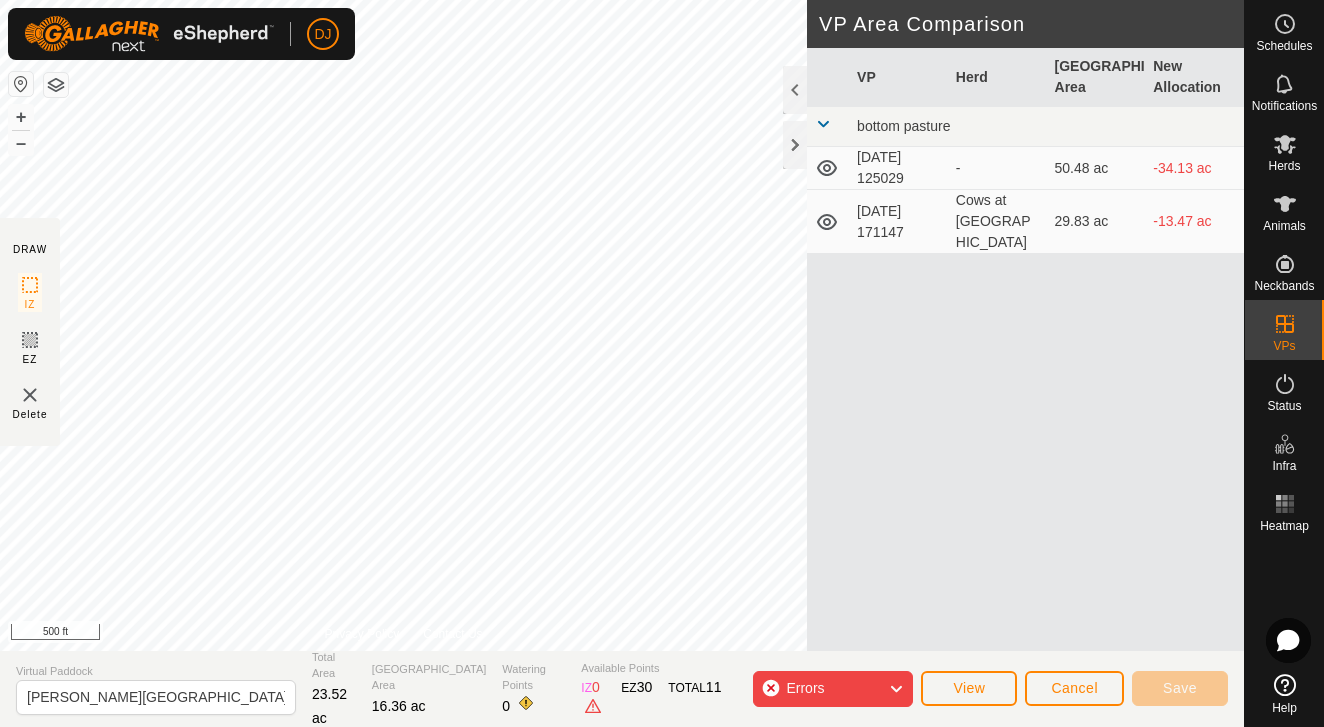 click on "Errors" 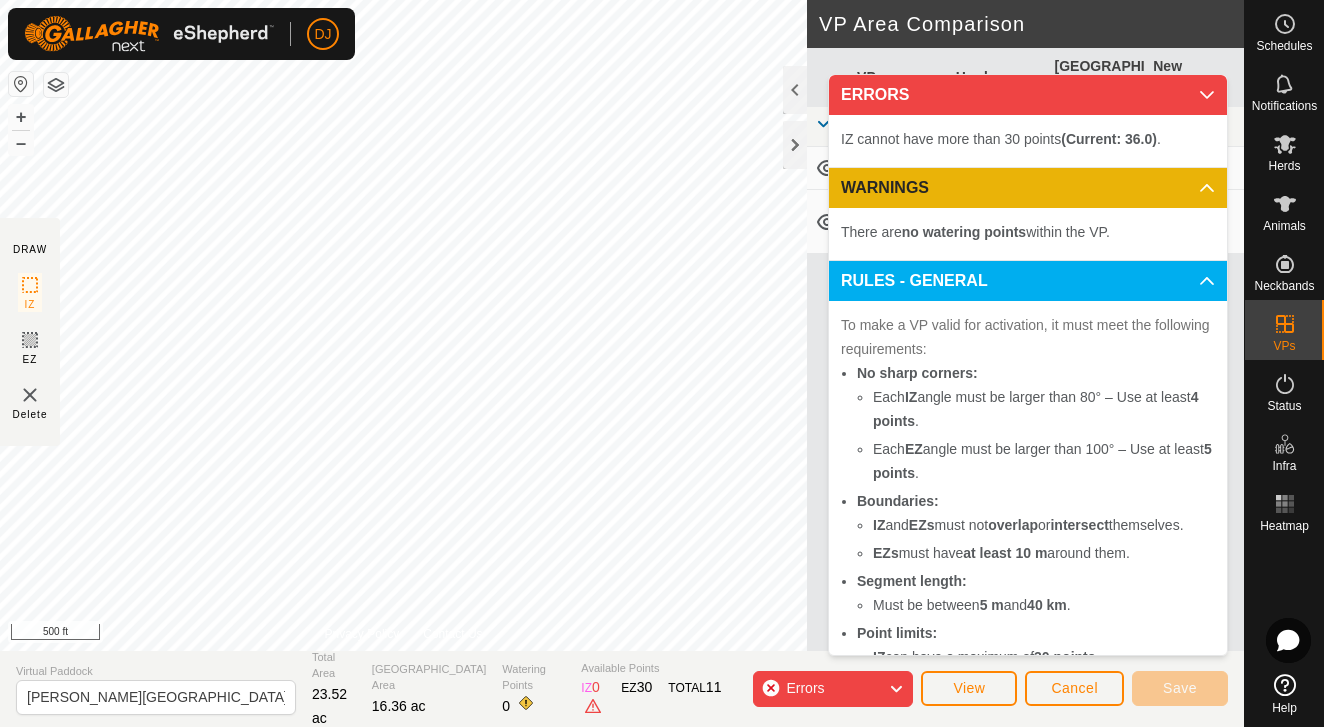 click on "Errors" 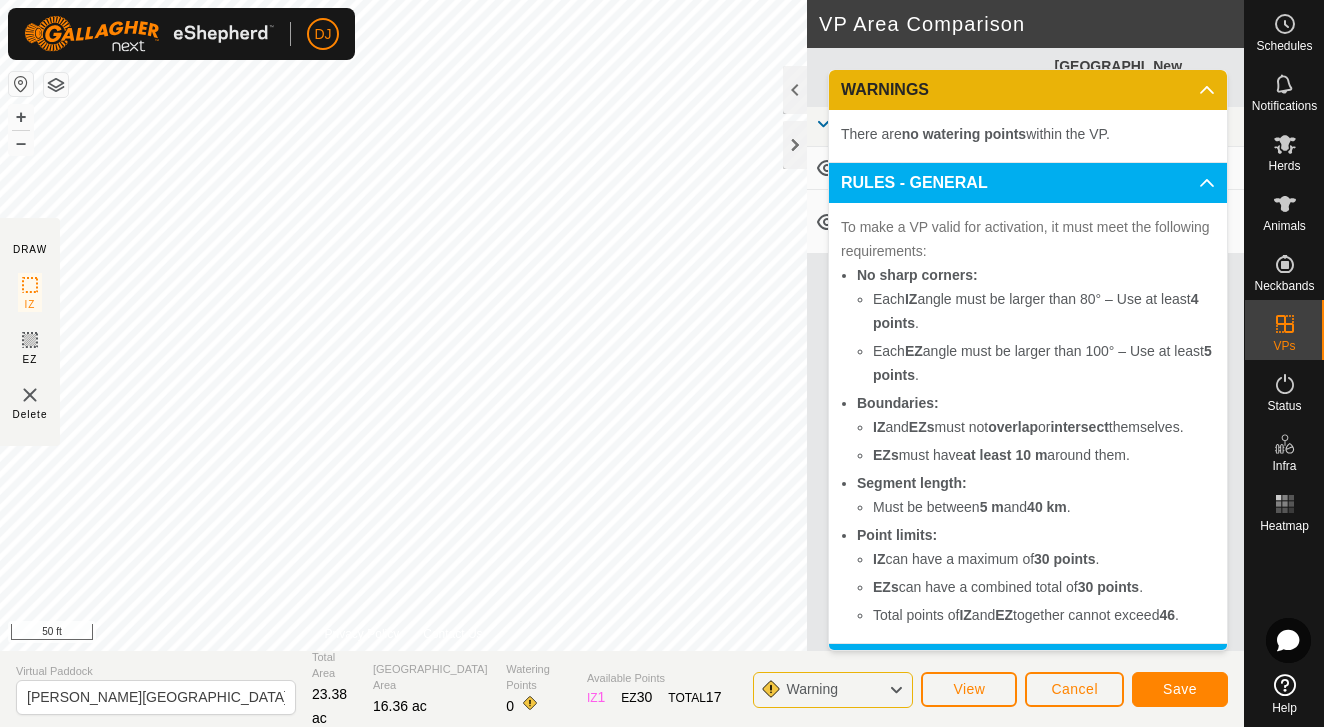 click on "Save" 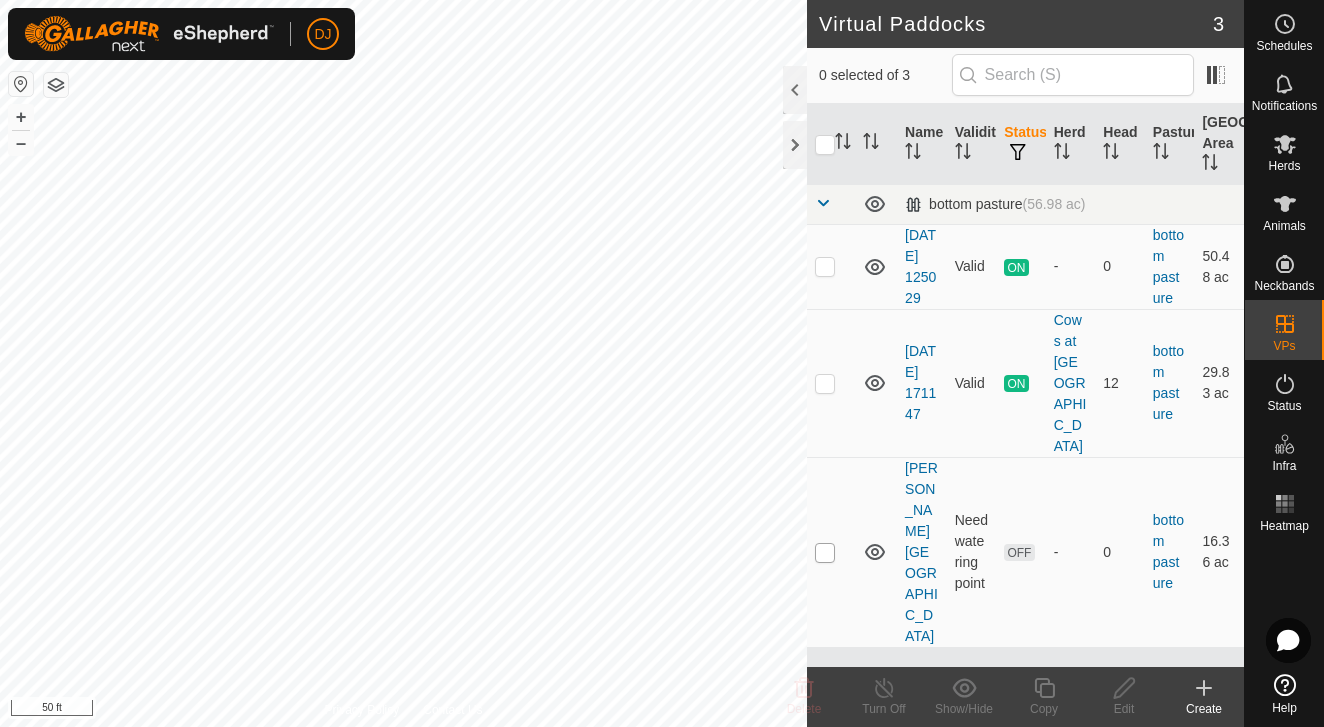 click at bounding box center (825, 553) 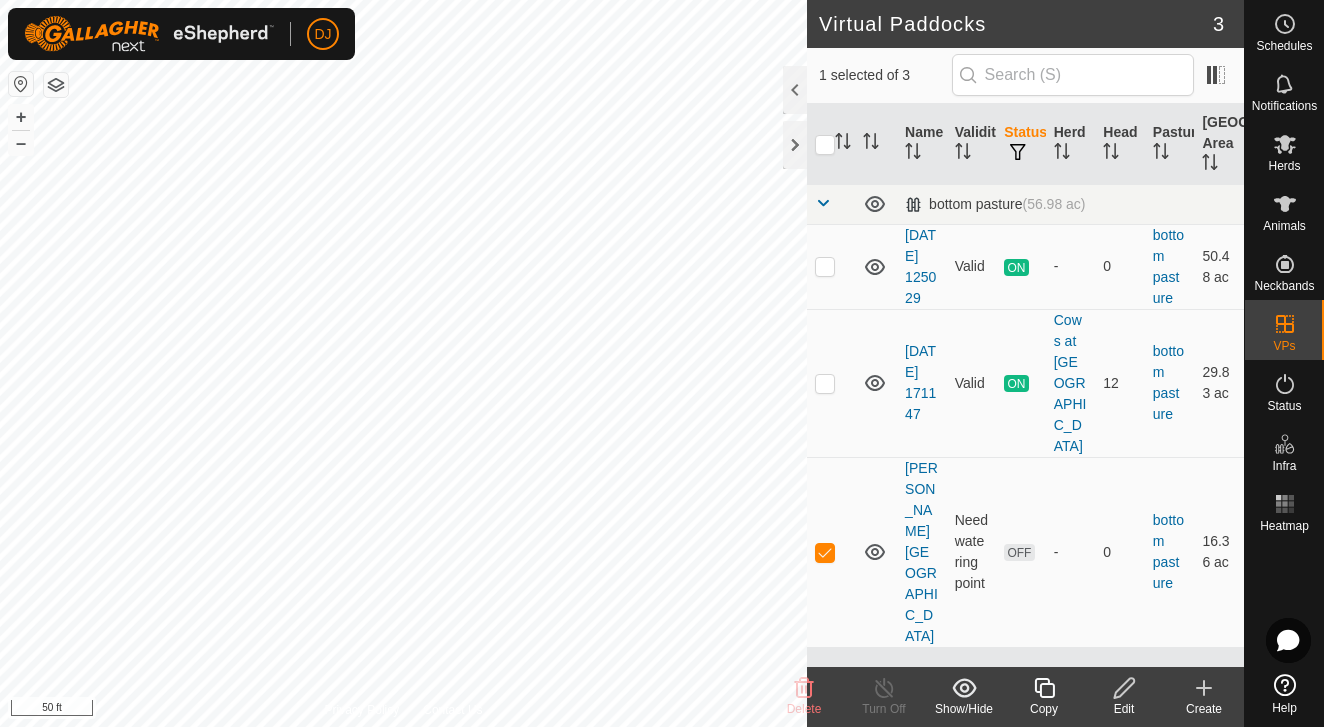 click on "OFF" at bounding box center [1019, 552] 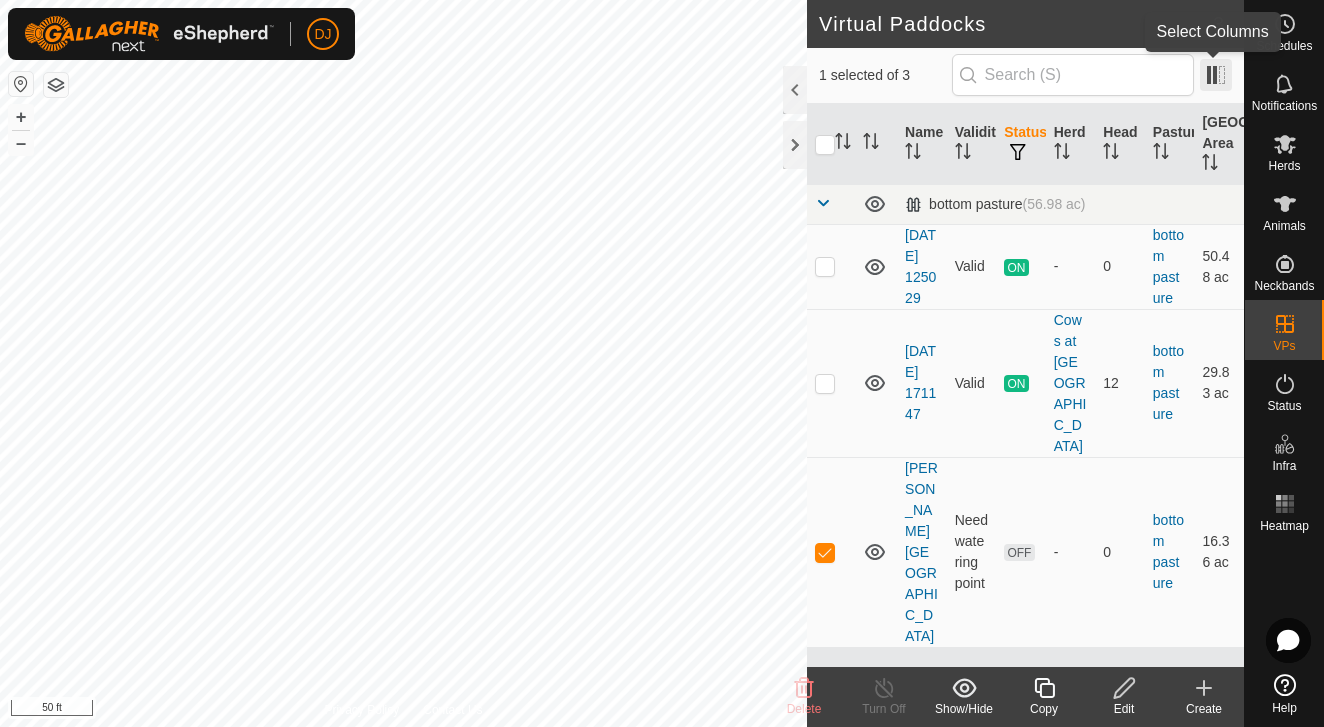 click at bounding box center [1216, 75] 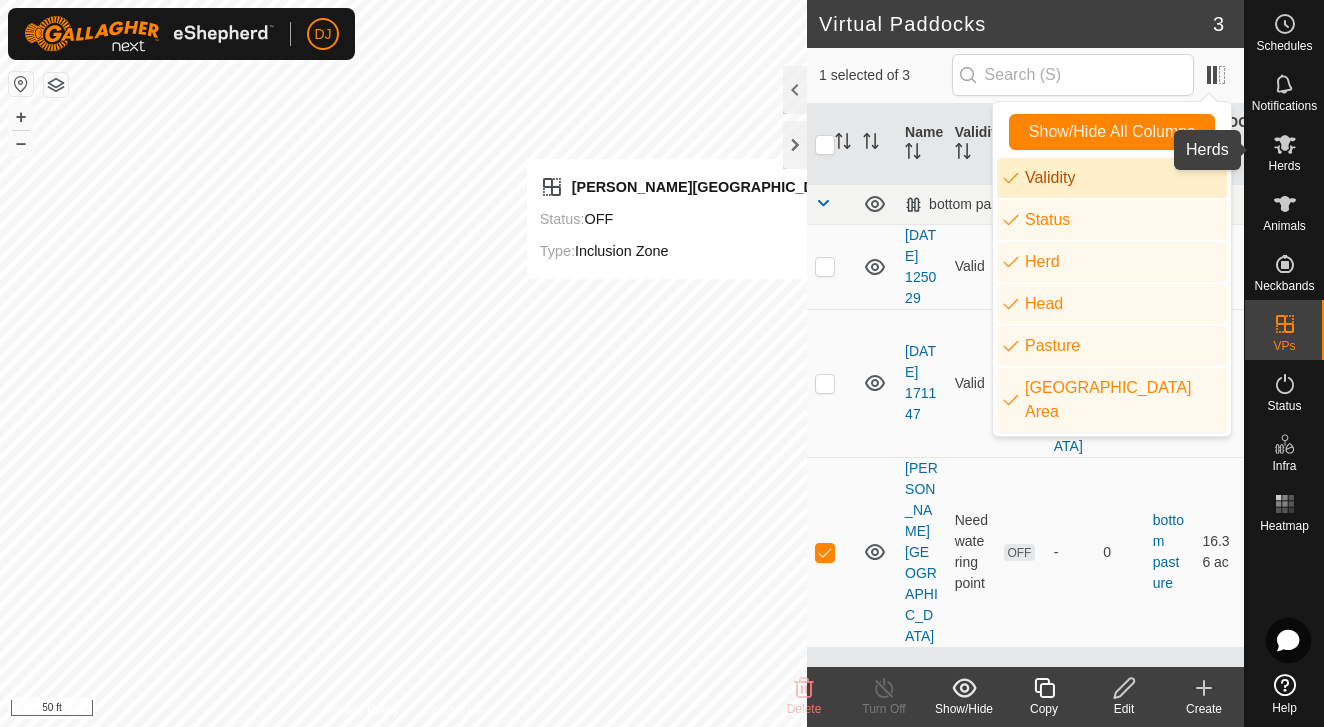 click 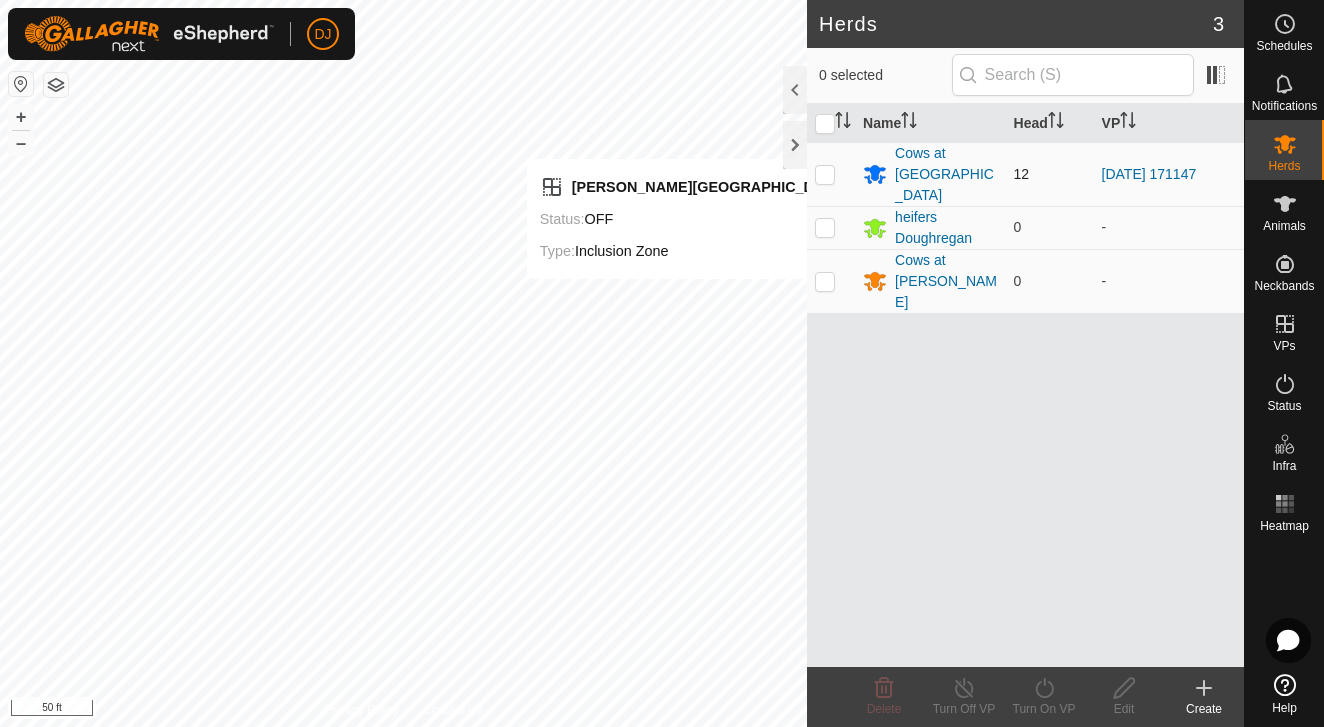 click at bounding box center (825, 174) 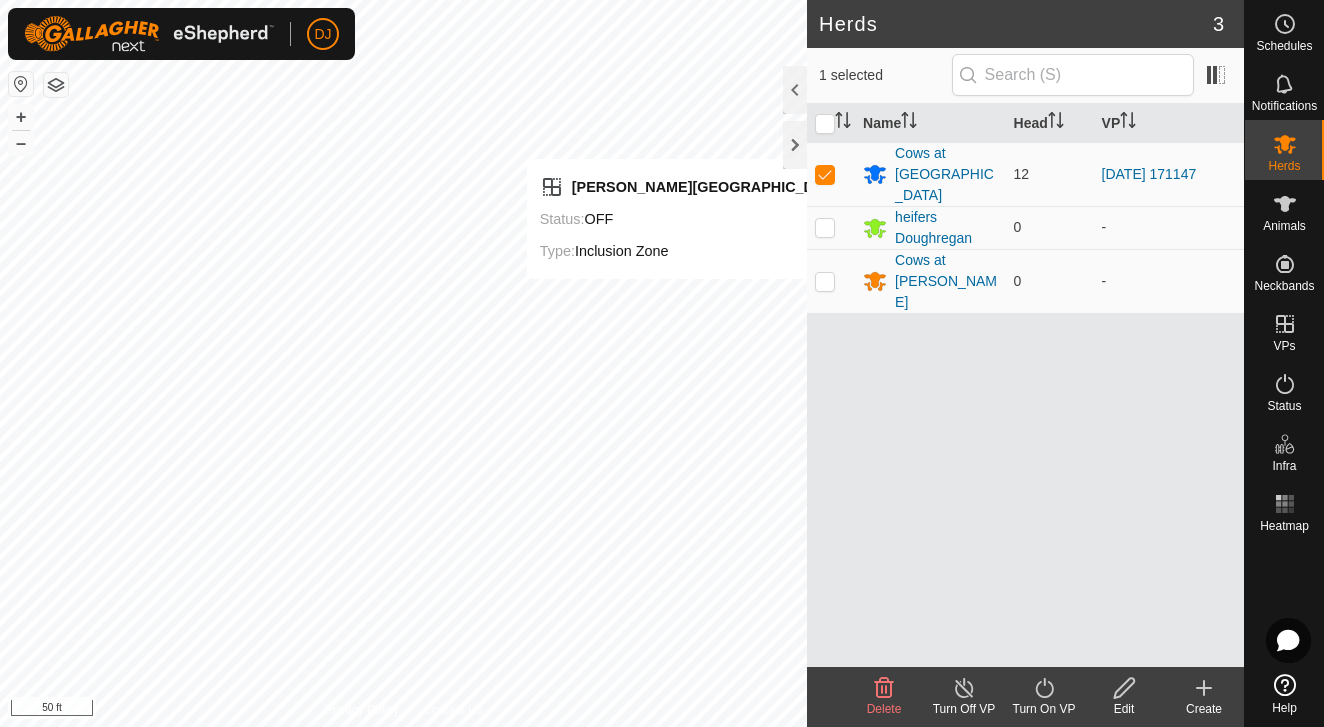 click 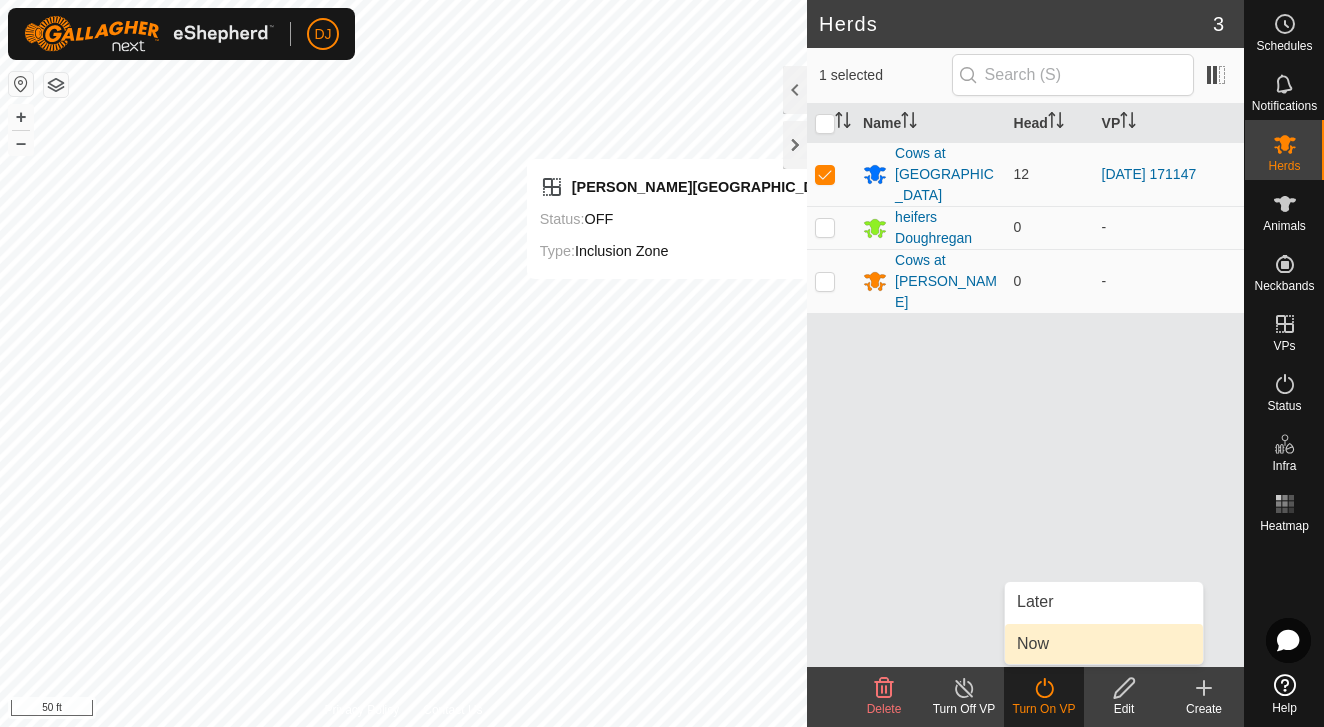 click on "Now" at bounding box center [1104, 644] 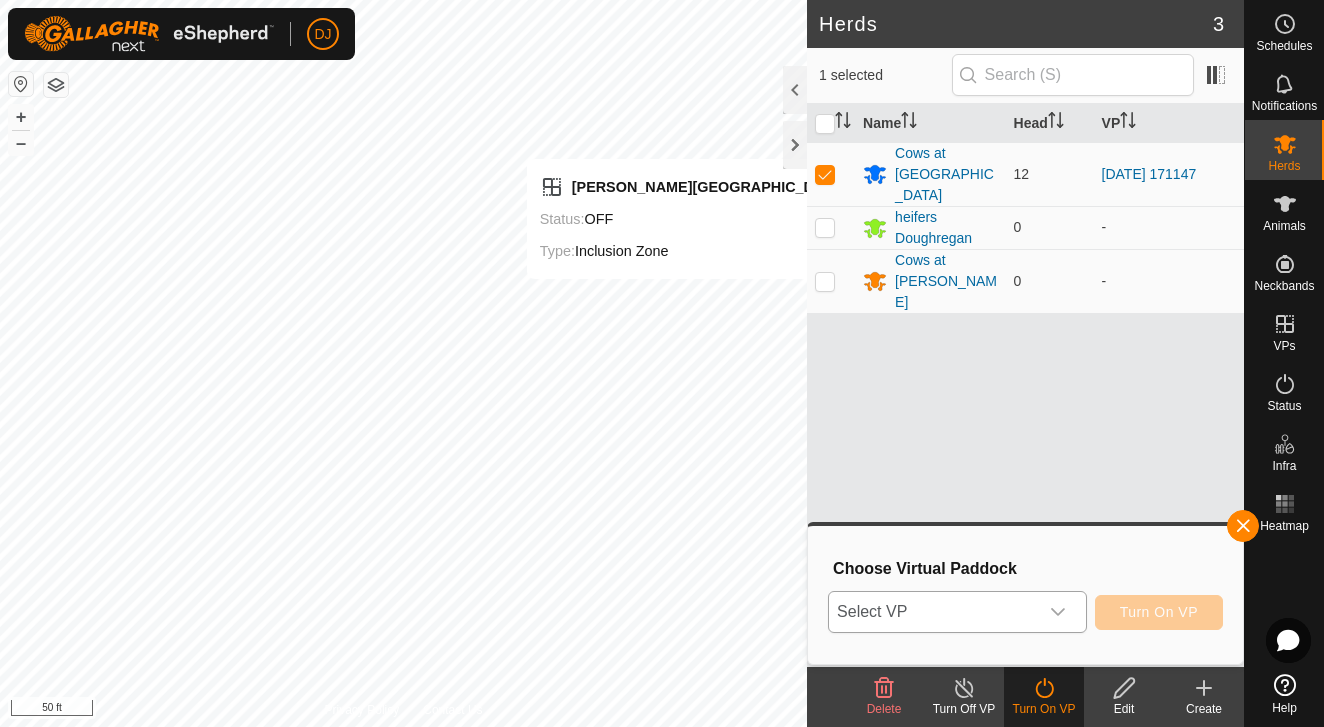 click 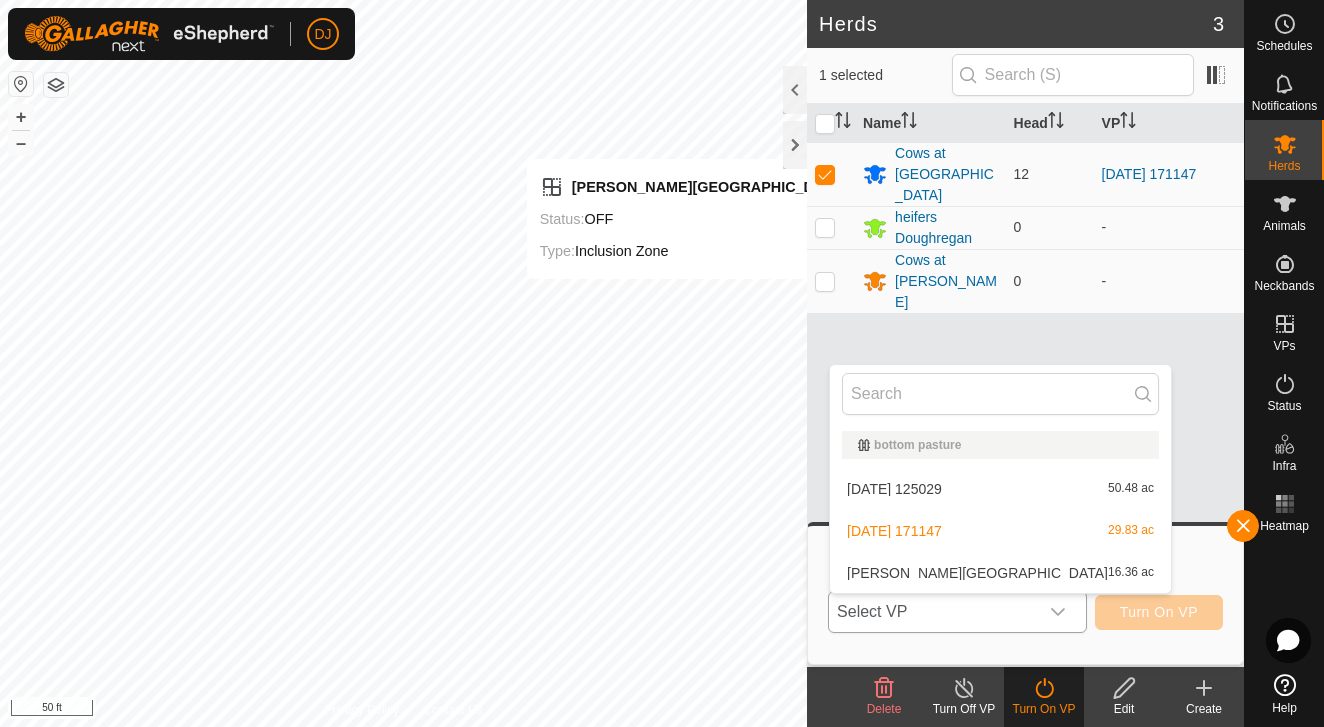 click on "[PERSON_NAME][GEOGRAPHIC_DATA]  16.36 ac" at bounding box center [1000, 573] 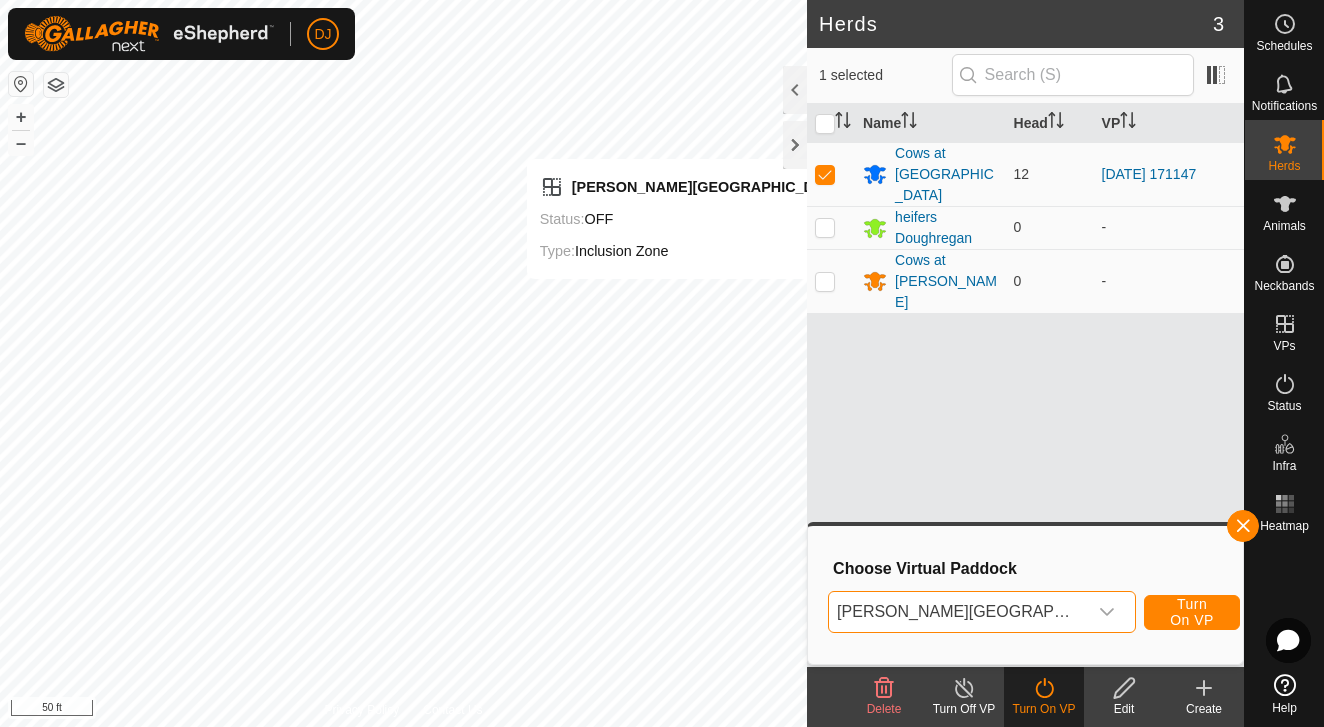 click on "Turn On VP" at bounding box center [1192, 612] 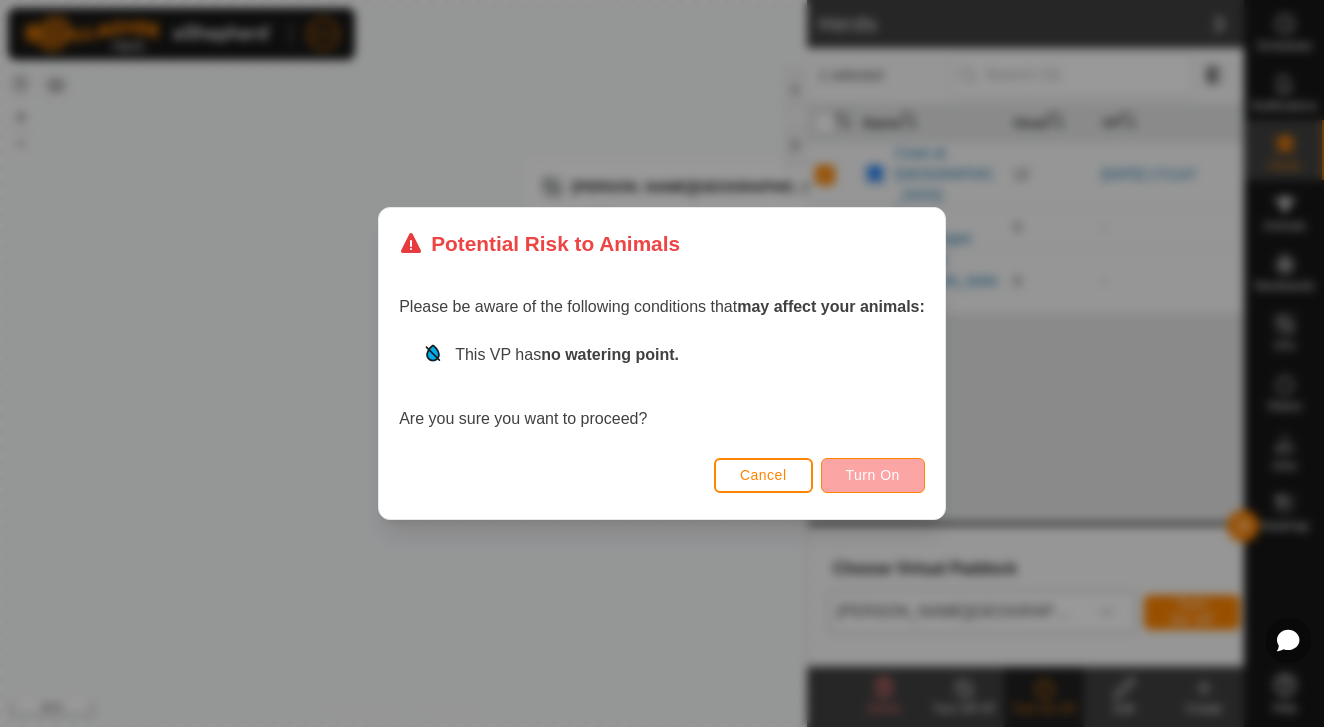 click on "Turn On" at bounding box center (873, 475) 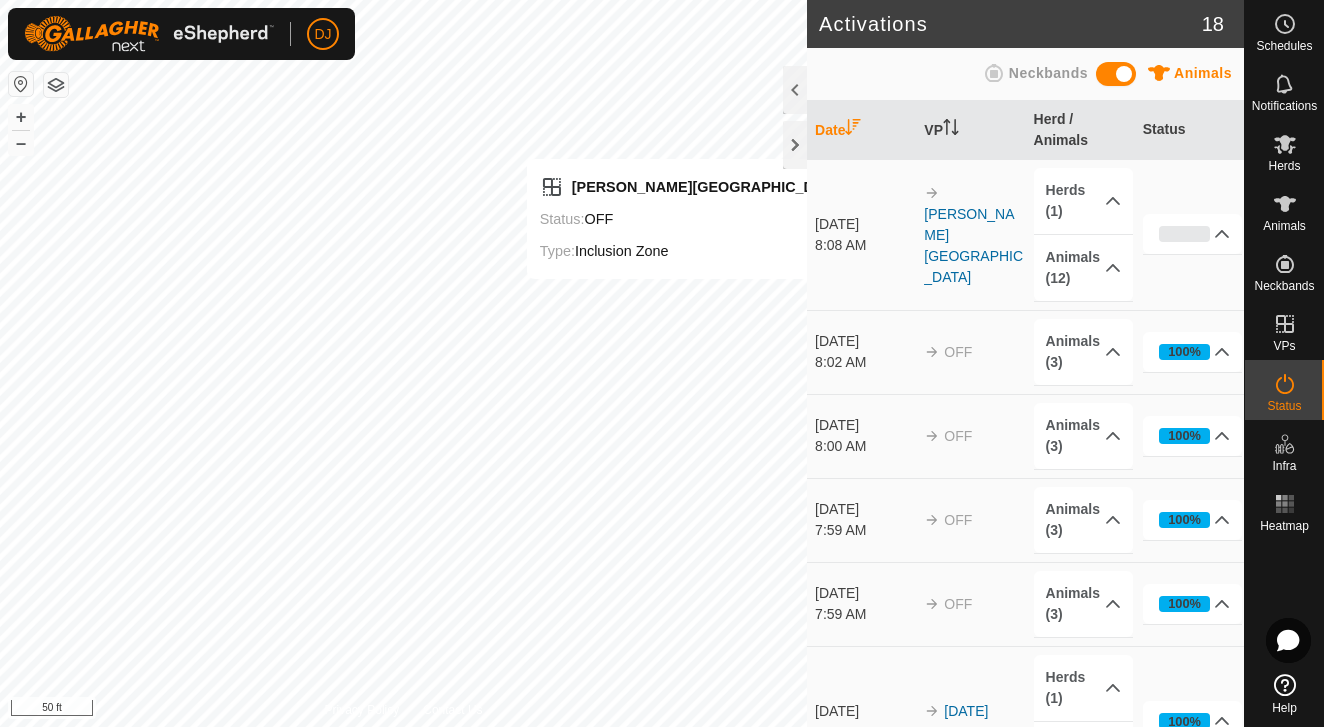 scroll, scrollTop: 0, scrollLeft: 0, axis: both 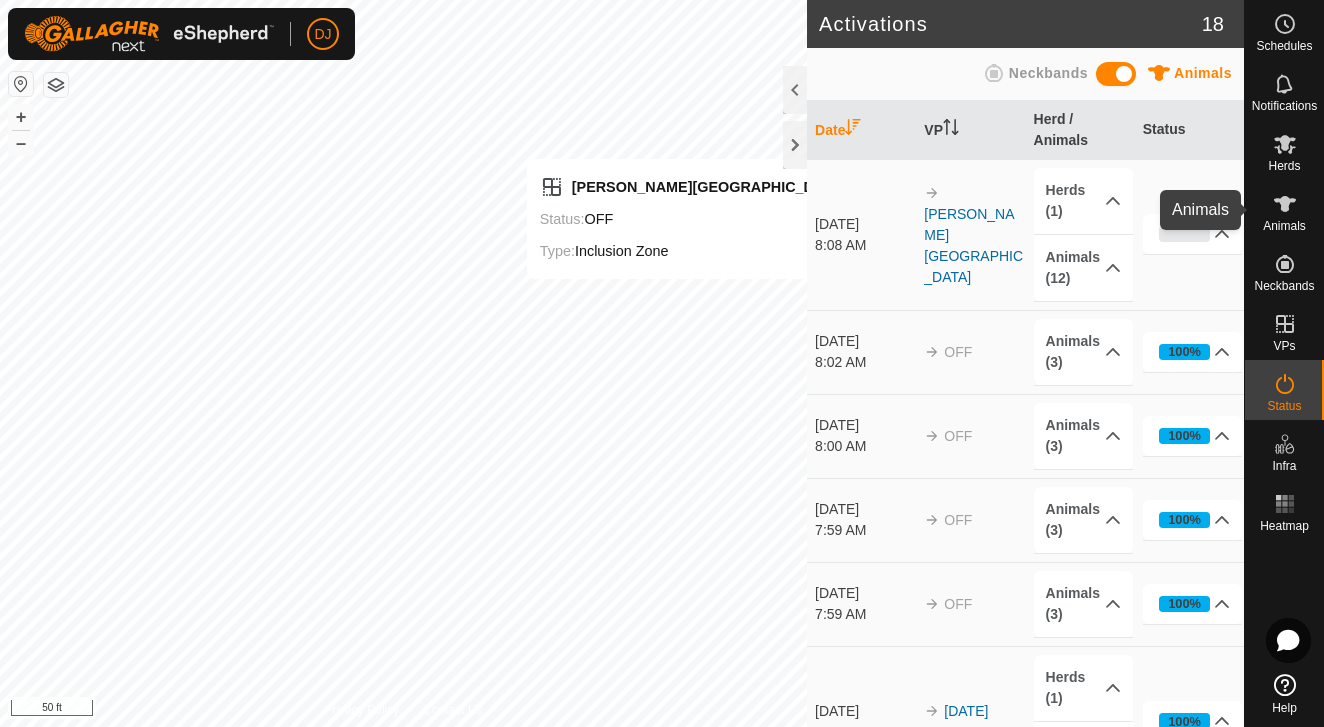 click 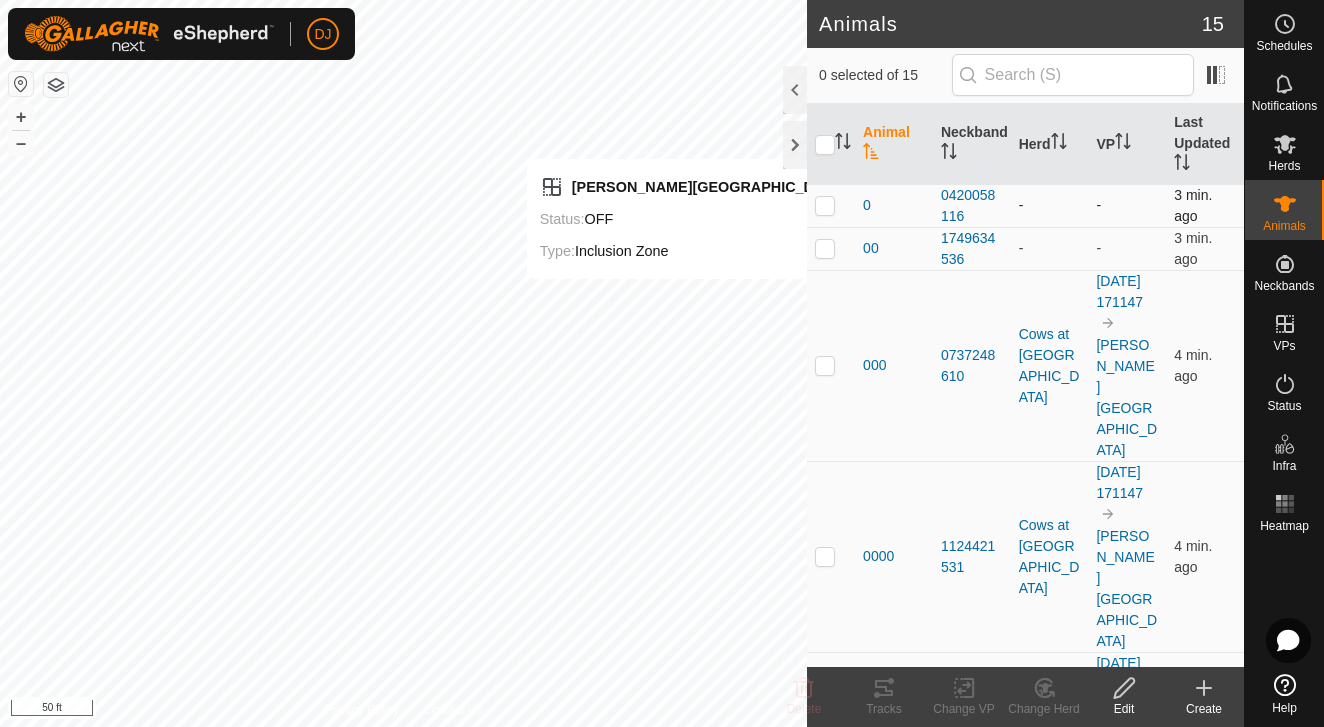 click at bounding box center (825, 205) 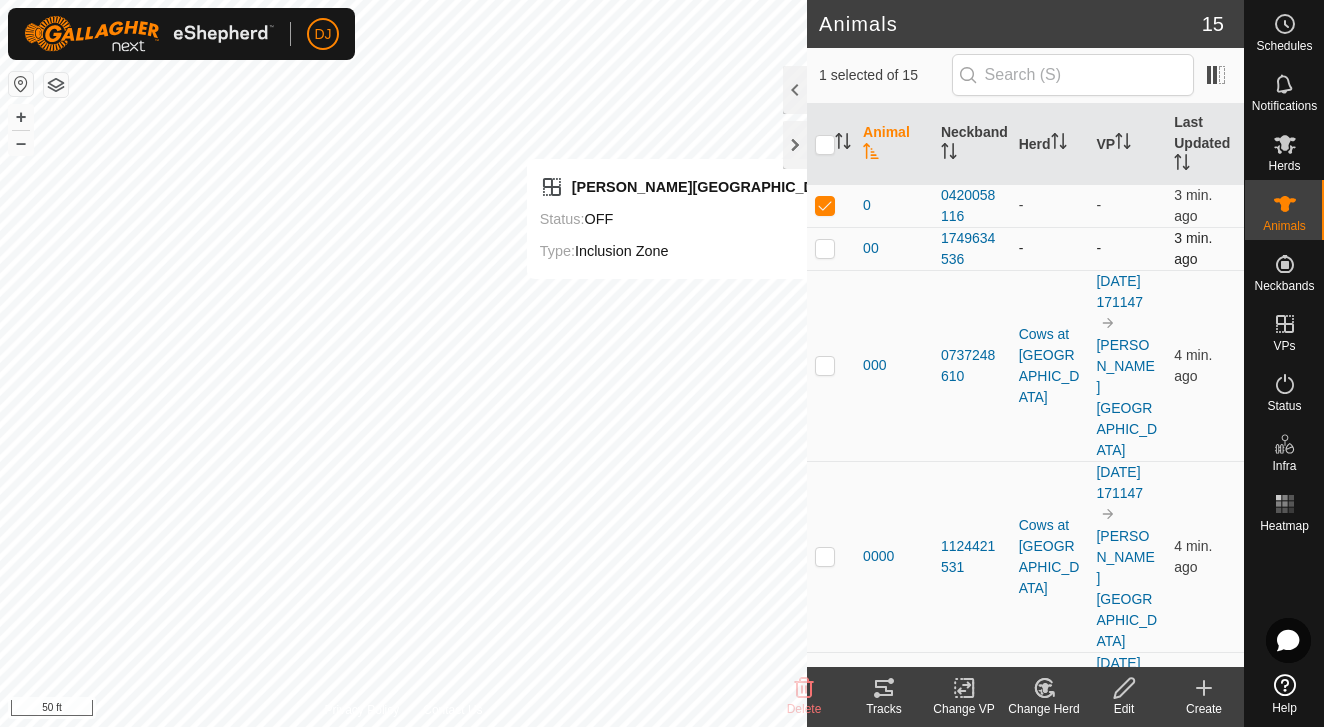 click at bounding box center [825, 248] 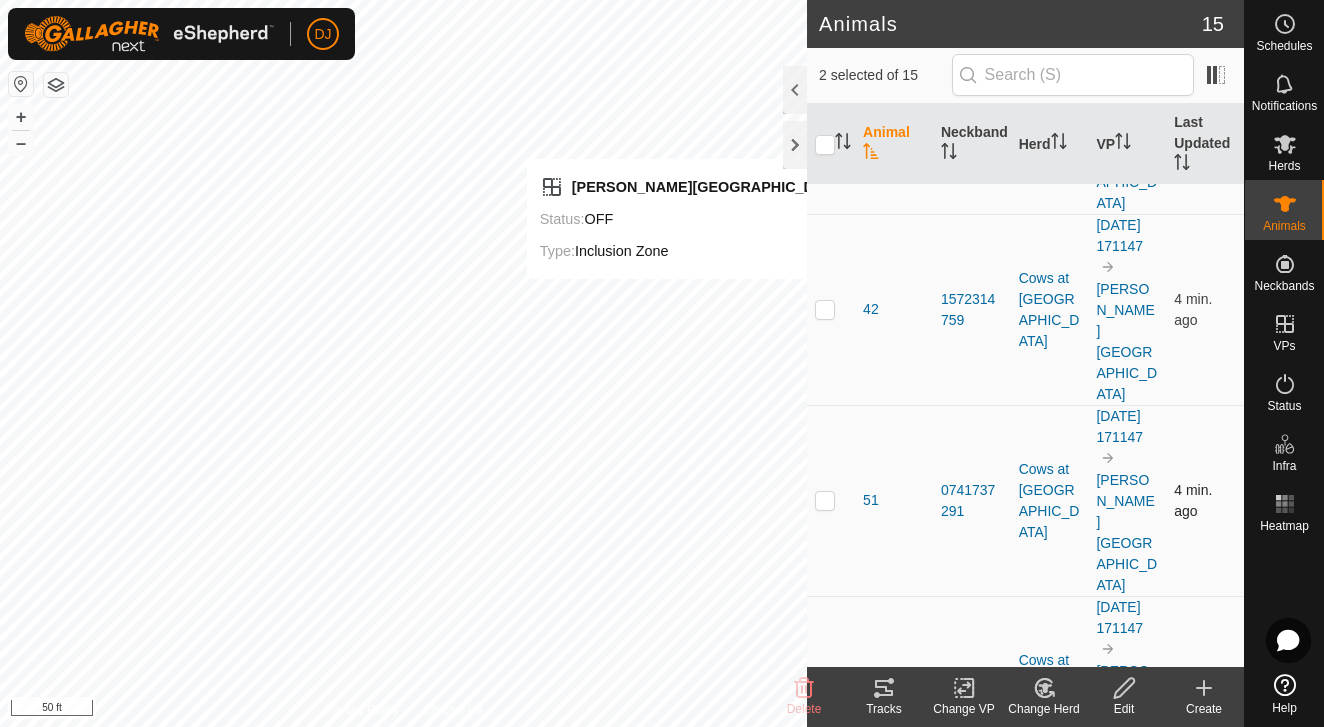 scroll, scrollTop: 1435, scrollLeft: 0, axis: vertical 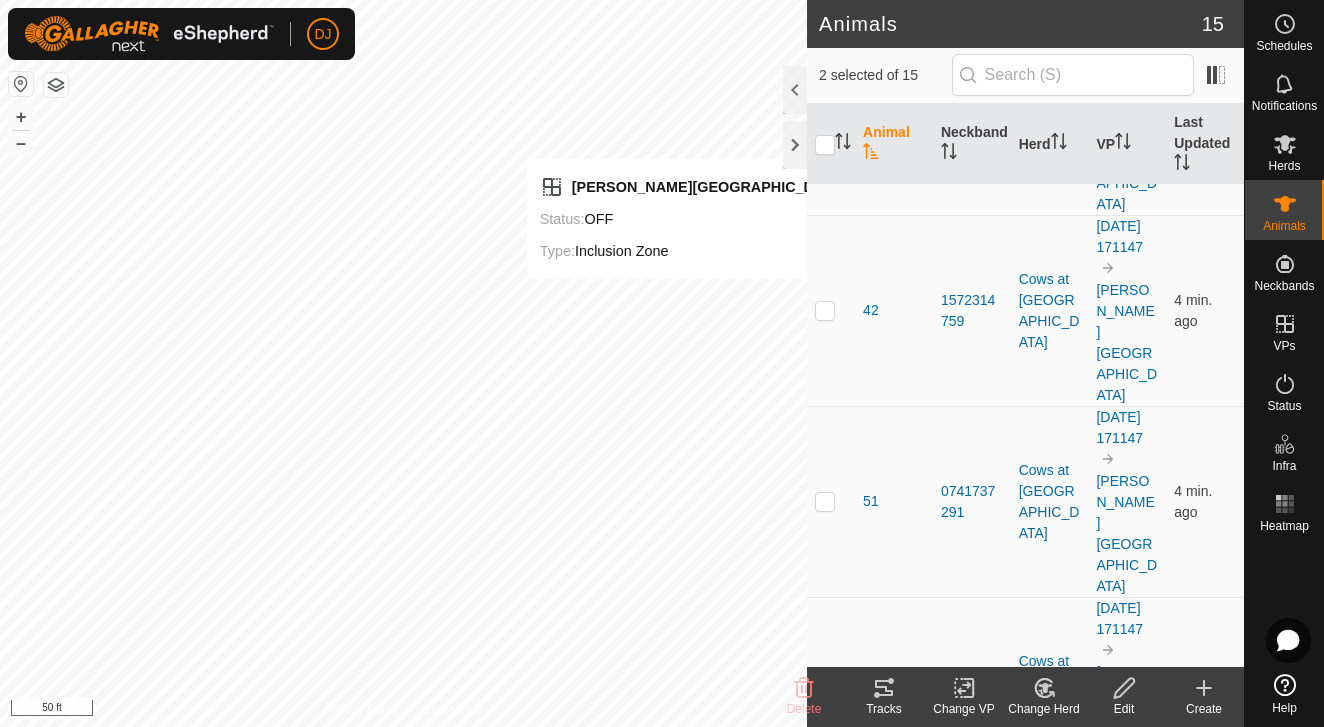 click 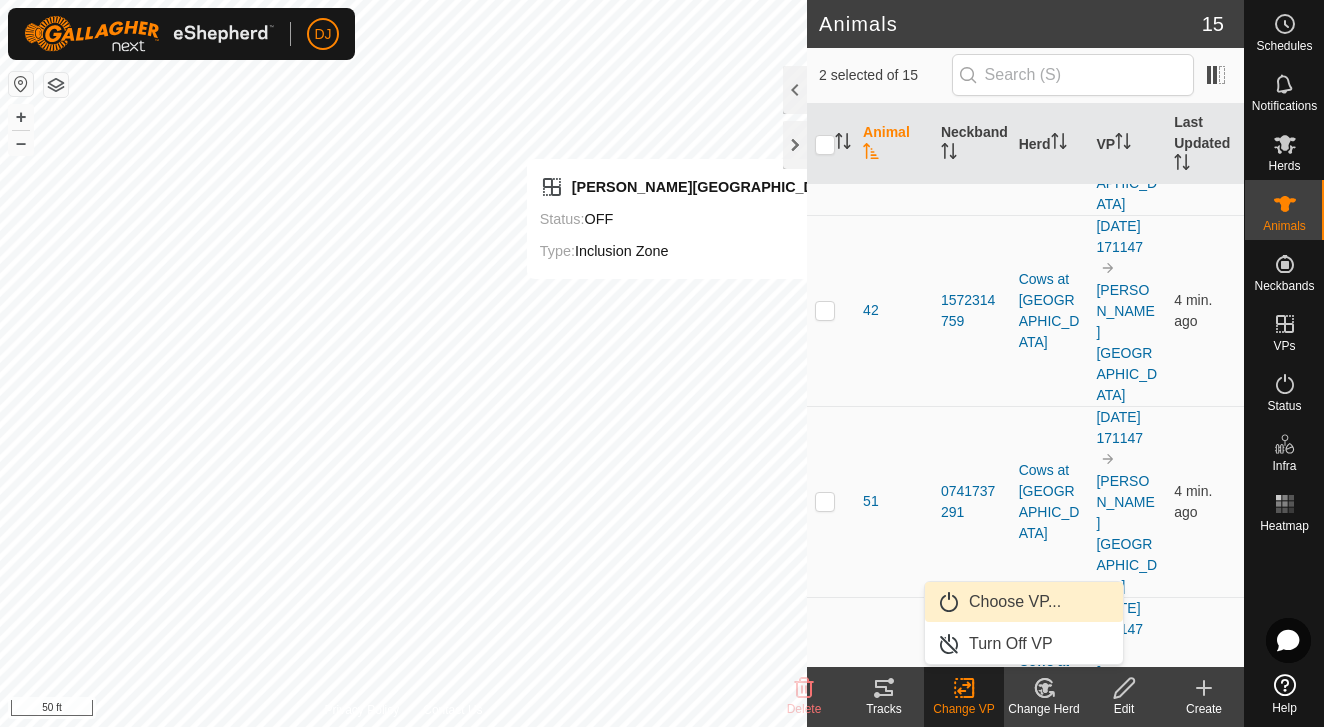 click on "Choose VP..." at bounding box center (1024, 602) 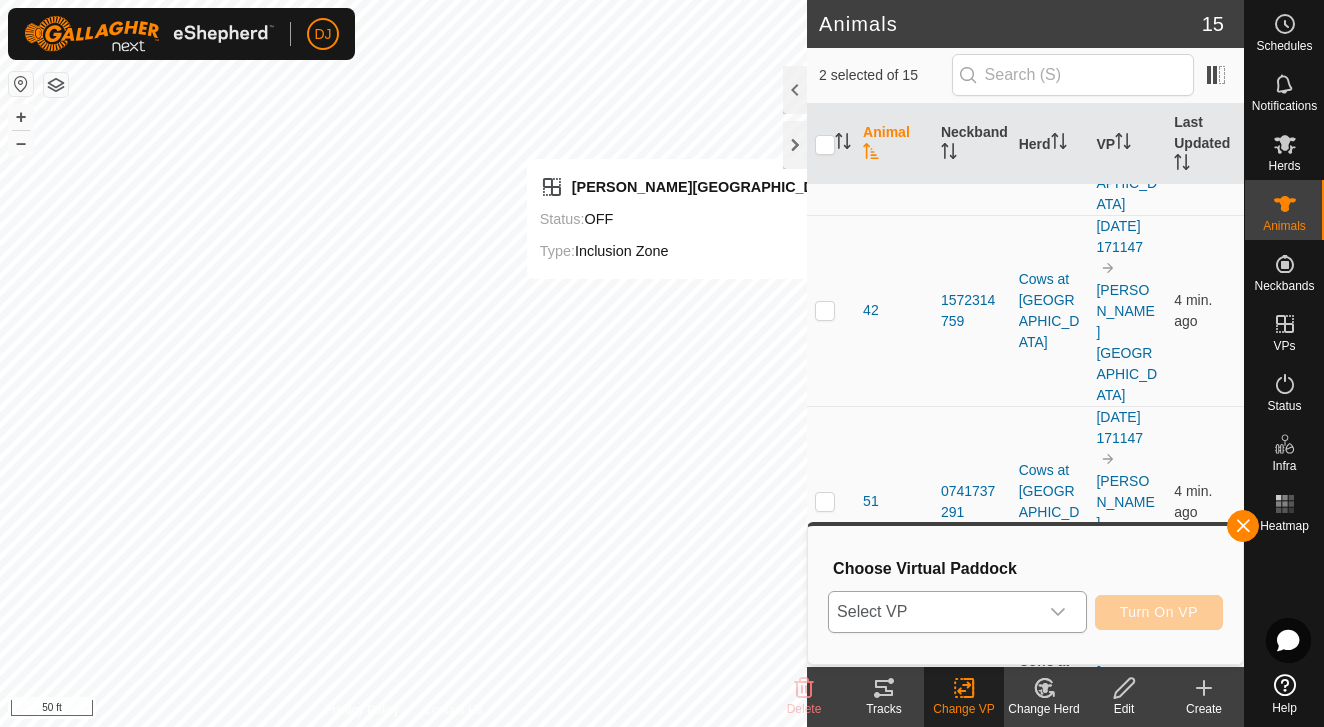 click 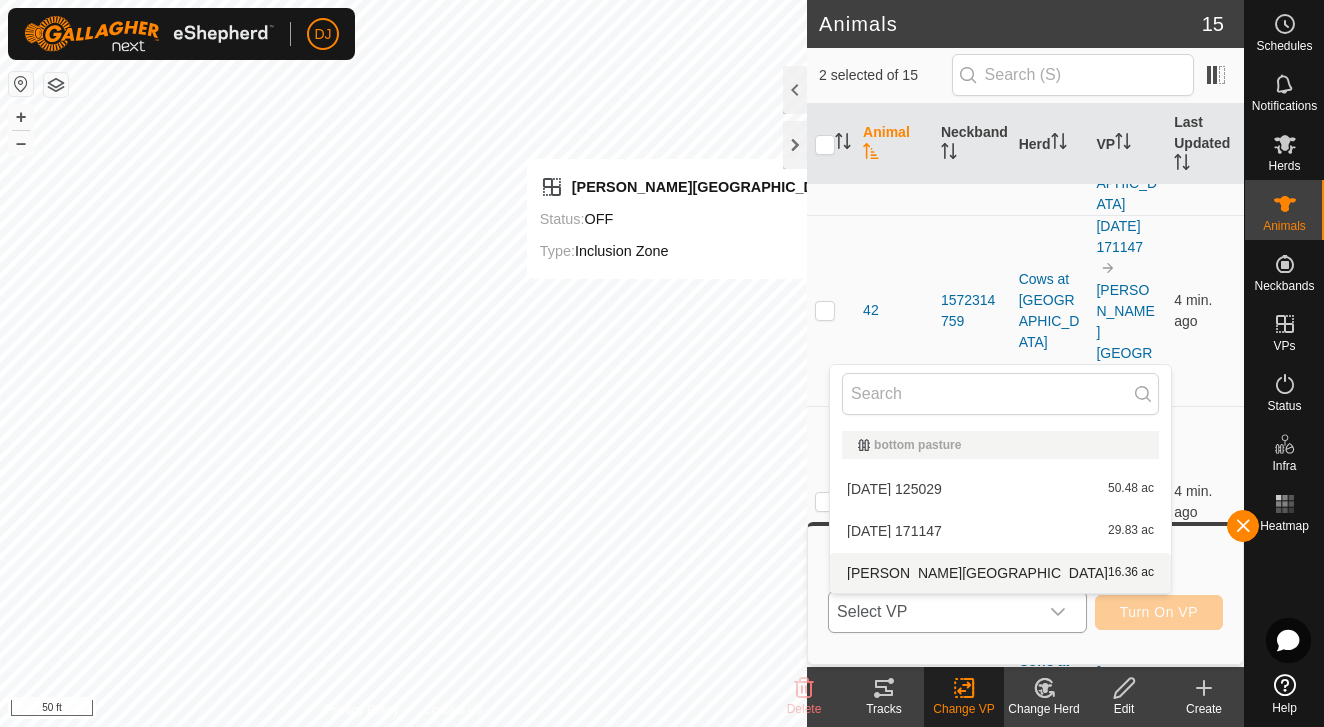 click on "[PERSON_NAME][GEOGRAPHIC_DATA]  16.36 ac" at bounding box center [1000, 573] 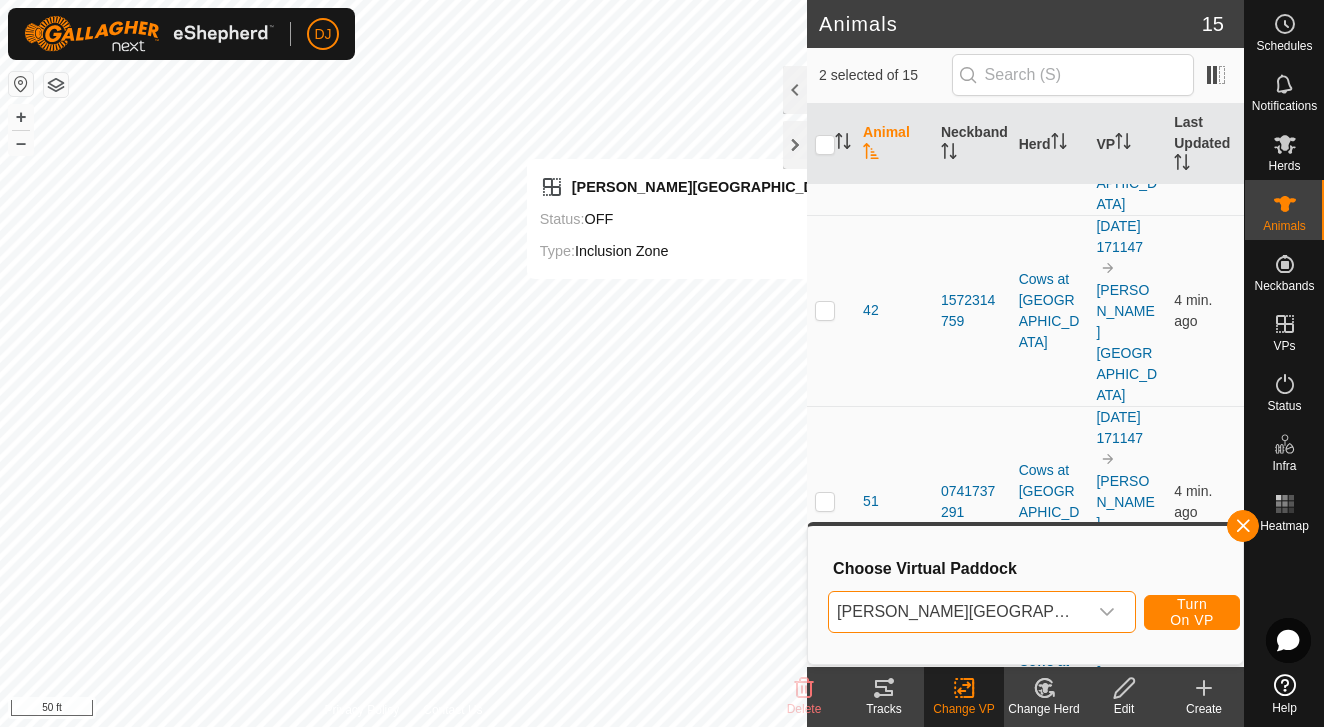 click on "Turn On VP" at bounding box center (1192, 612) 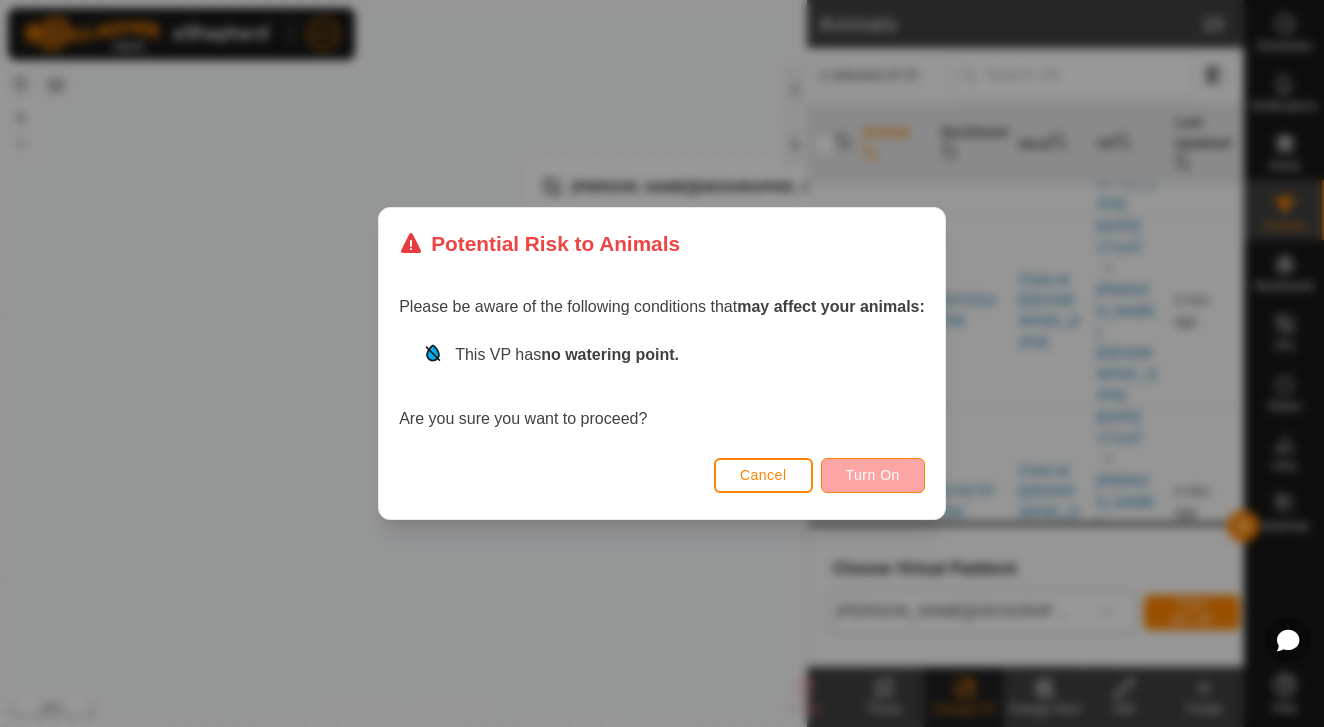 click on "Turn On" at bounding box center [873, 475] 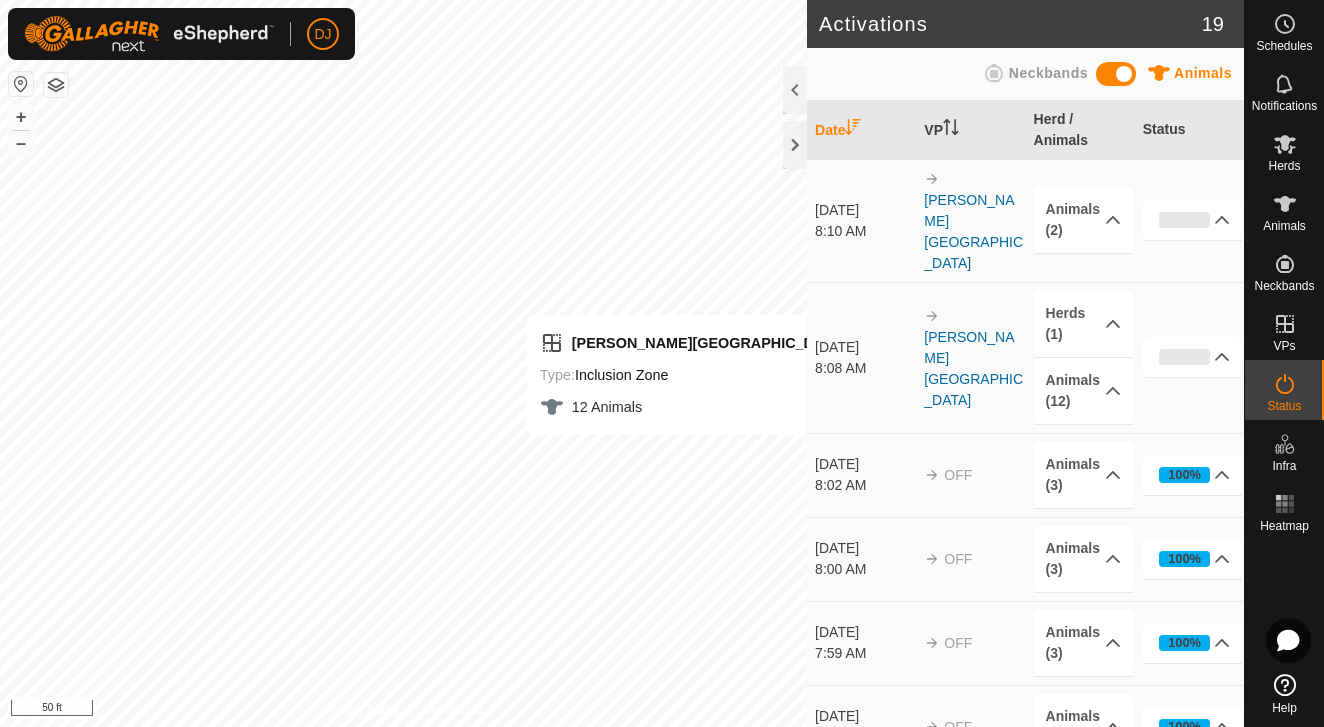 scroll, scrollTop: 0, scrollLeft: 0, axis: both 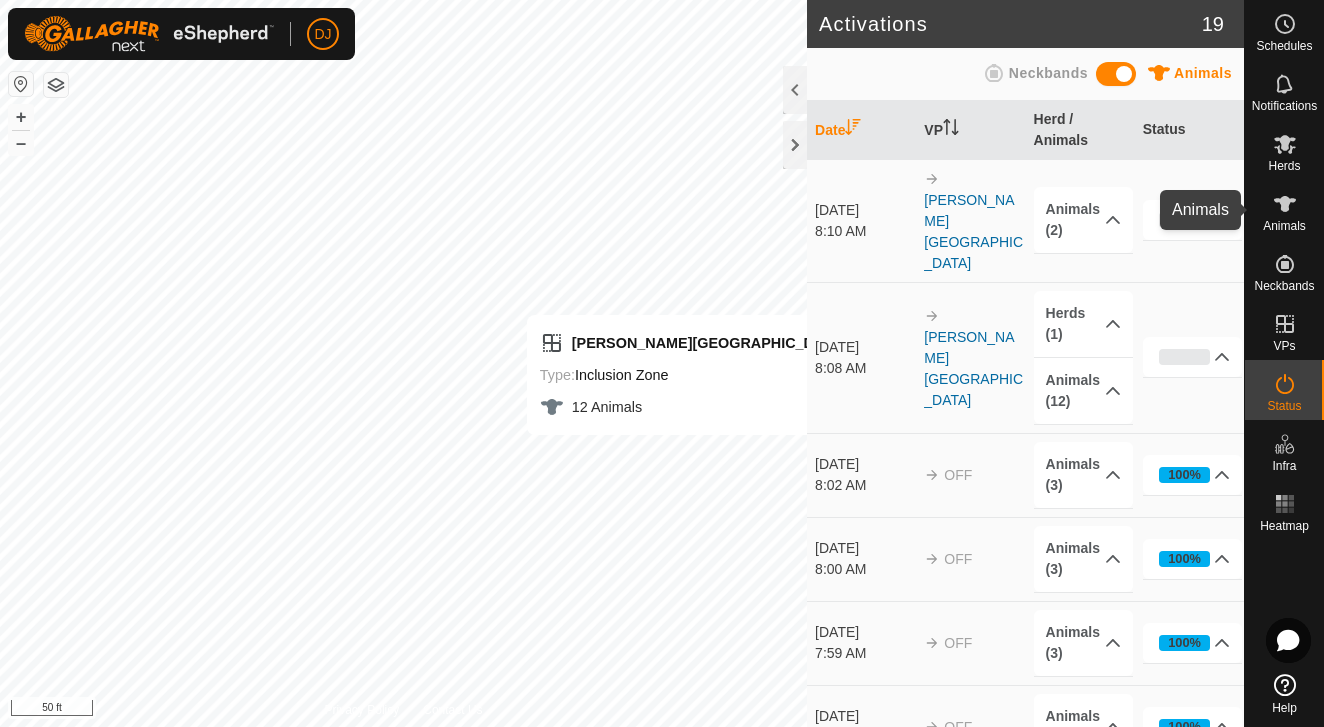 click on "Animals" at bounding box center (1284, 226) 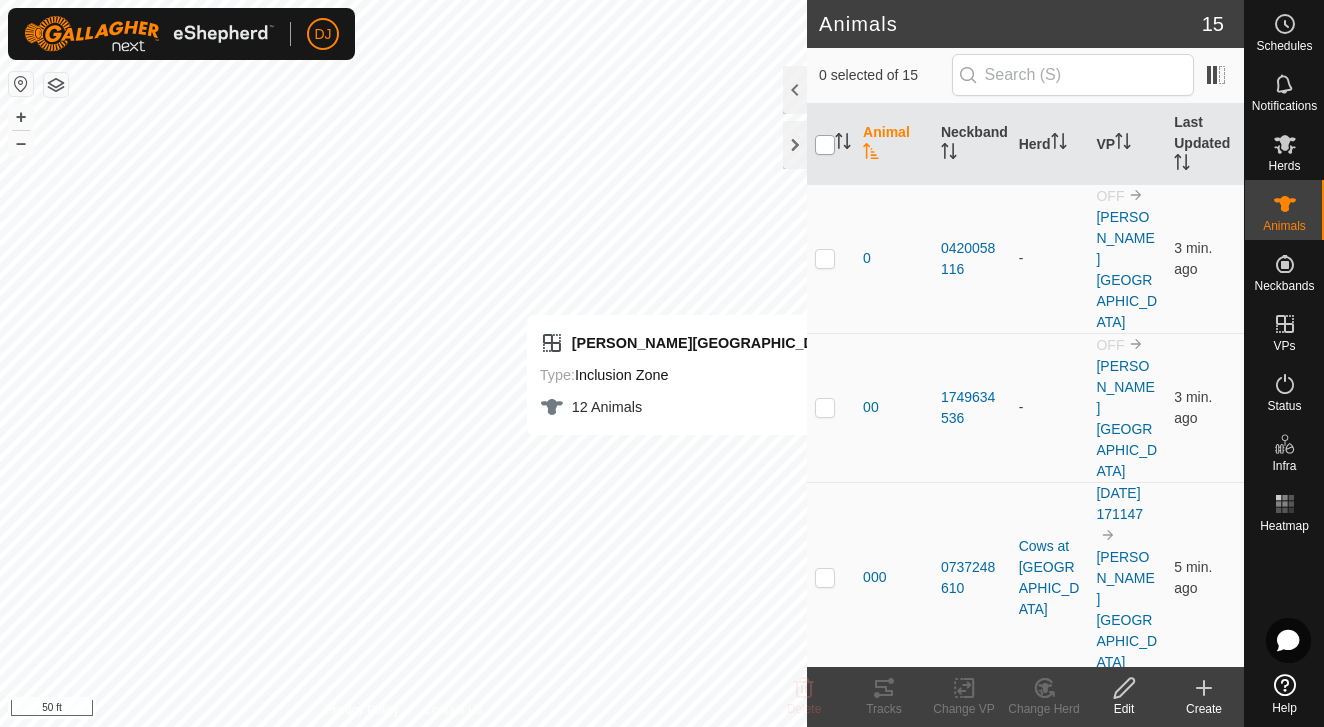 click at bounding box center [825, 145] 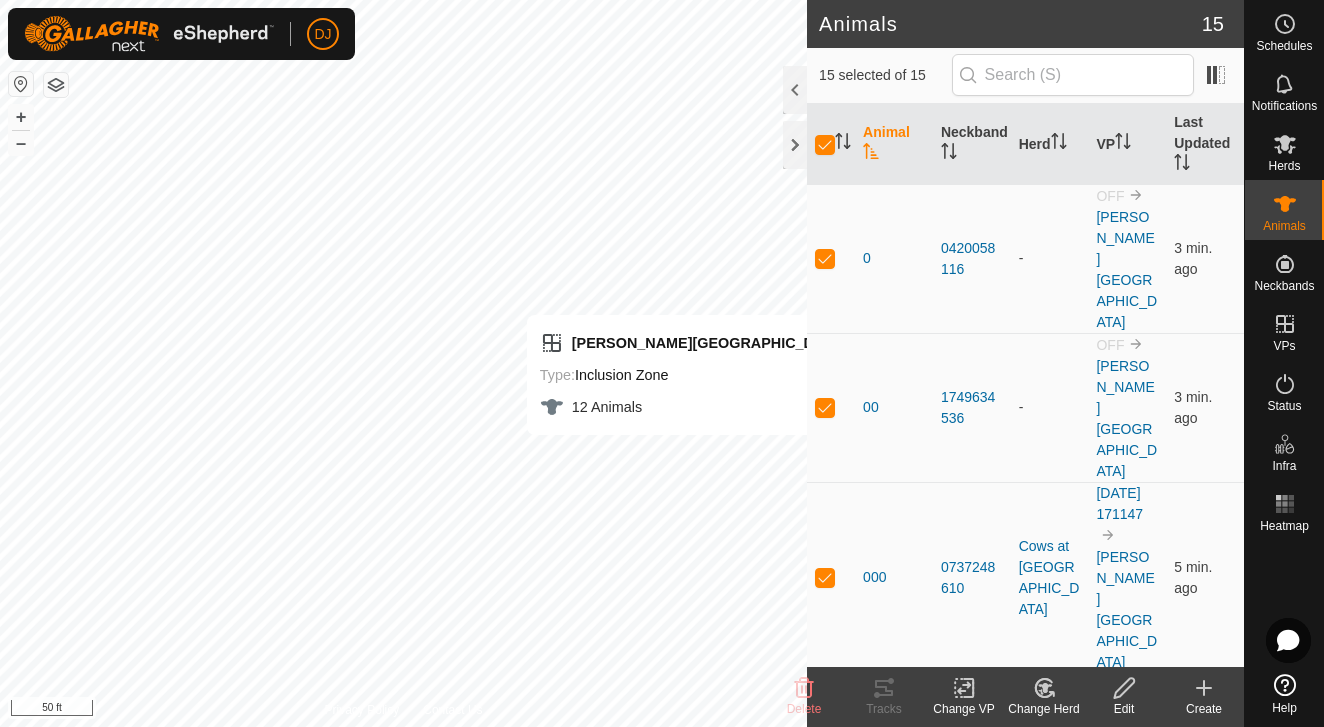 click 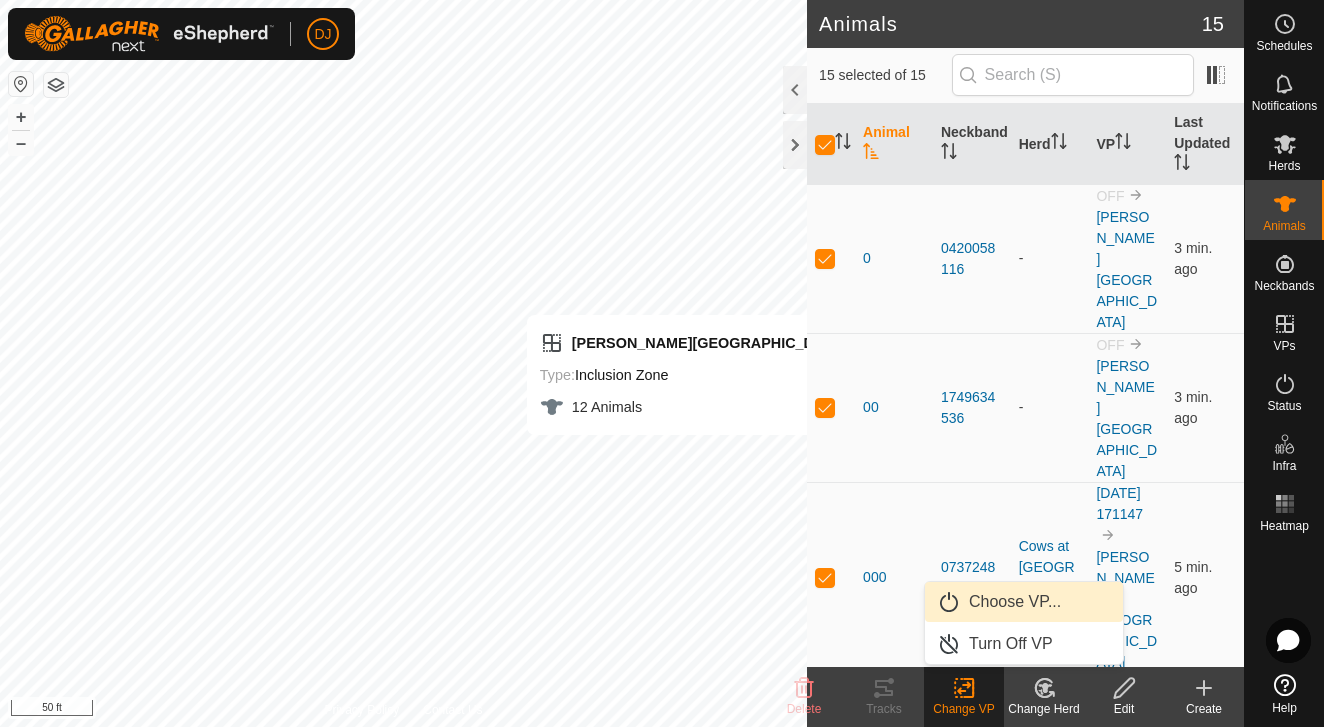 click on "Choose VP..." at bounding box center [1024, 602] 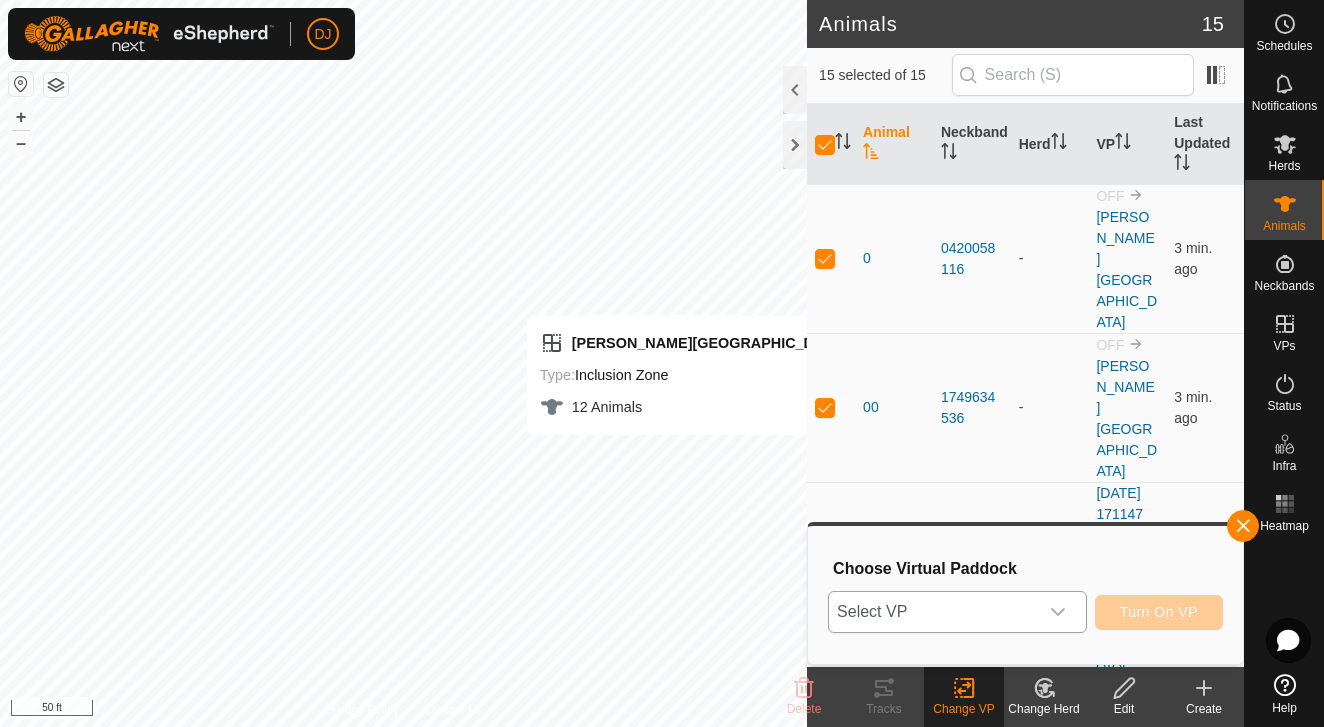 click 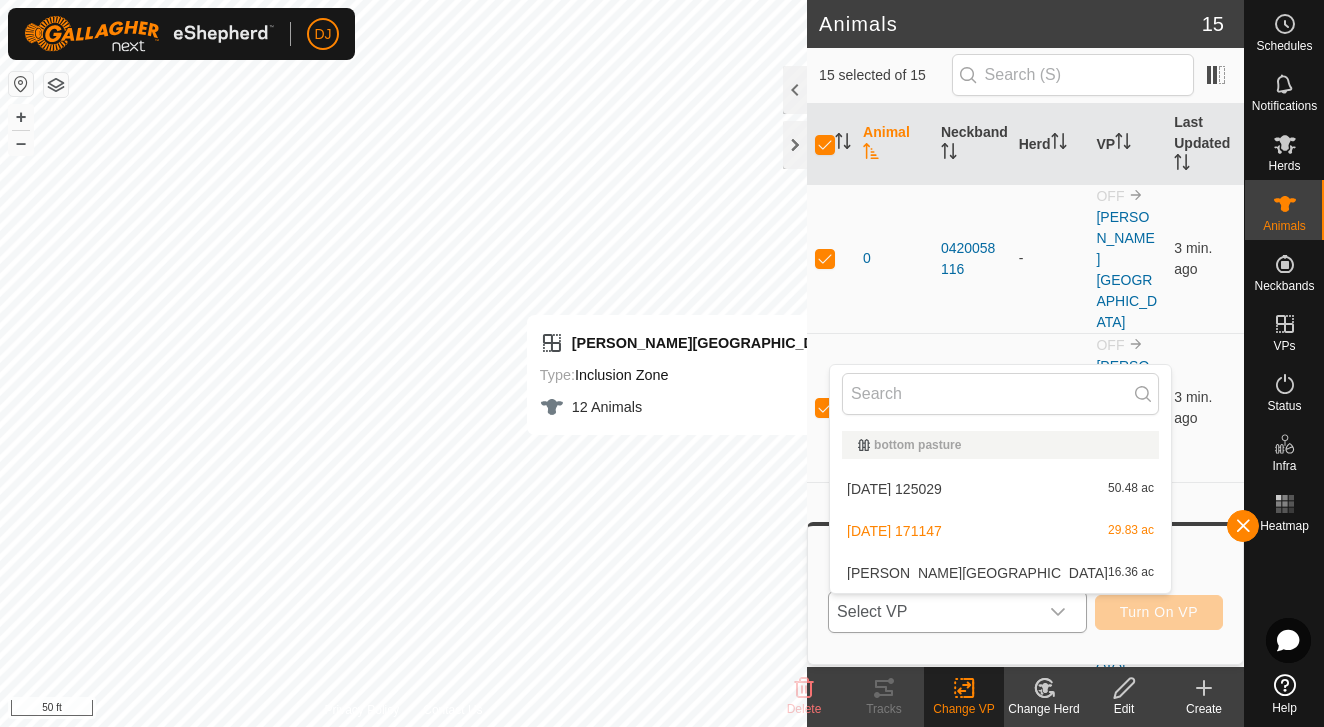 click on "[PERSON_NAME][GEOGRAPHIC_DATA]  16.36 ac" at bounding box center [1000, 573] 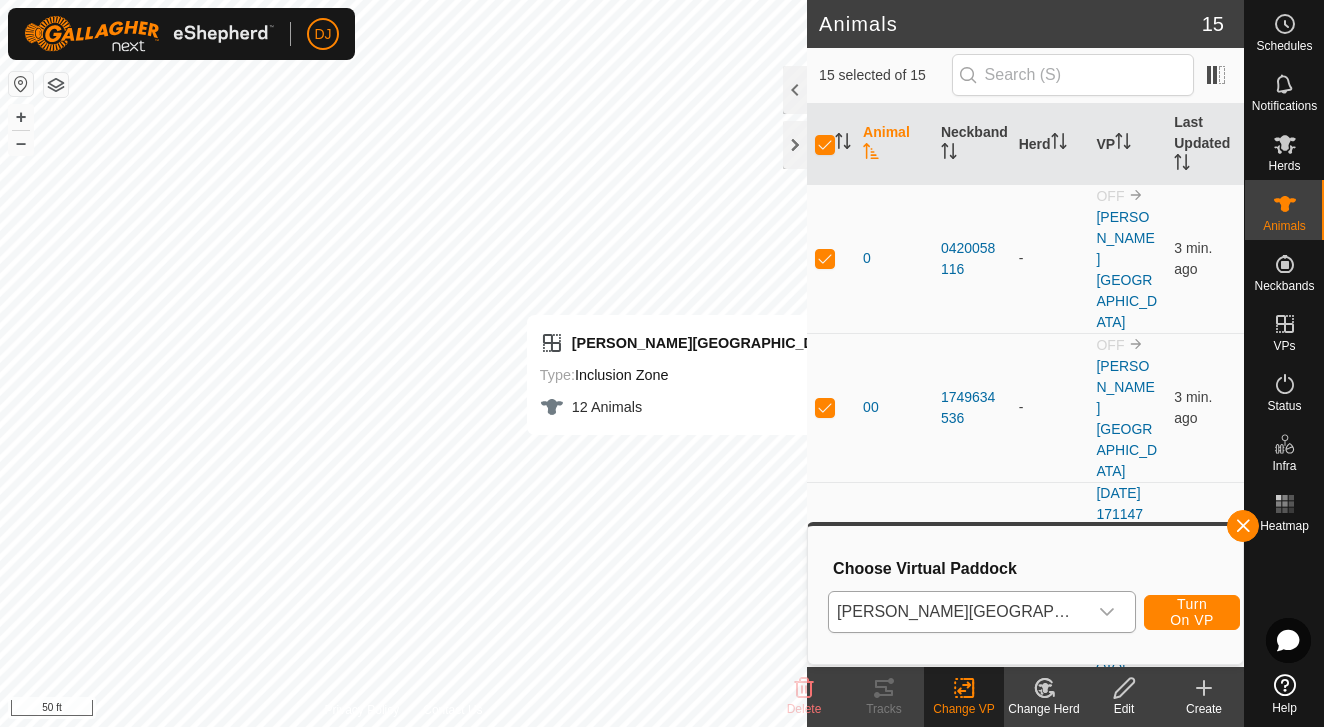 click on "Turn On VP" at bounding box center (1192, 612) 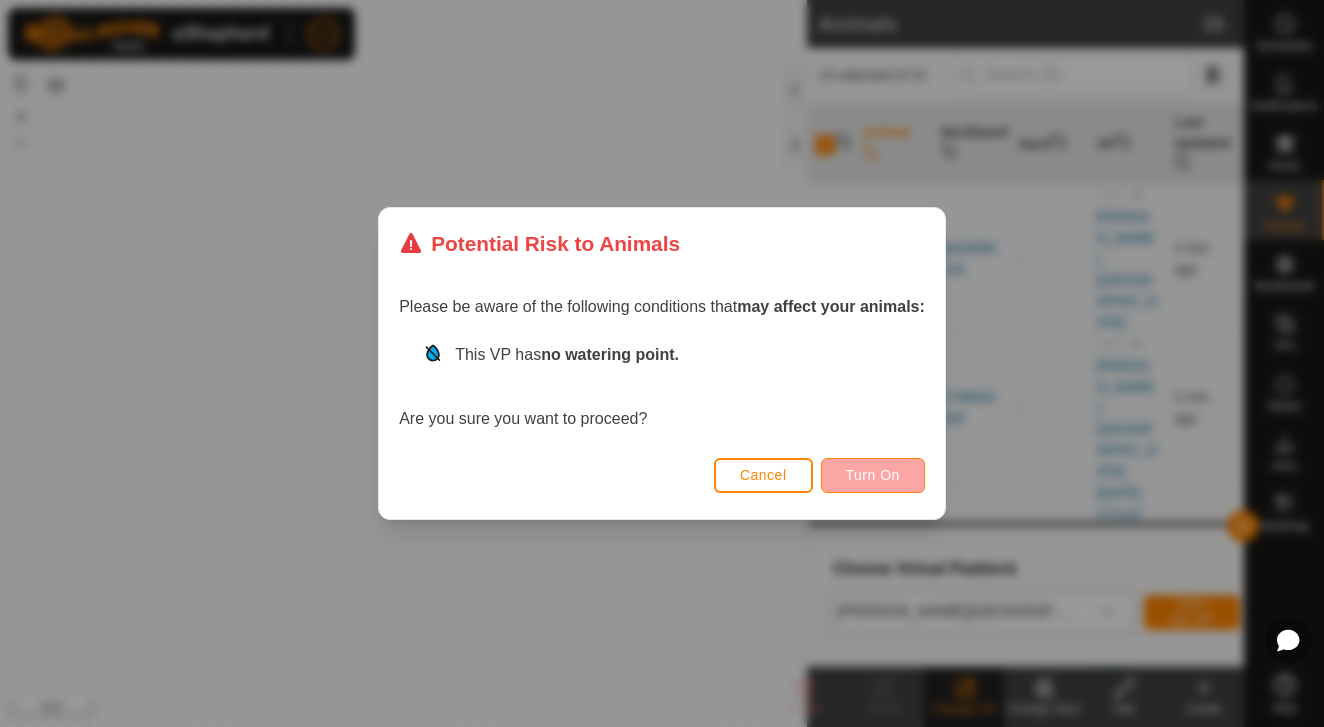click on "Turn On" at bounding box center [873, 475] 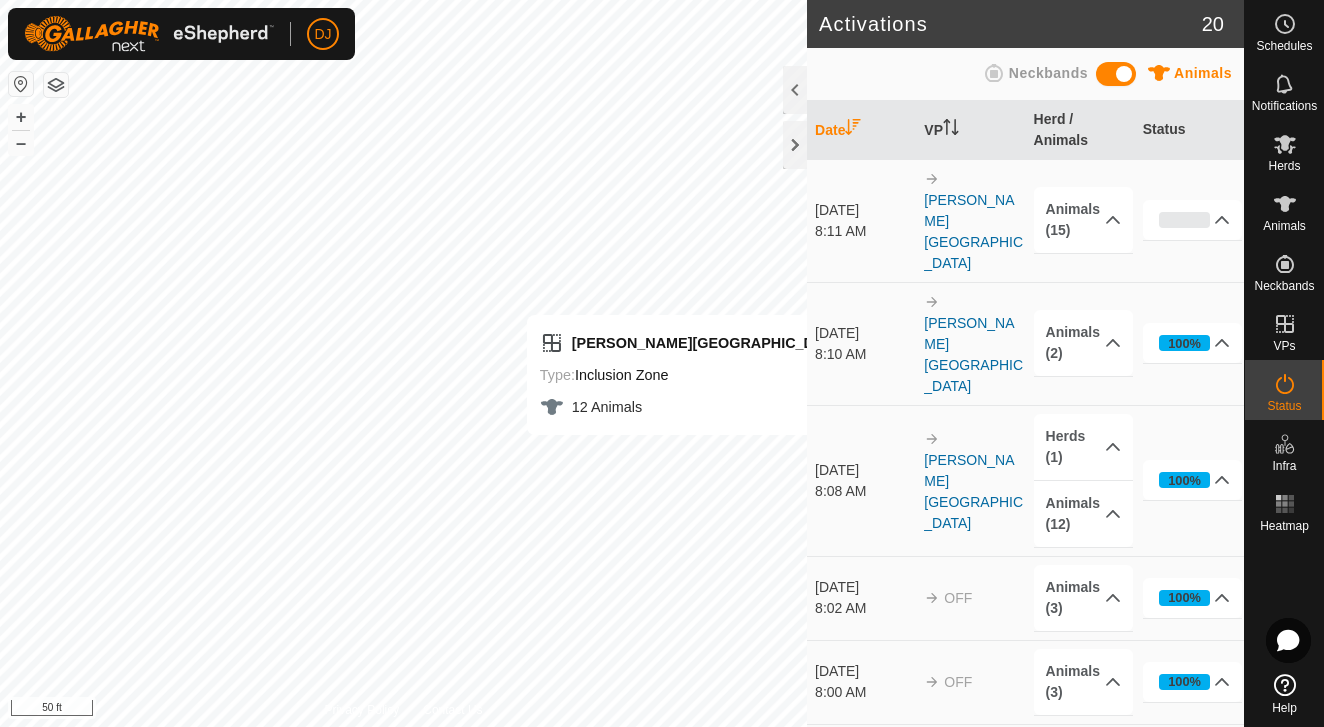 scroll, scrollTop: 0, scrollLeft: 0, axis: both 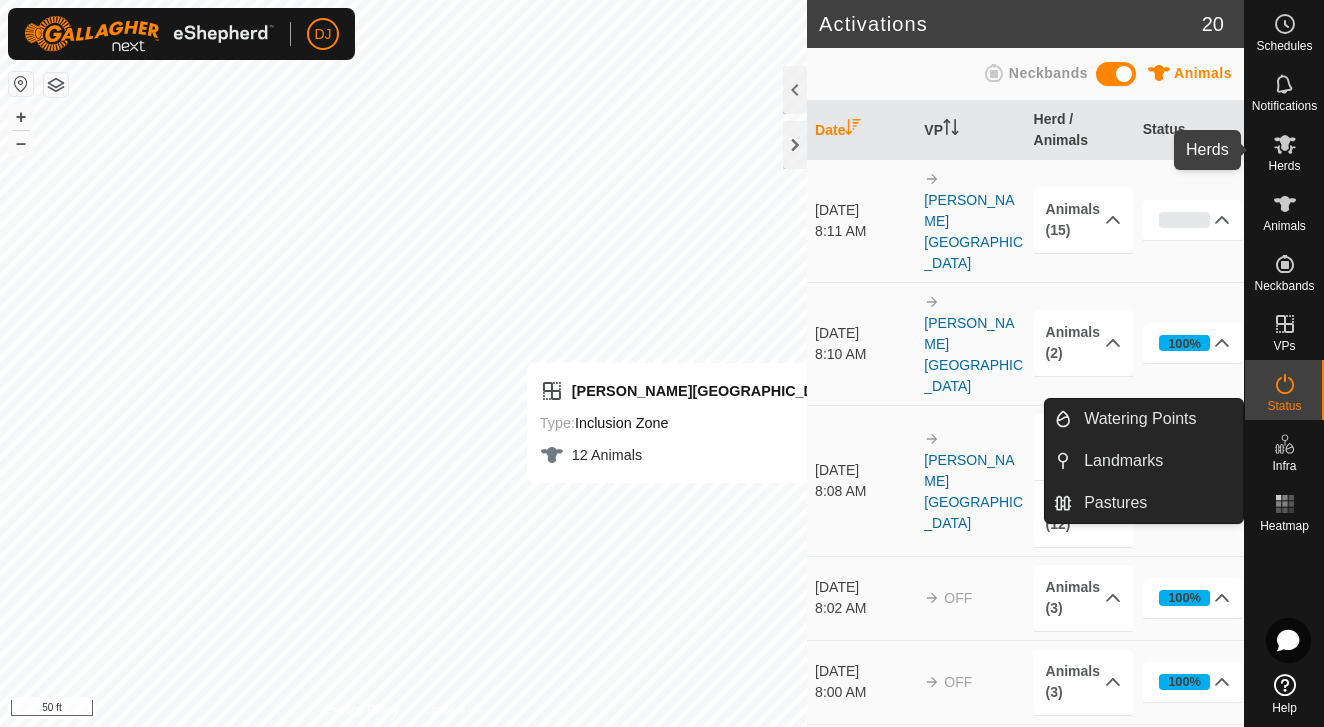 click 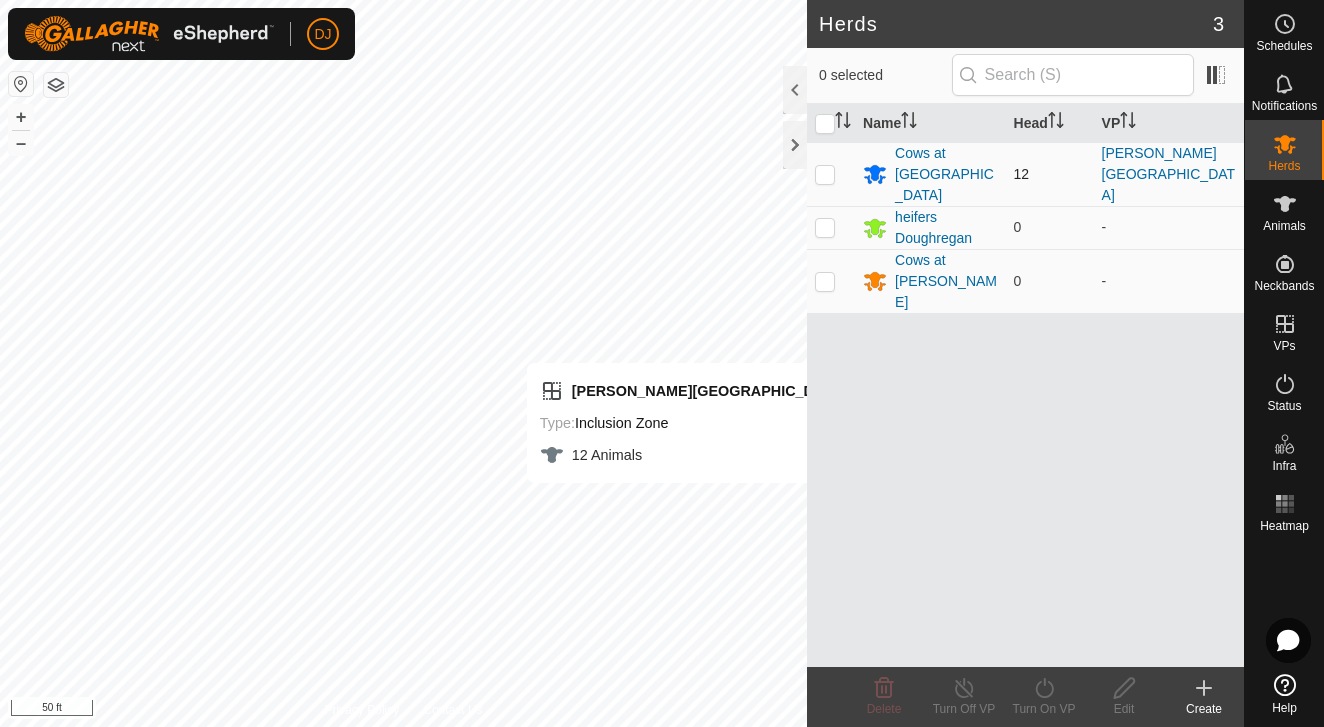 click at bounding box center (825, 174) 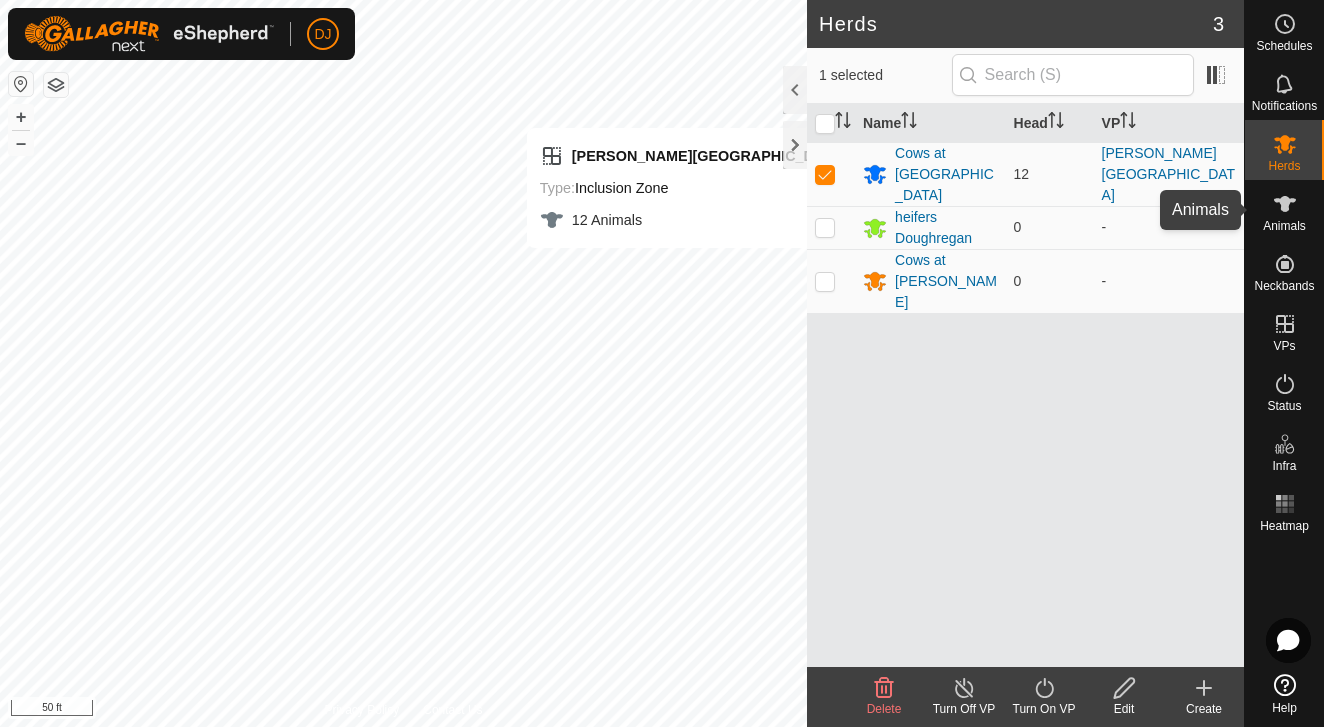 click 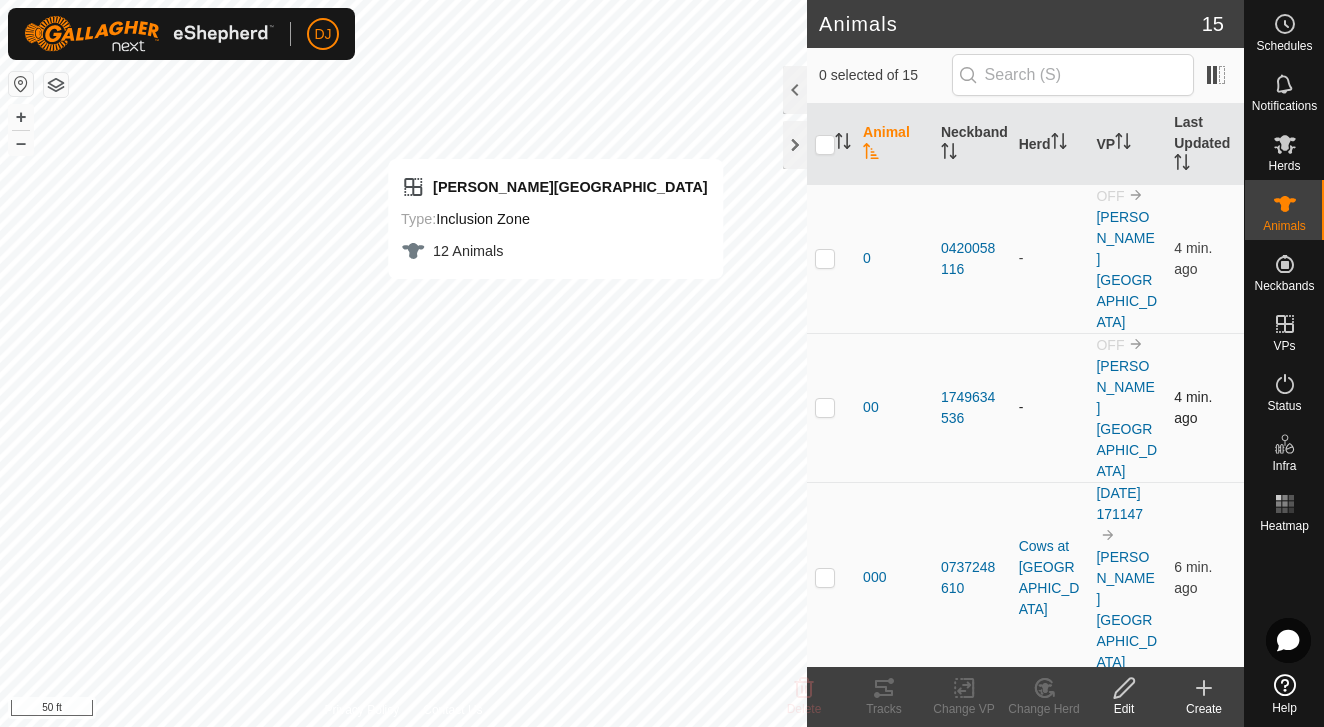 scroll, scrollTop: 0, scrollLeft: 0, axis: both 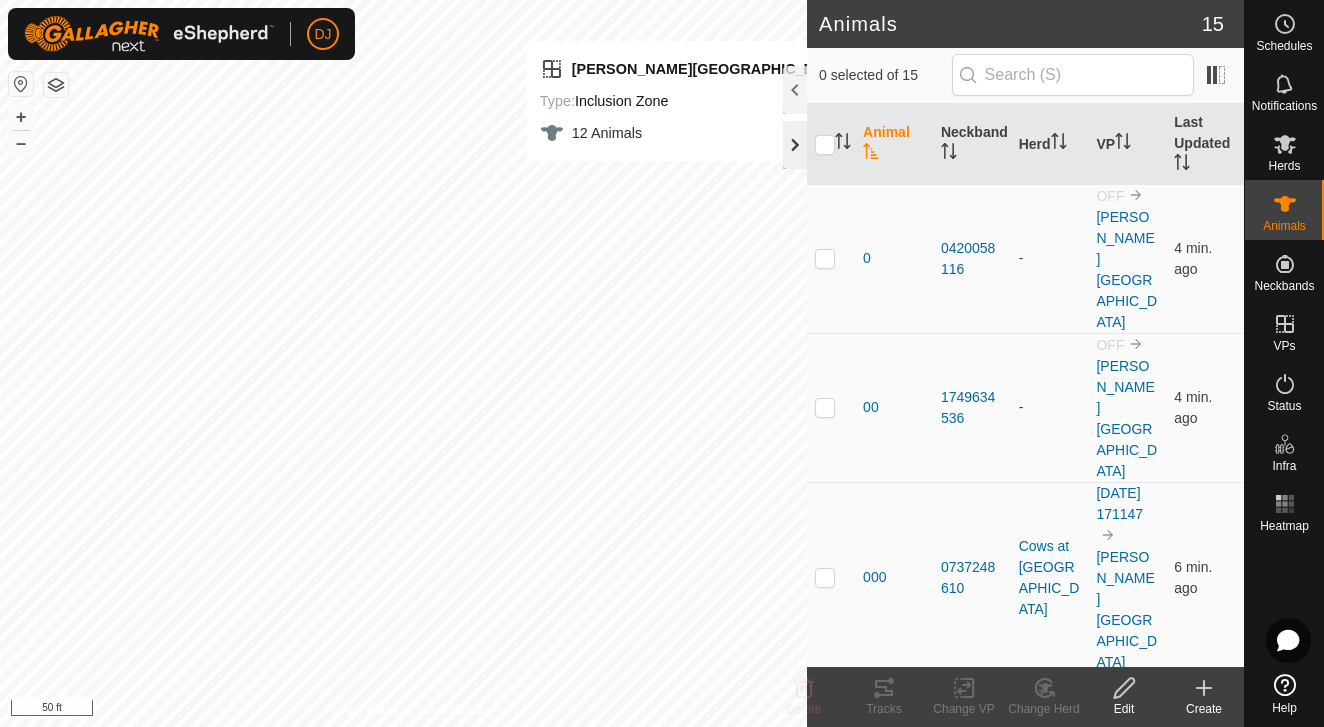 click 